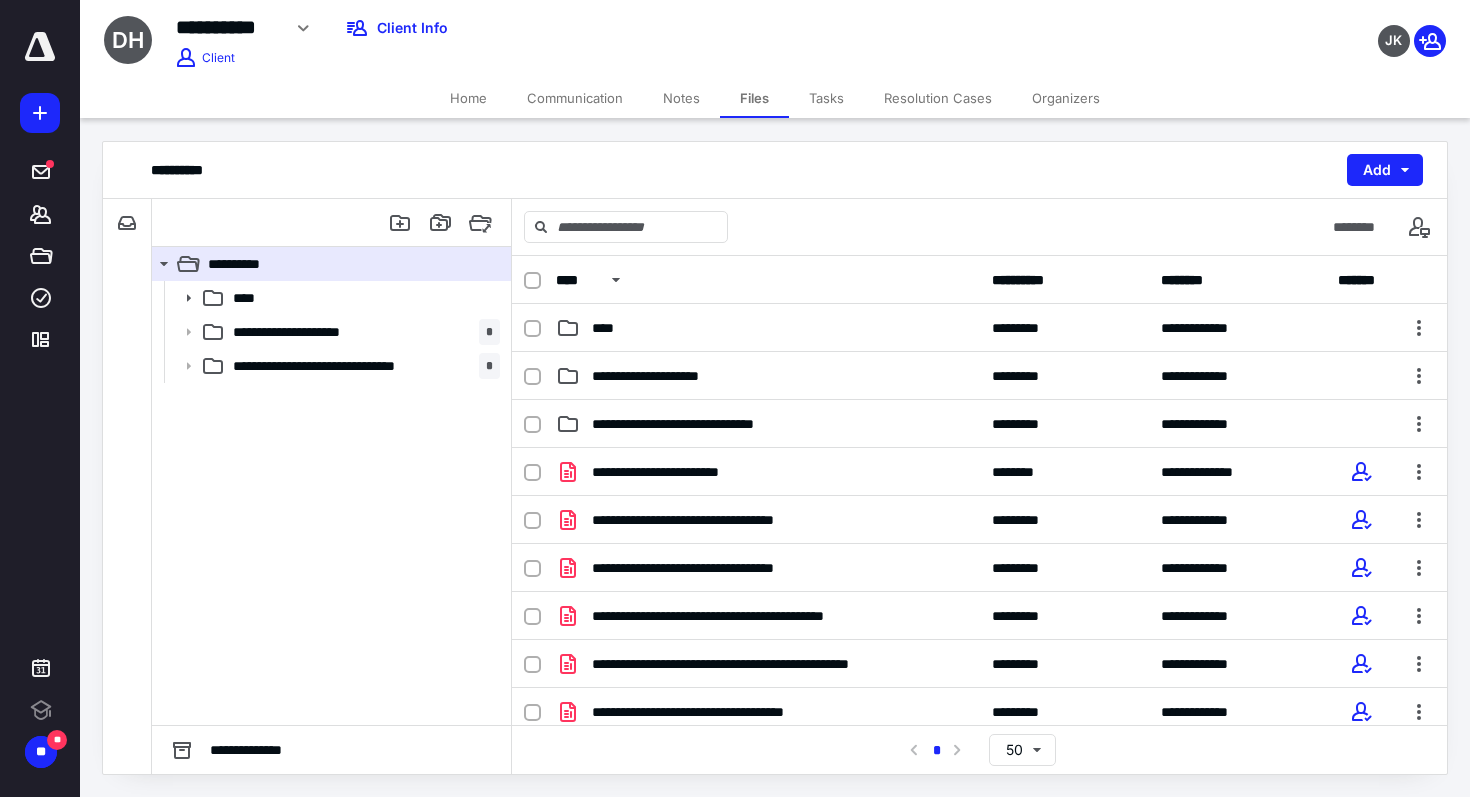 scroll, scrollTop: 0, scrollLeft: 0, axis: both 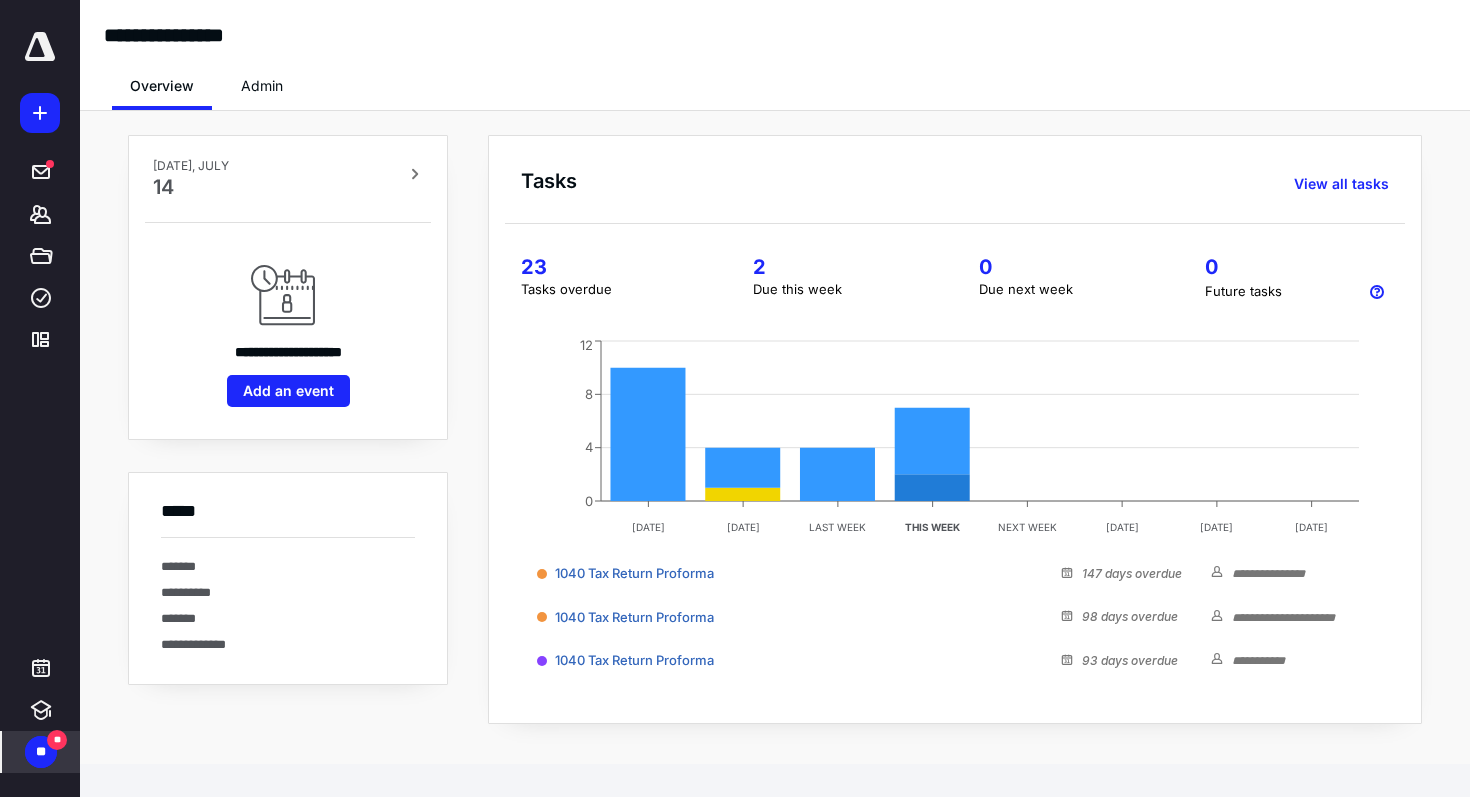 click on "**" at bounding box center (41, 752) 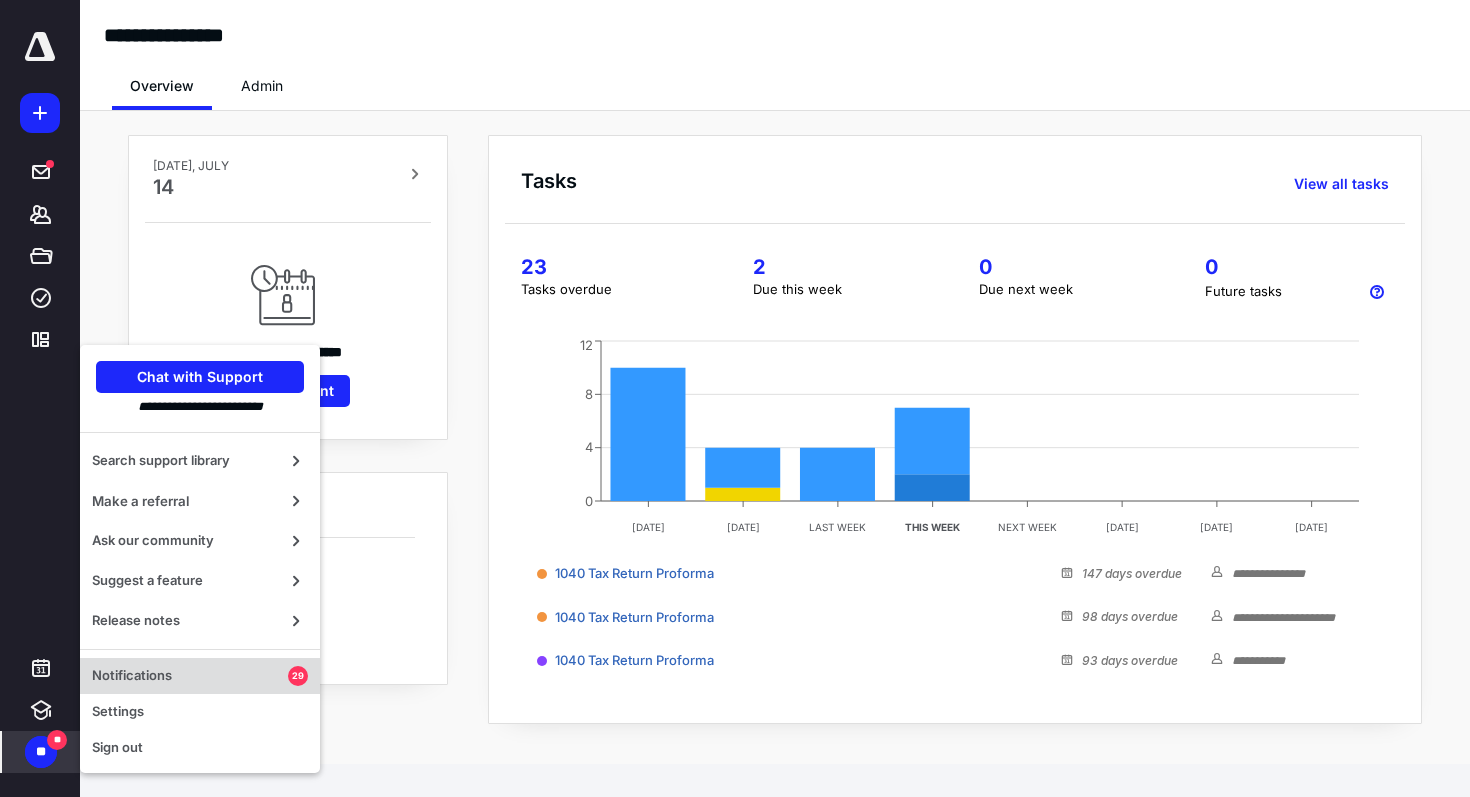 click on "Notifications 29" at bounding box center (200, 676) 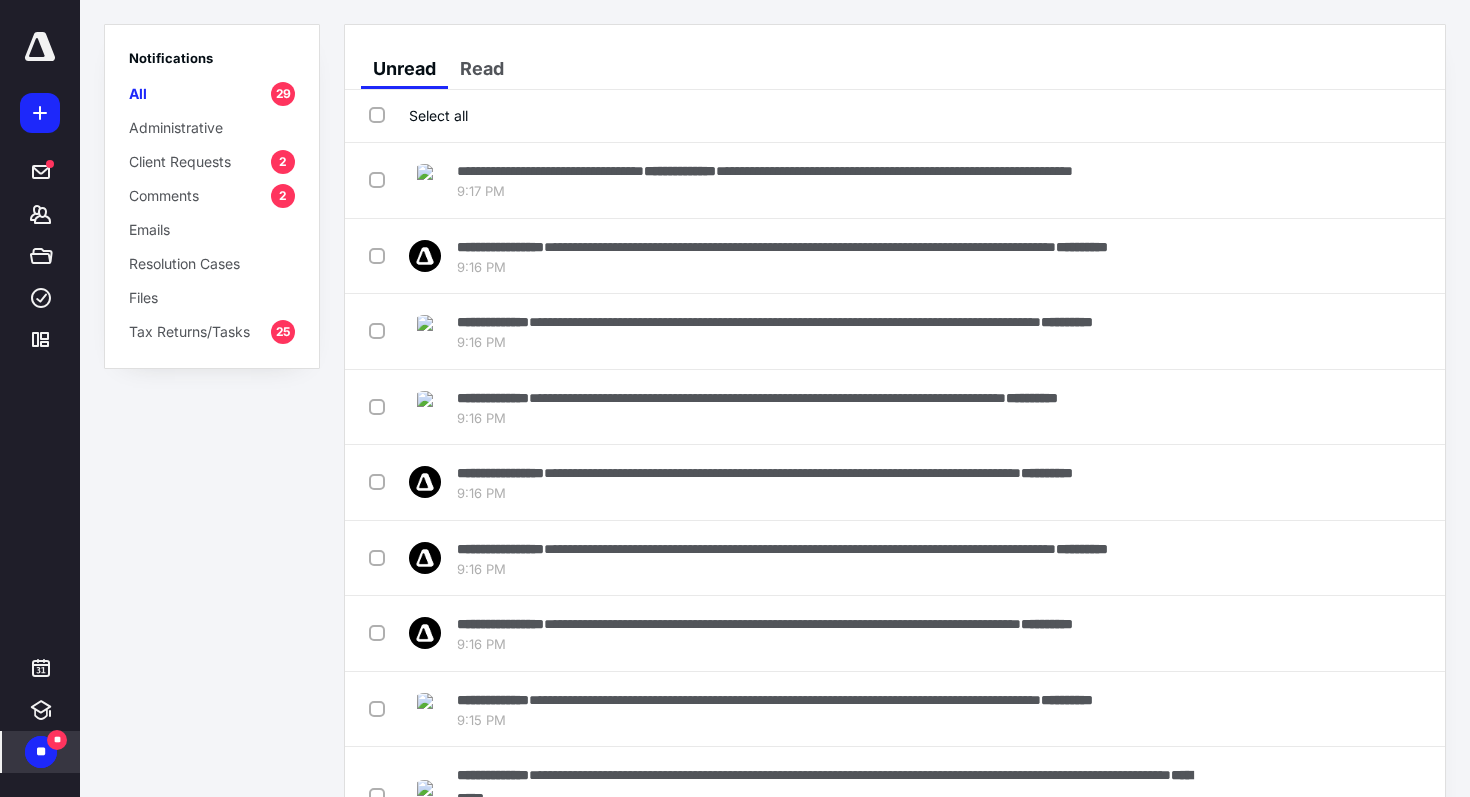 click on "Tax Returns/Tasks" at bounding box center (189, 331) 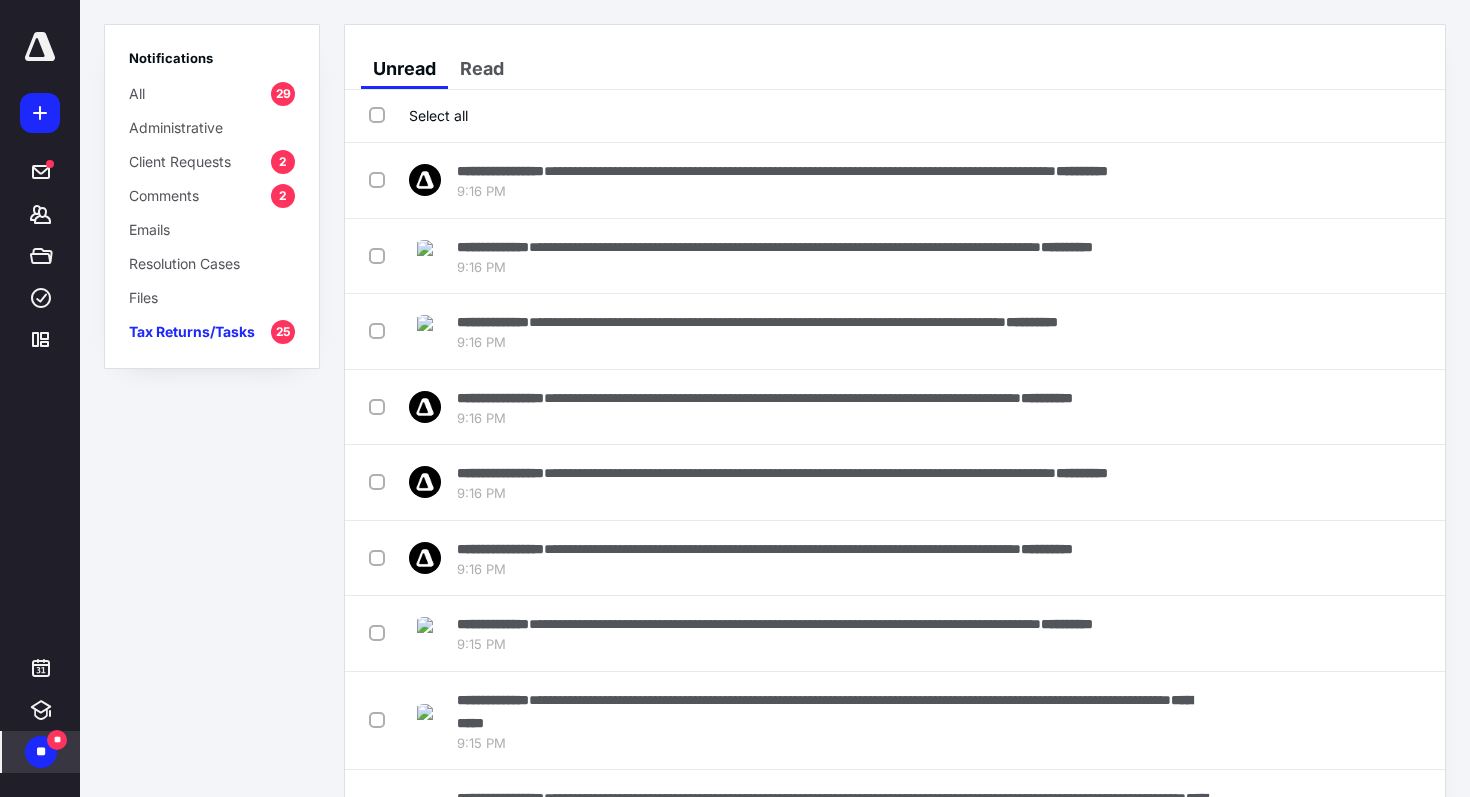 click on "Select all" at bounding box center [418, 115] 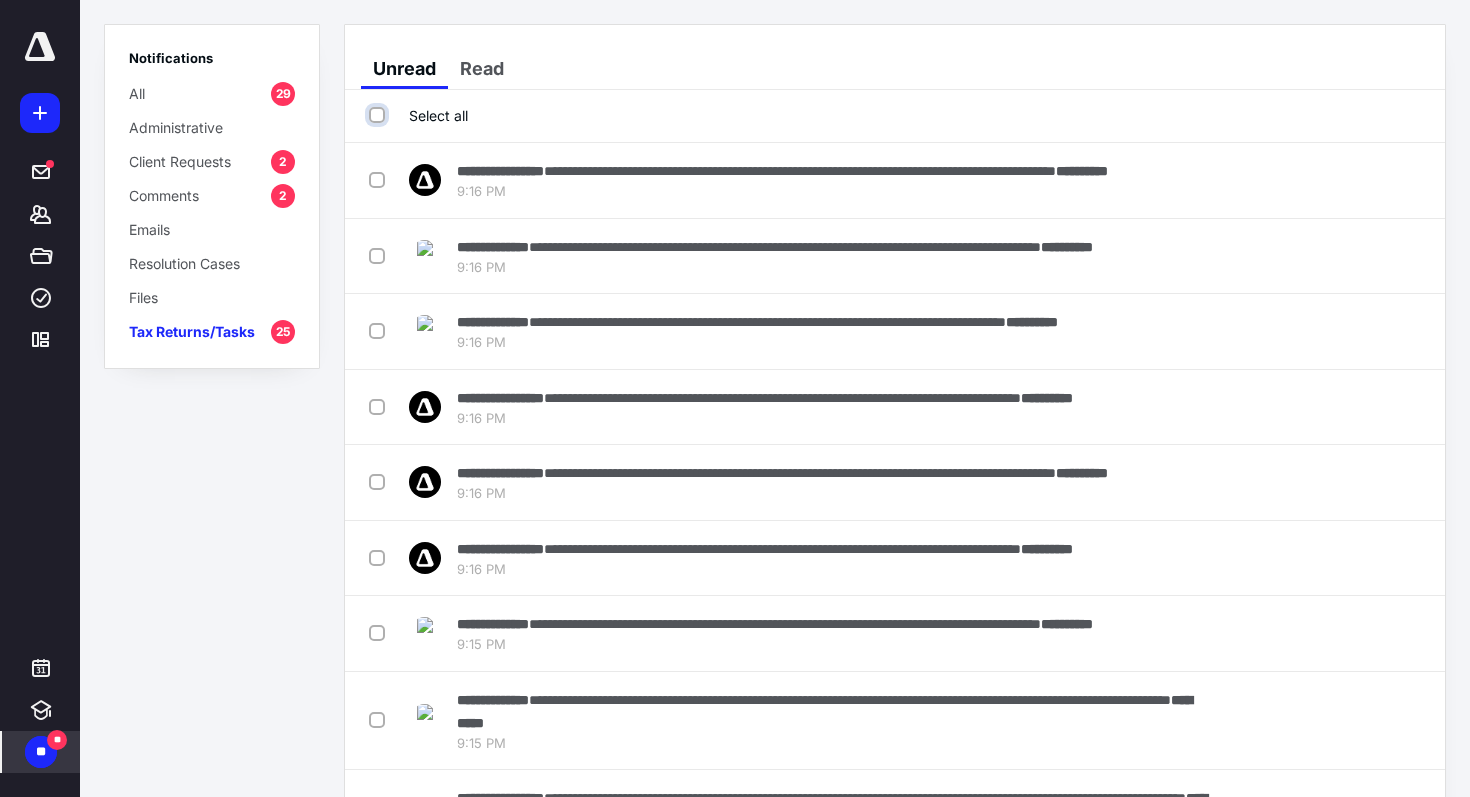 click on "Select all" at bounding box center [379, 115] 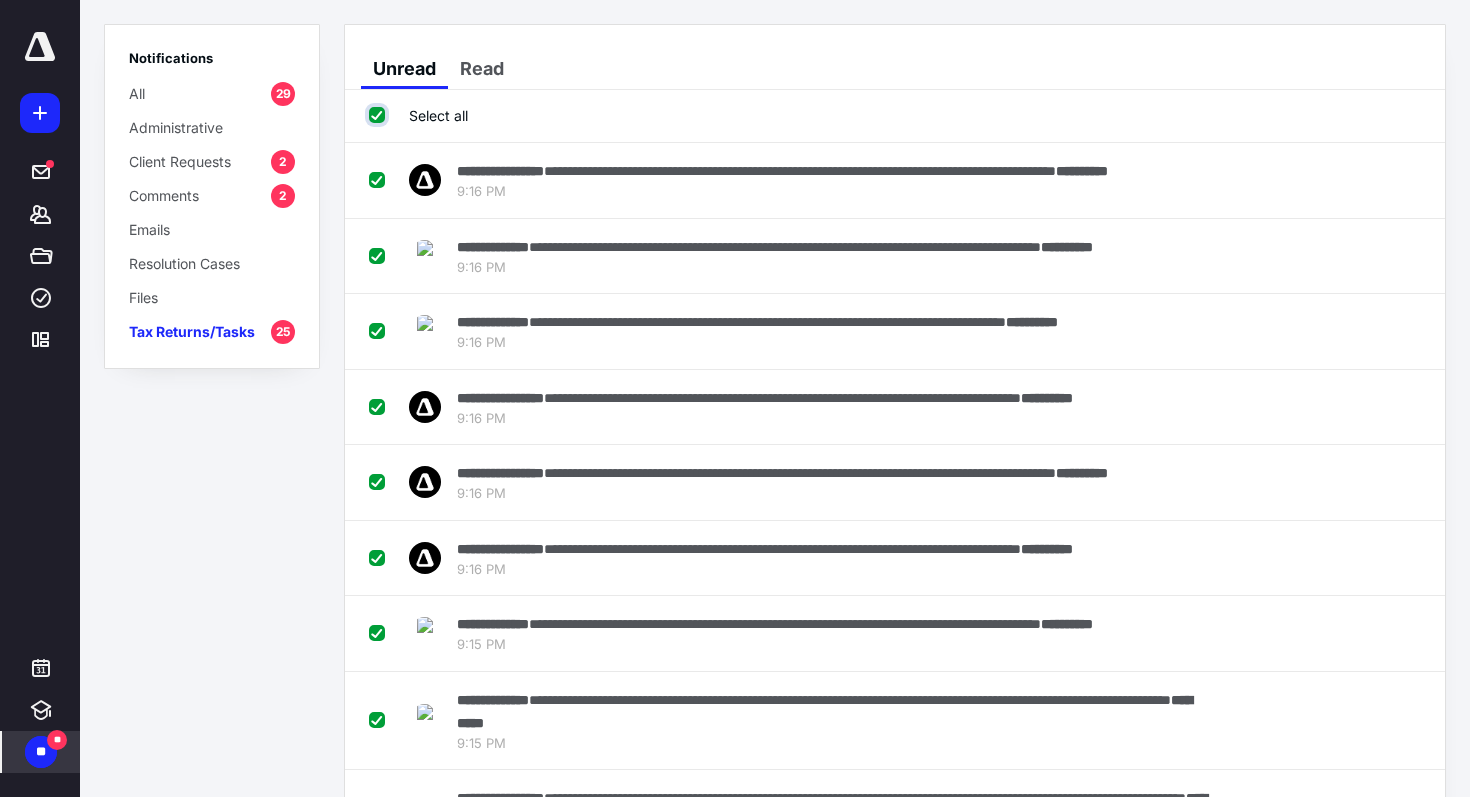 checkbox on "true" 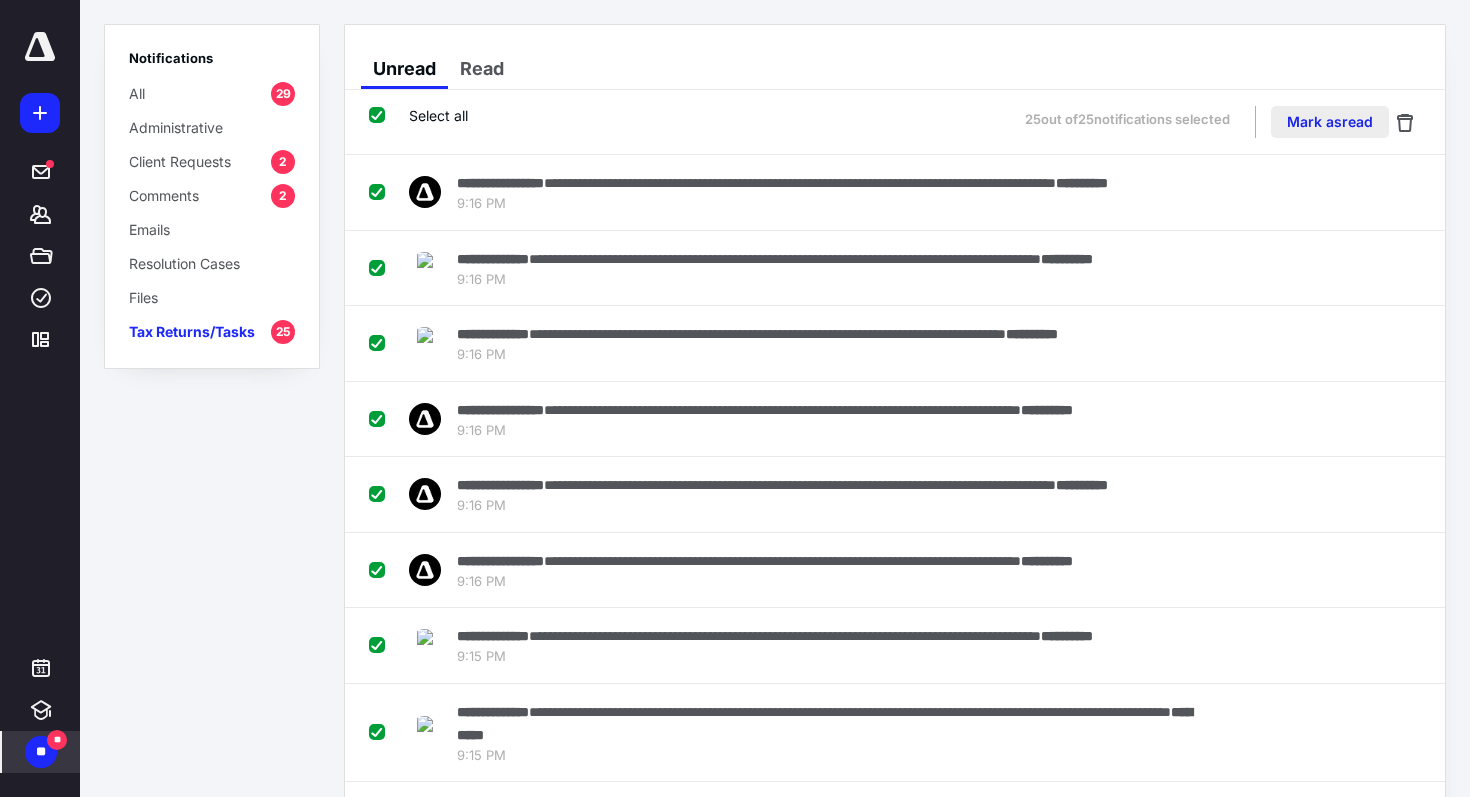 click on "Mark as  read" at bounding box center (1330, 122) 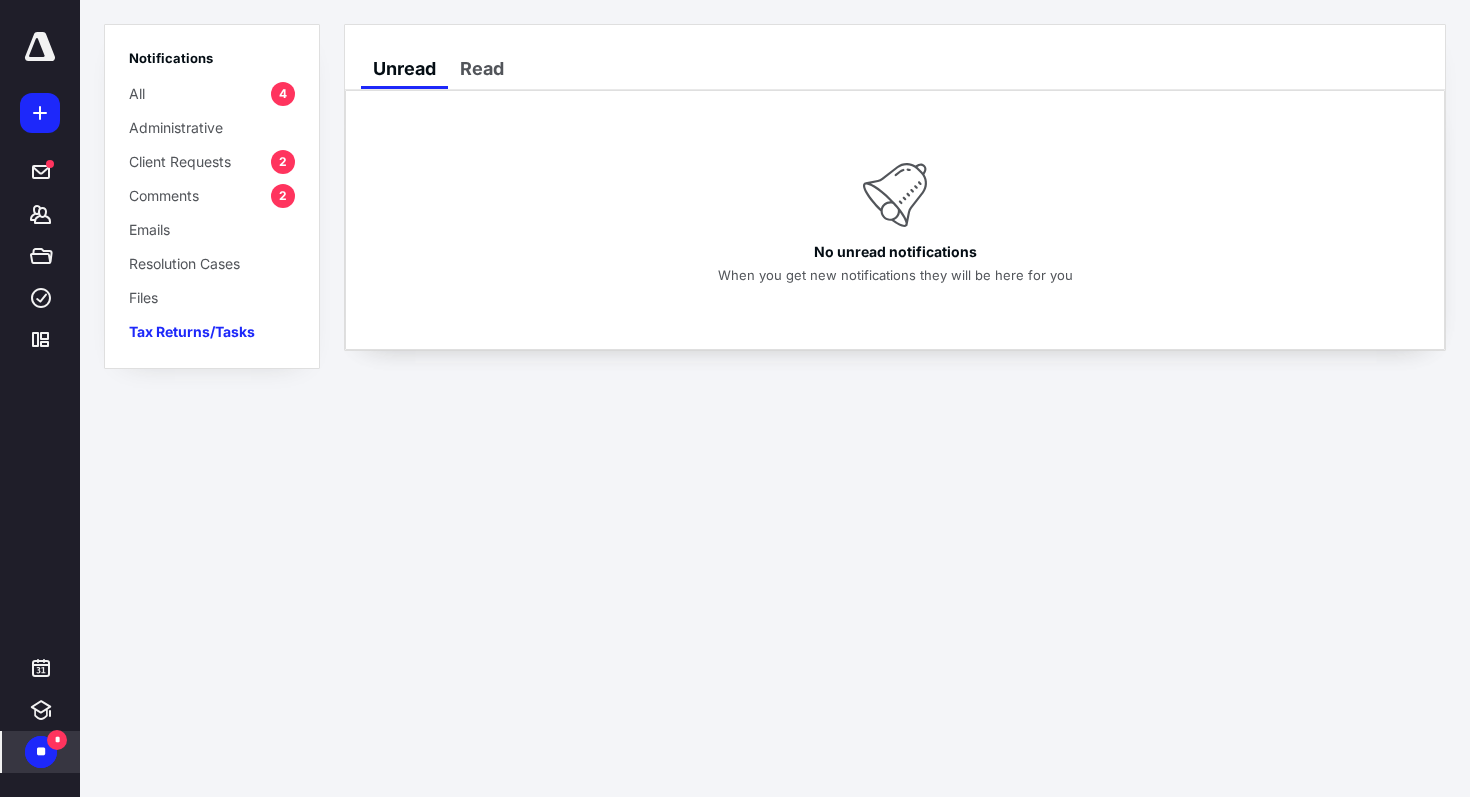 click on "Client Requests 2" at bounding box center [212, 161] 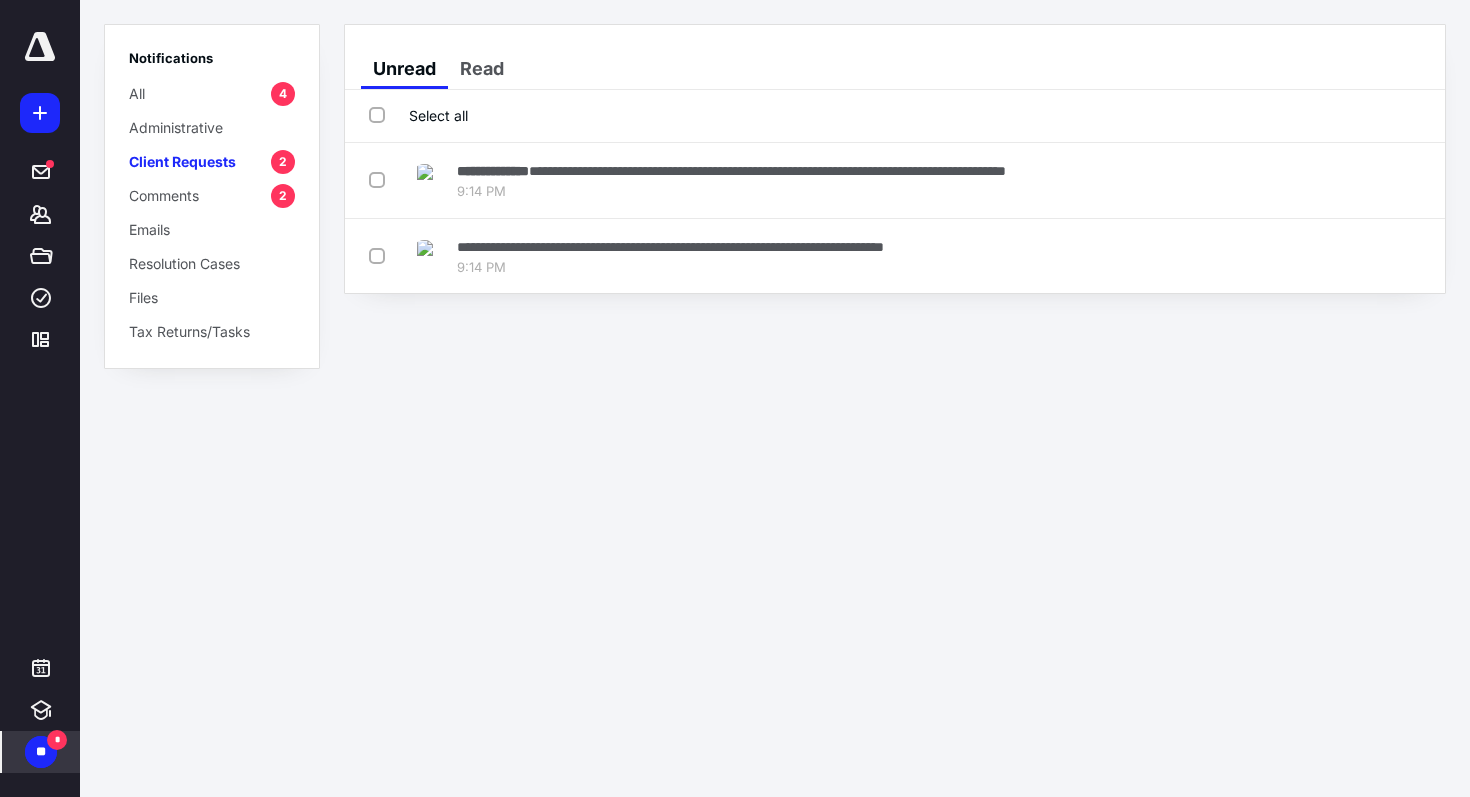 click on "Select all" at bounding box center [418, 115] 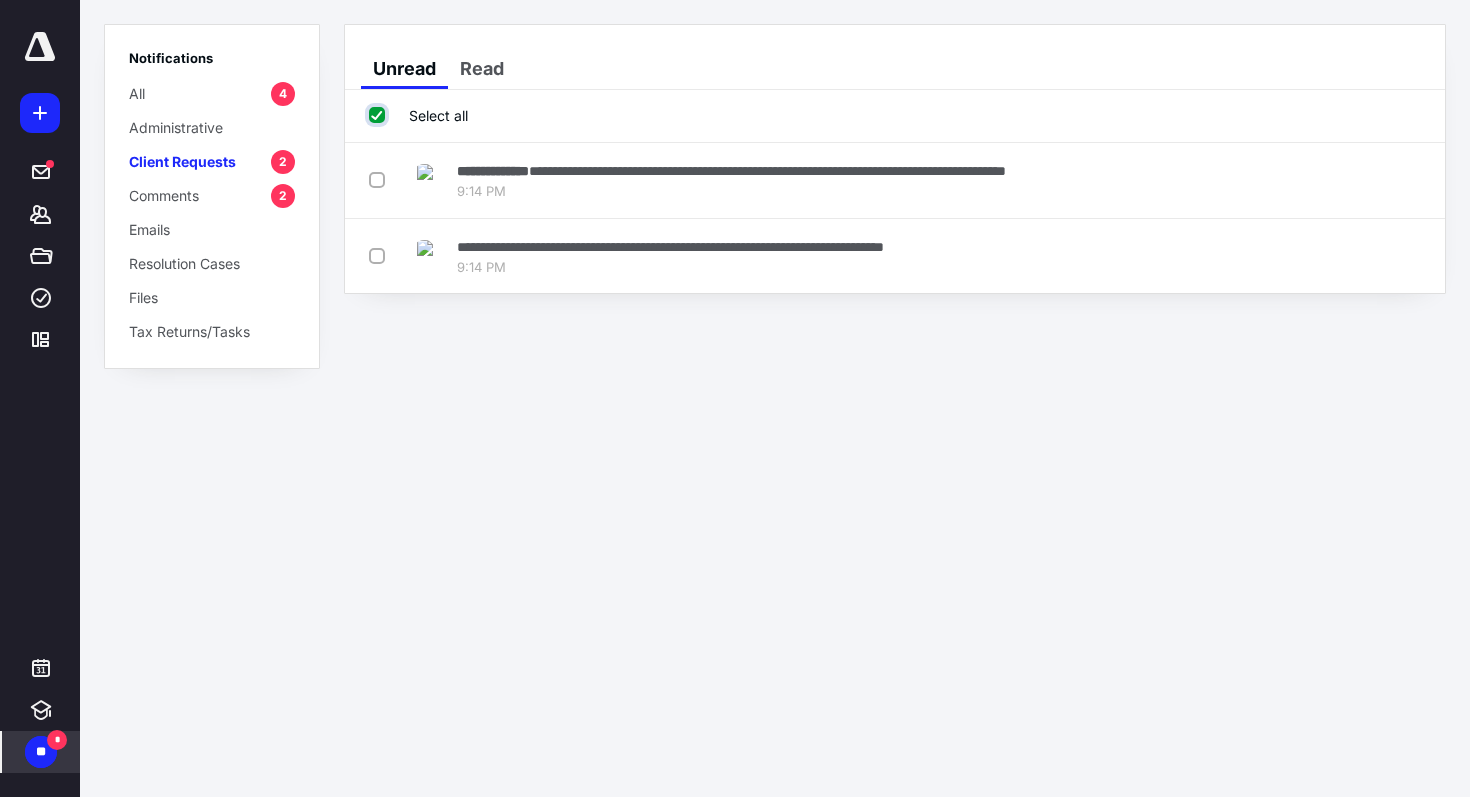 checkbox on "true" 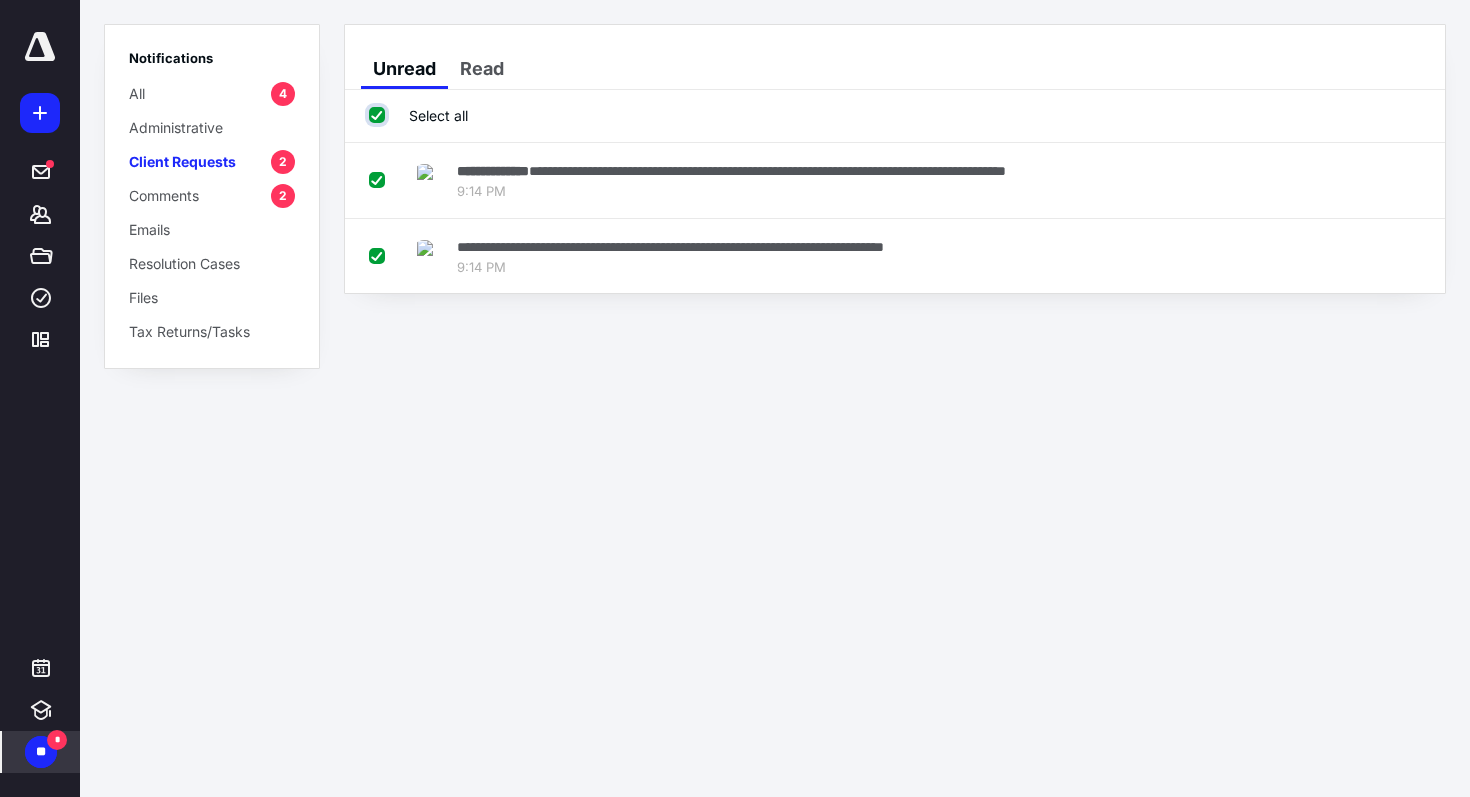 checkbox on "true" 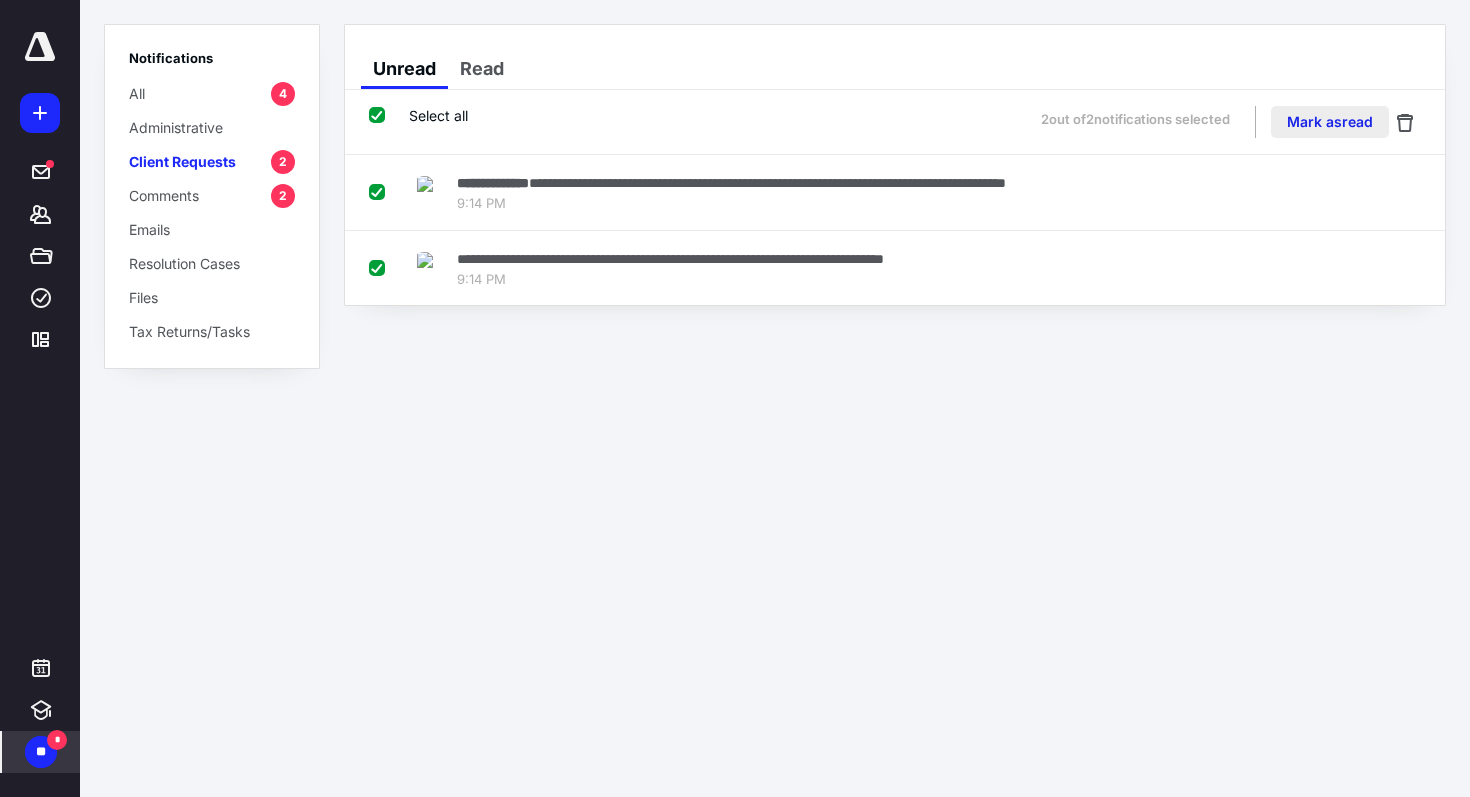 click on "Mark as  read" at bounding box center [1330, 122] 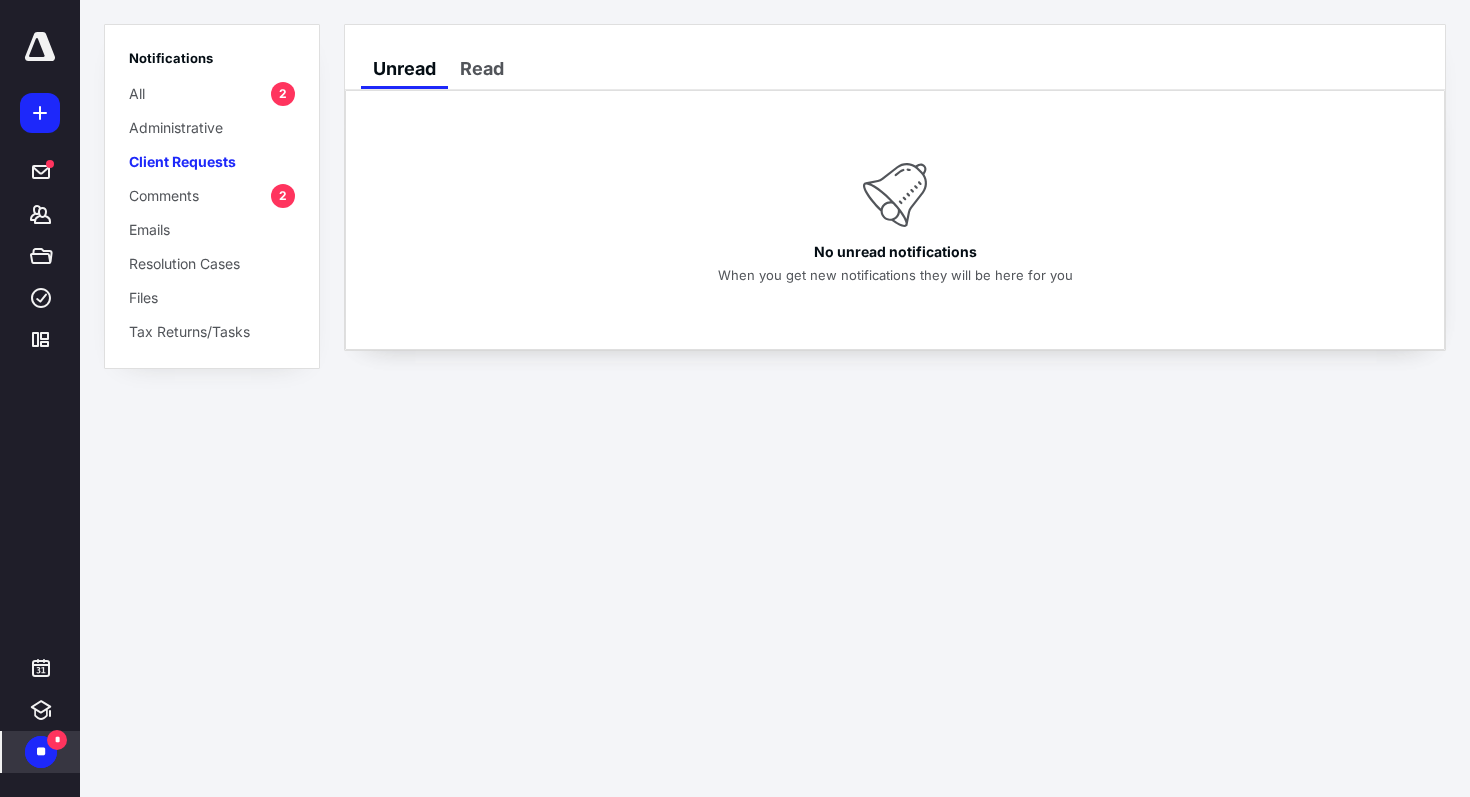 click on "Comments 2" at bounding box center [212, 195] 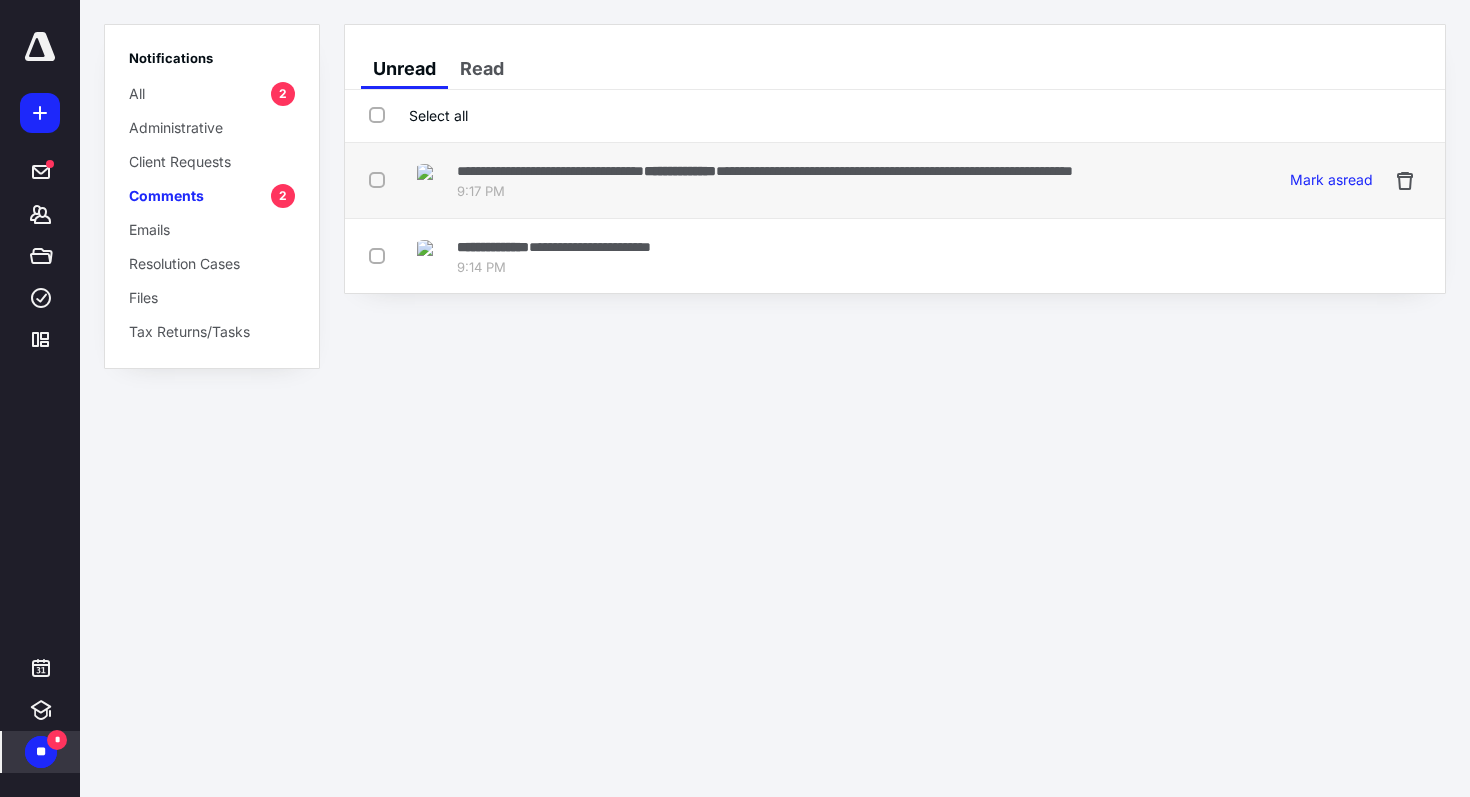 click on "**********" at bounding box center (765, 170) 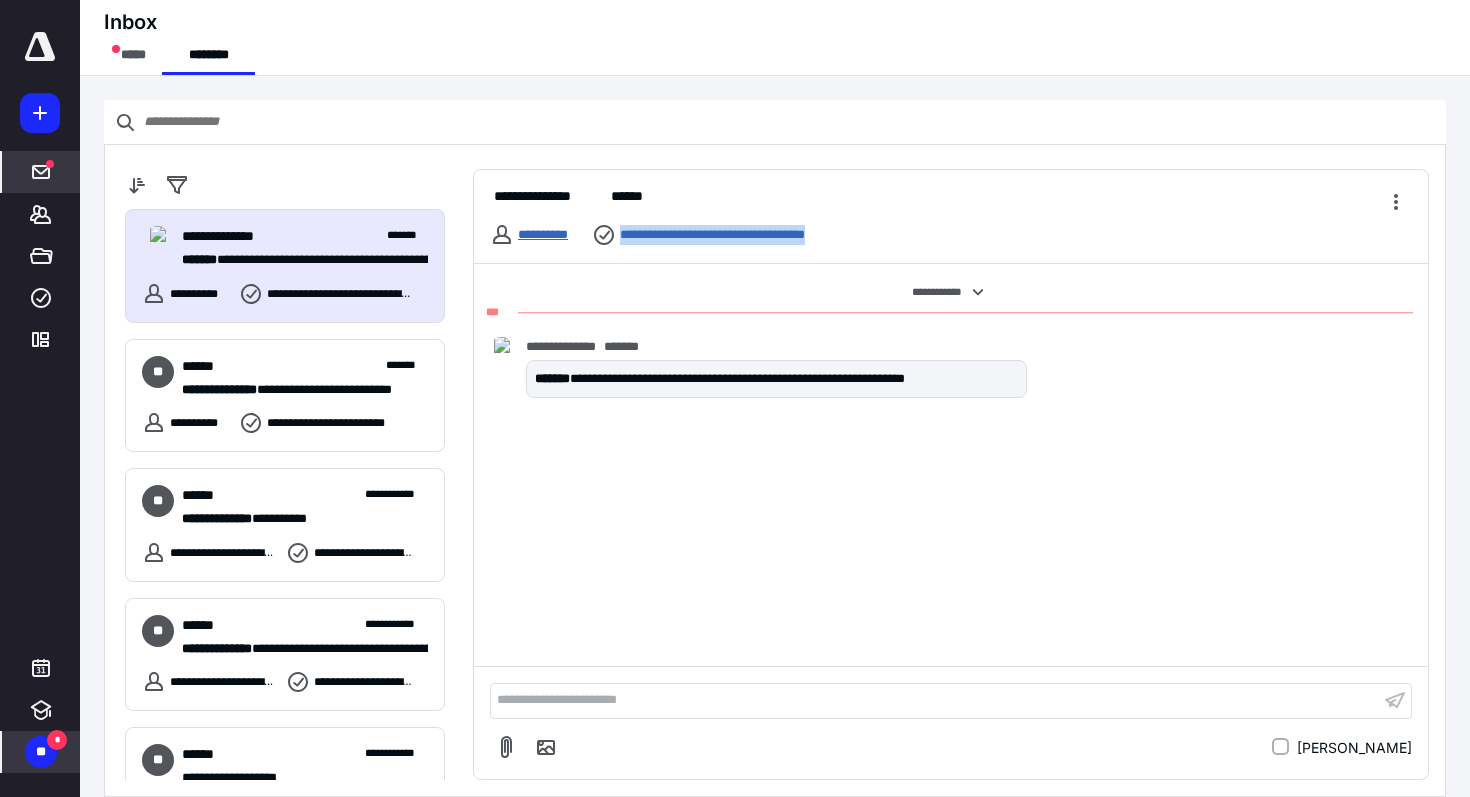 click on "**********" at bounding box center [543, 234] 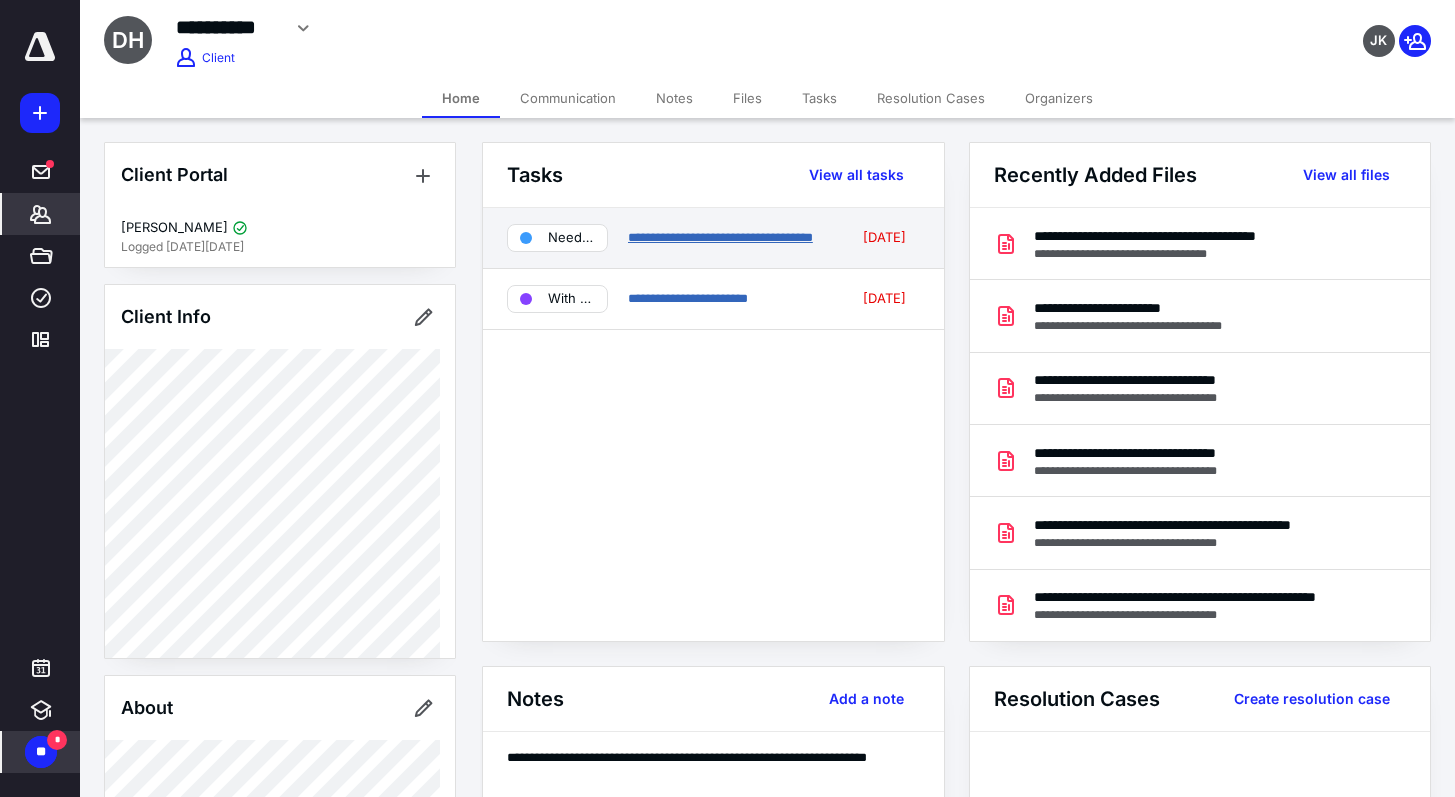 click on "**********" at bounding box center (720, 237) 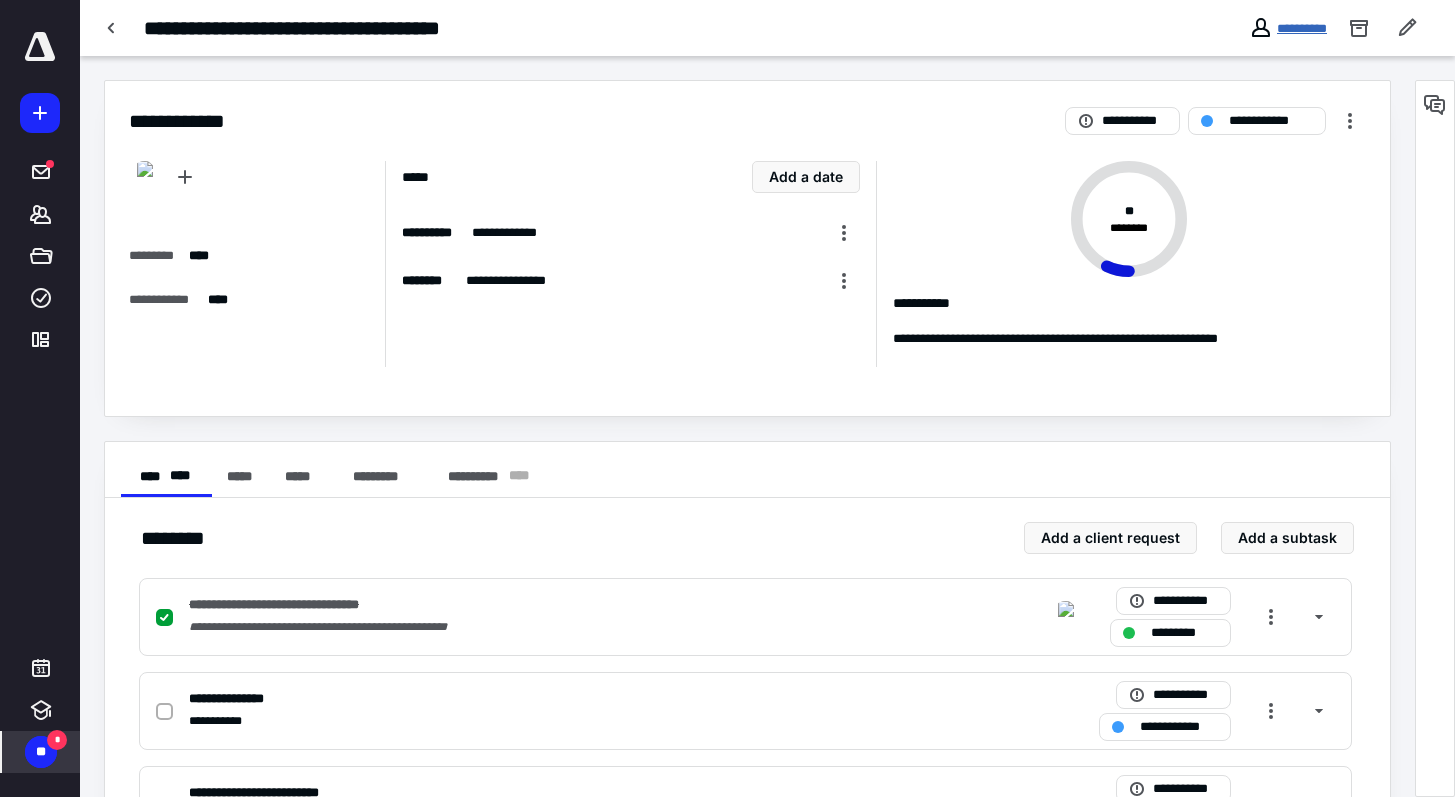 click on "**********" at bounding box center (1302, 28) 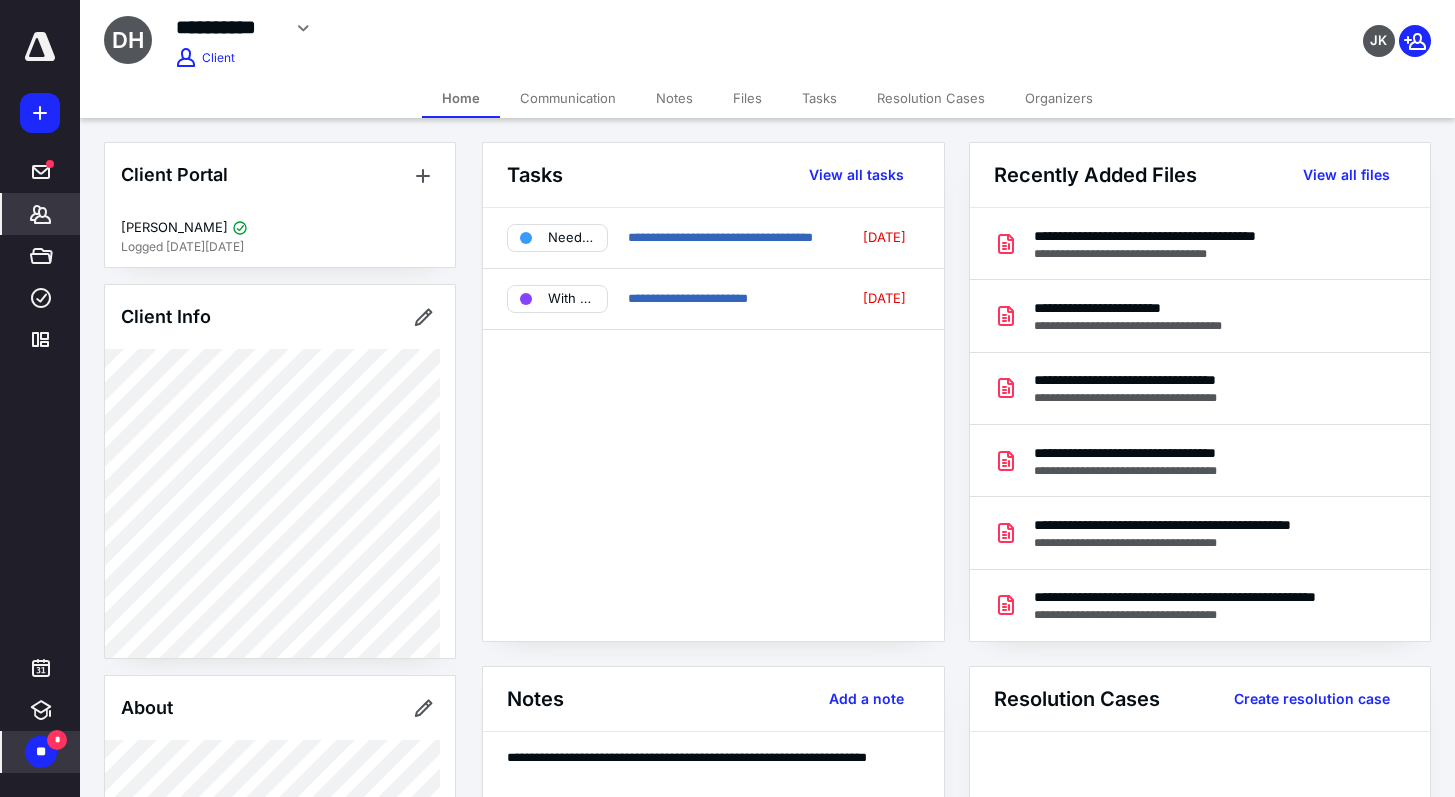 click on "Files" at bounding box center [747, 98] 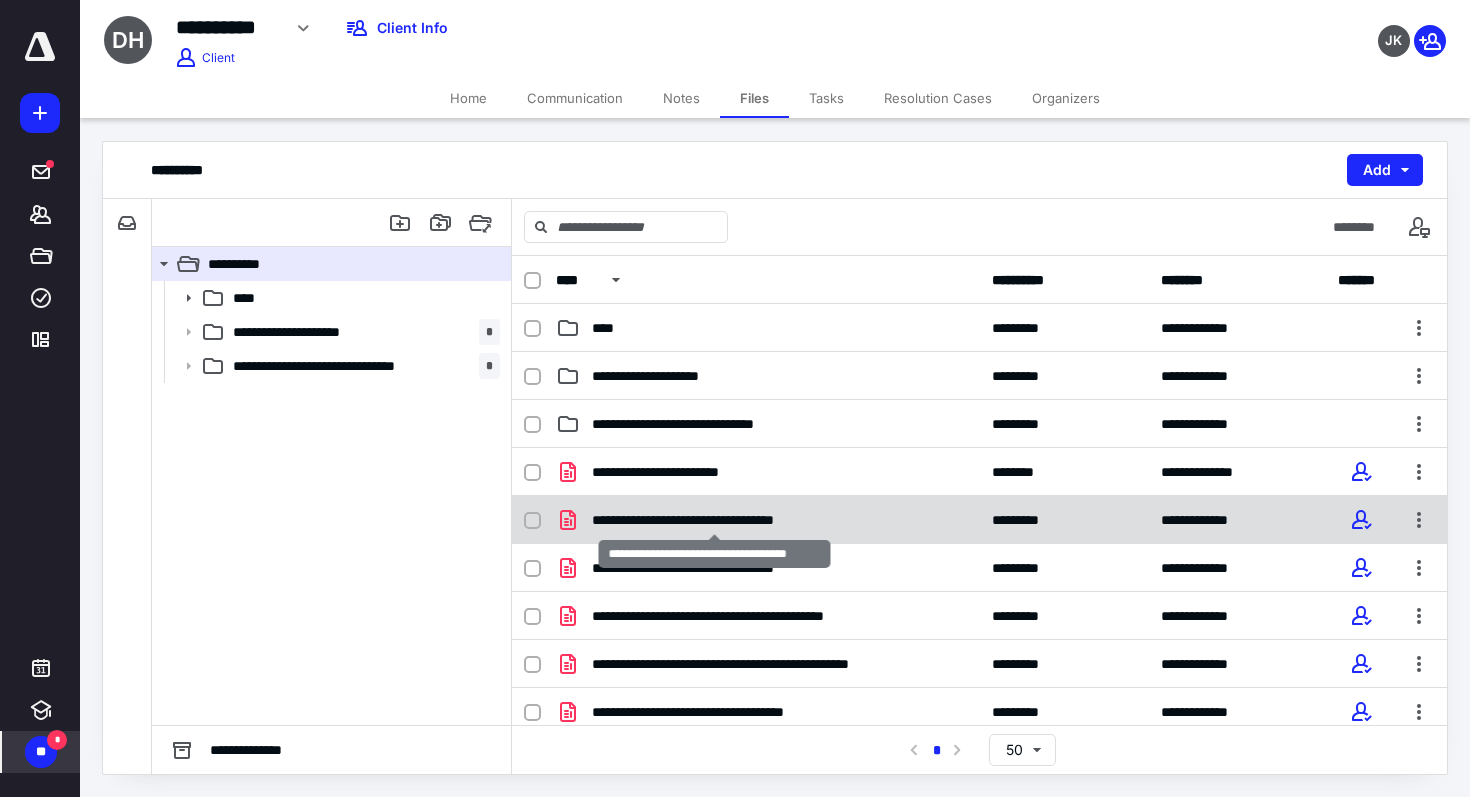 click on "**********" at bounding box center (714, 520) 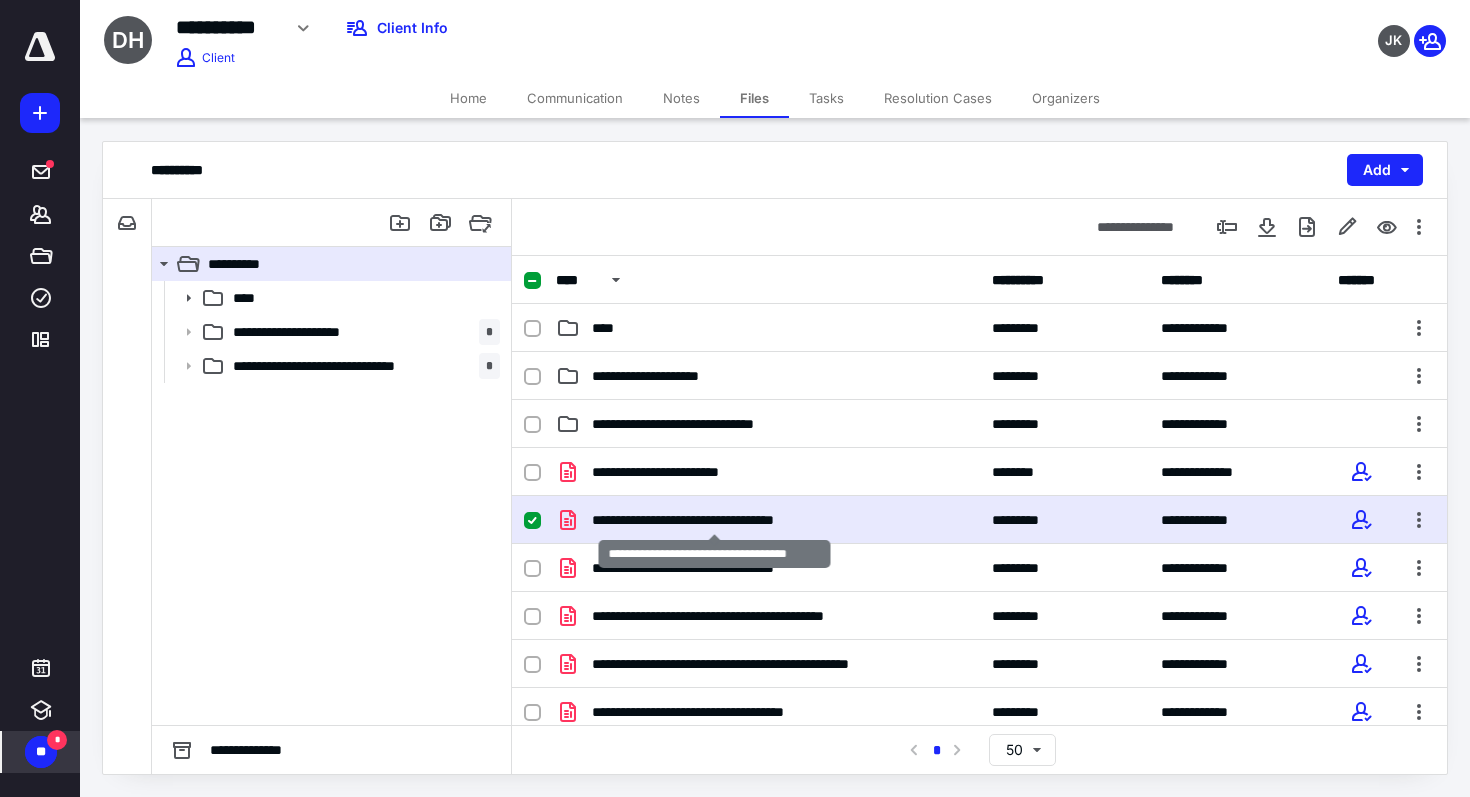 click on "**********" at bounding box center (714, 520) 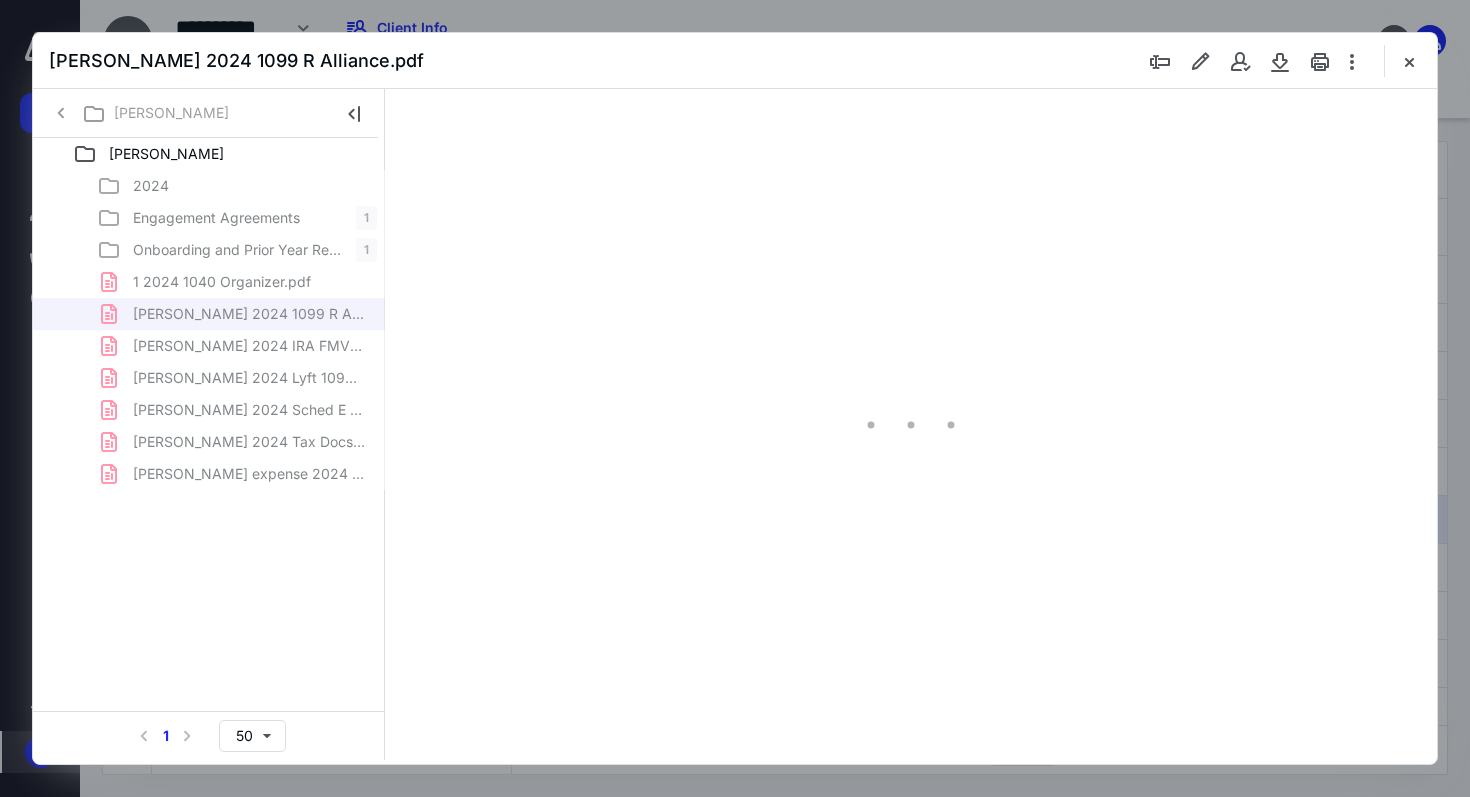 scroll, scrollTop: 0, scrollLeft: 0, axis: both 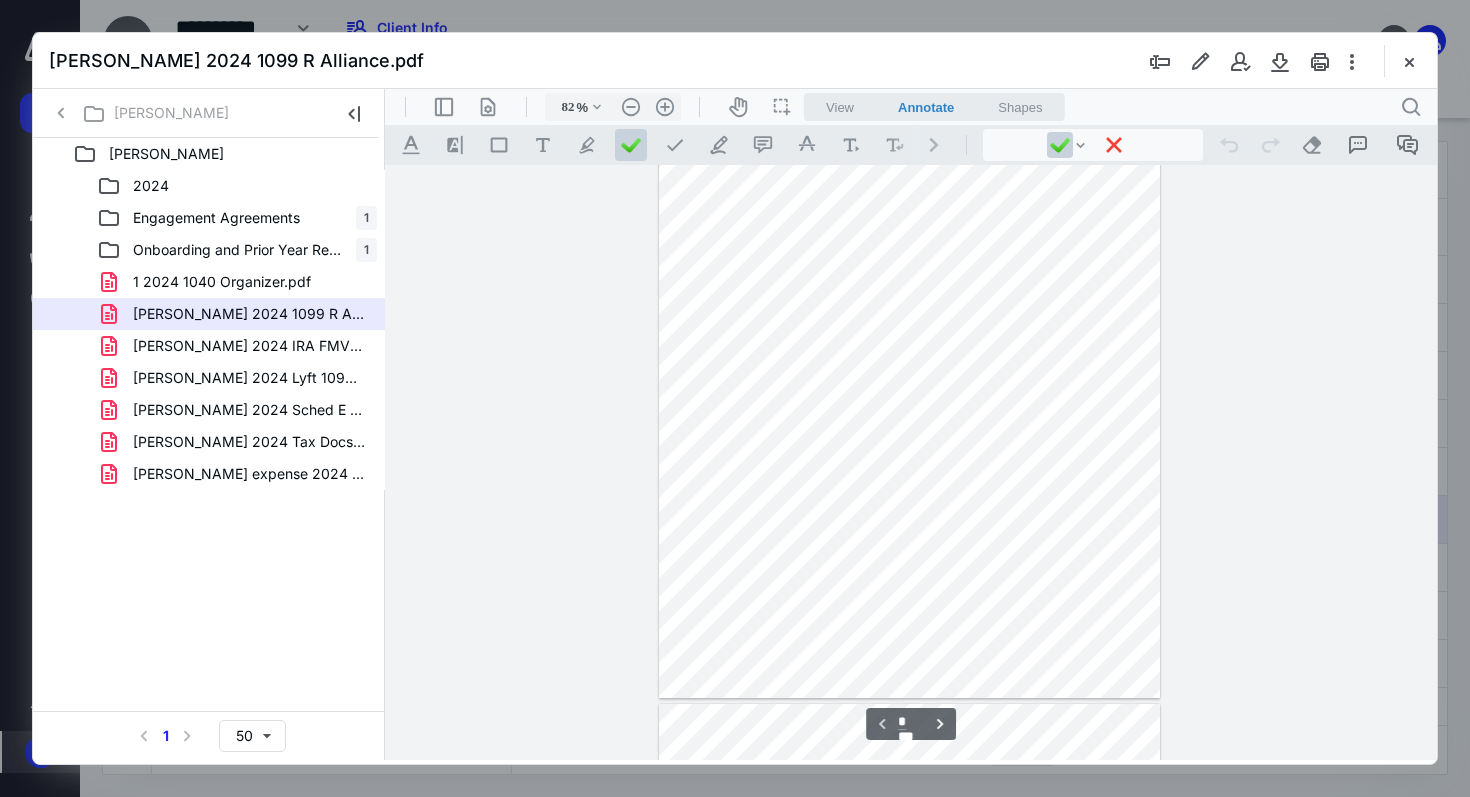 type on "107" 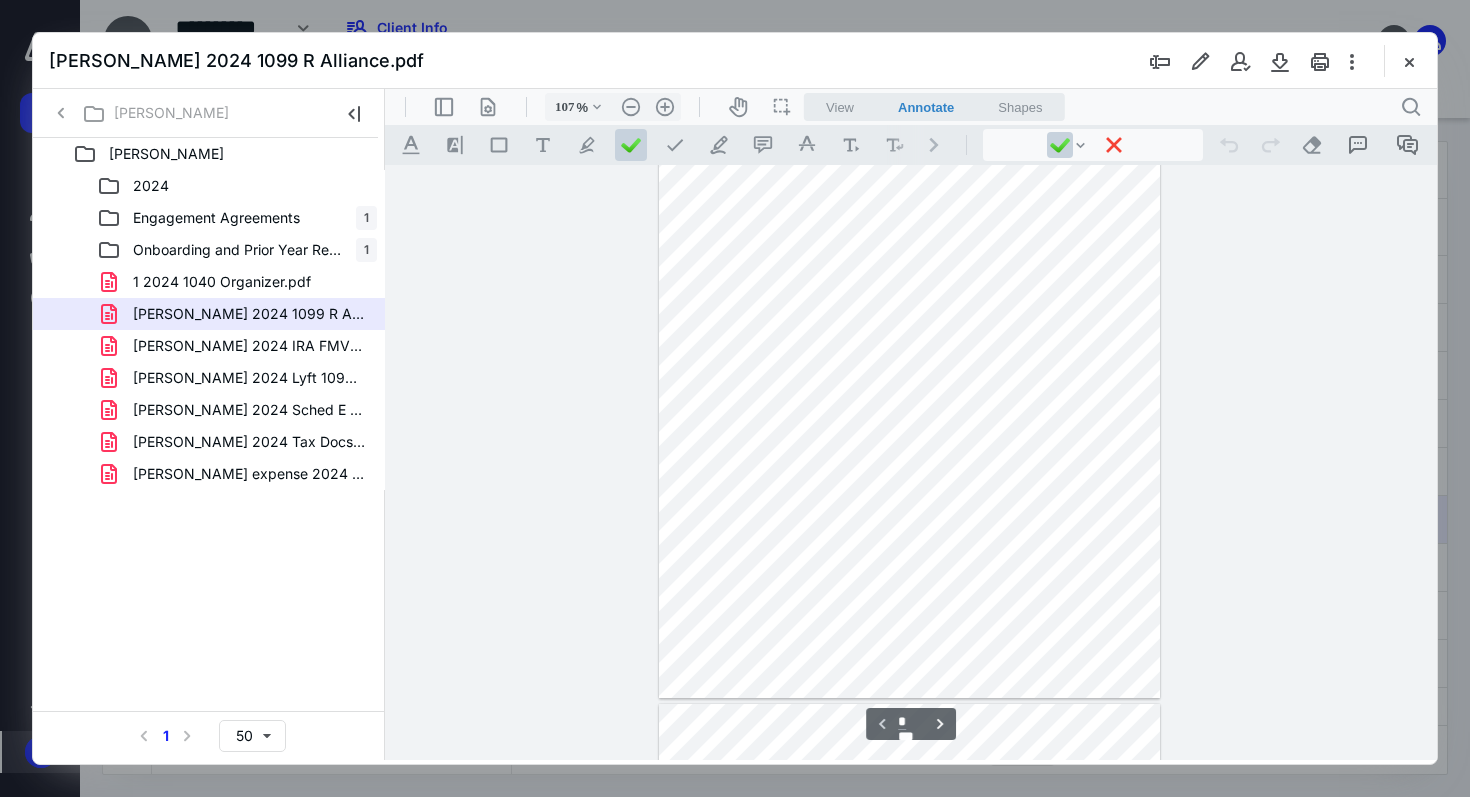 scroll, scrollTop: 253, scrollLeft: 0, axis: vertical 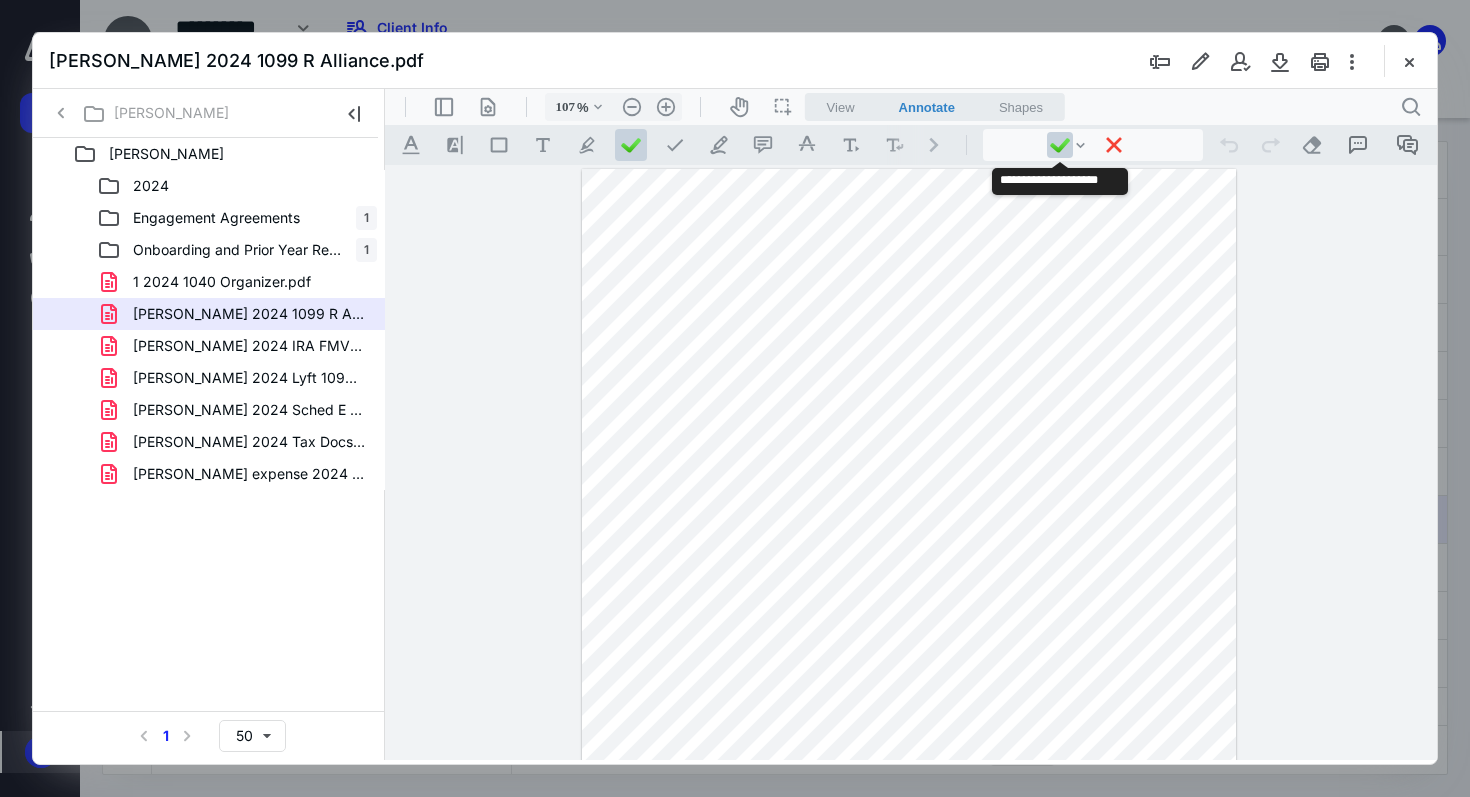 click at bounding box center (1060, 145) 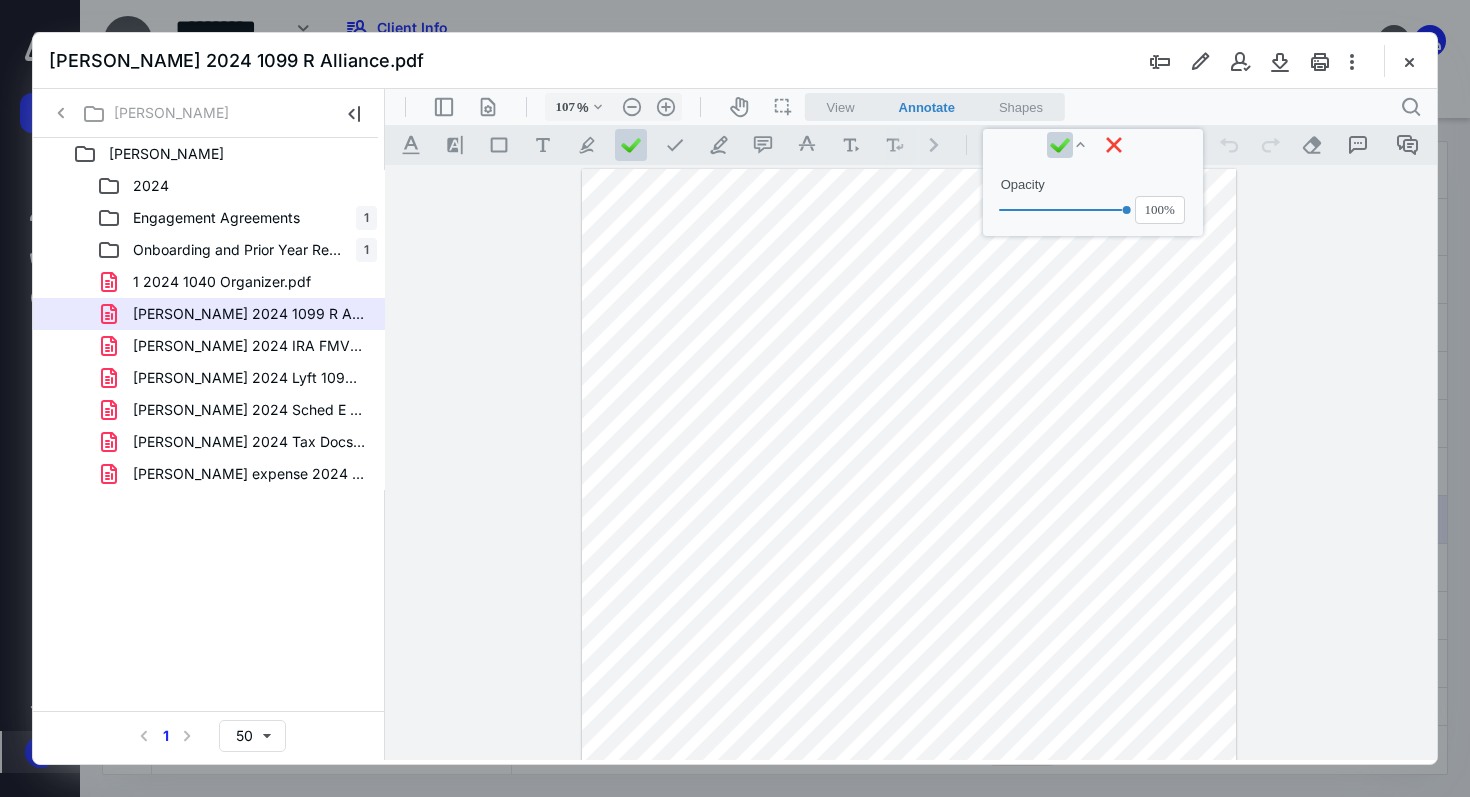 click at bounding box center [909, 592] 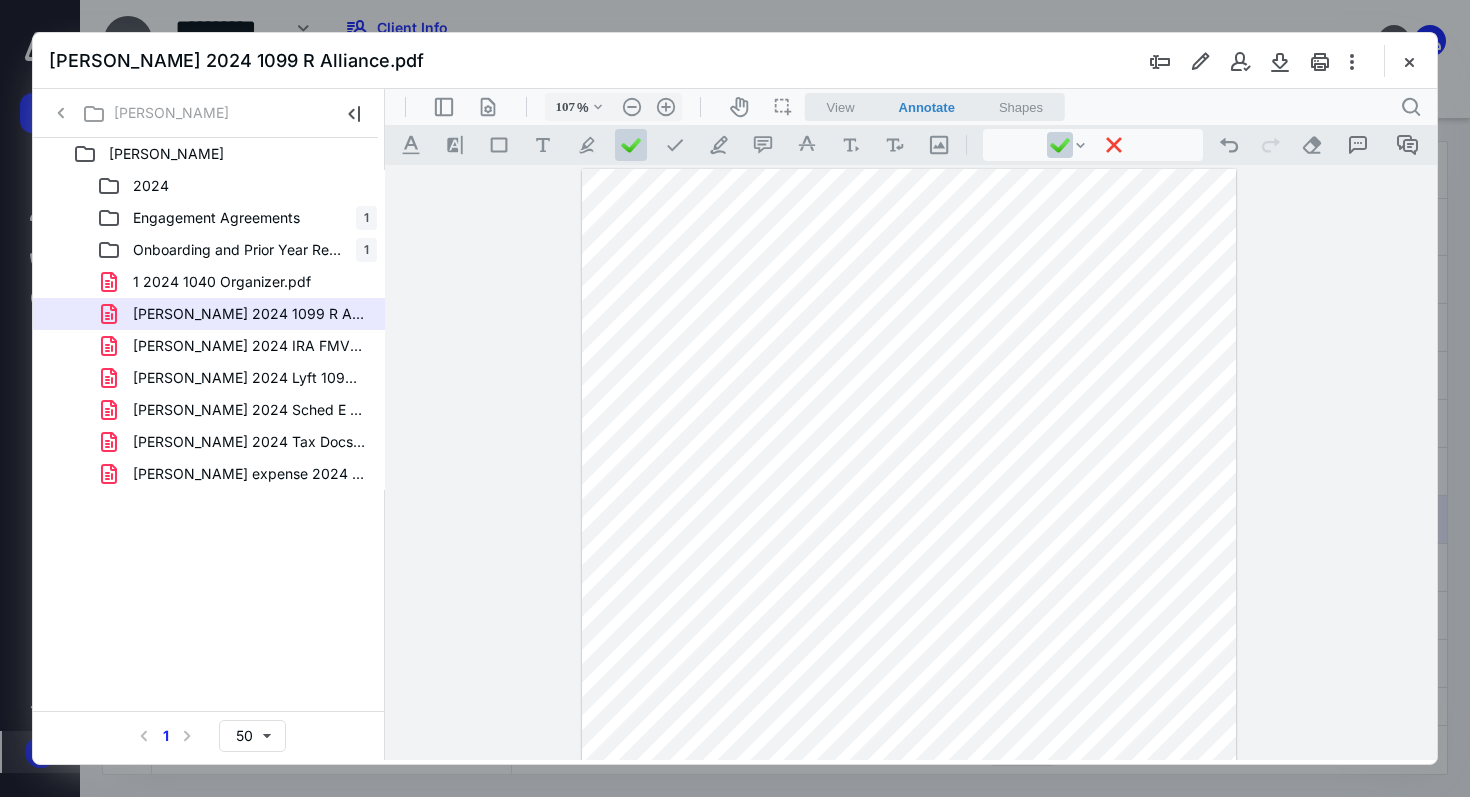 click at bounding box center [909, 592] 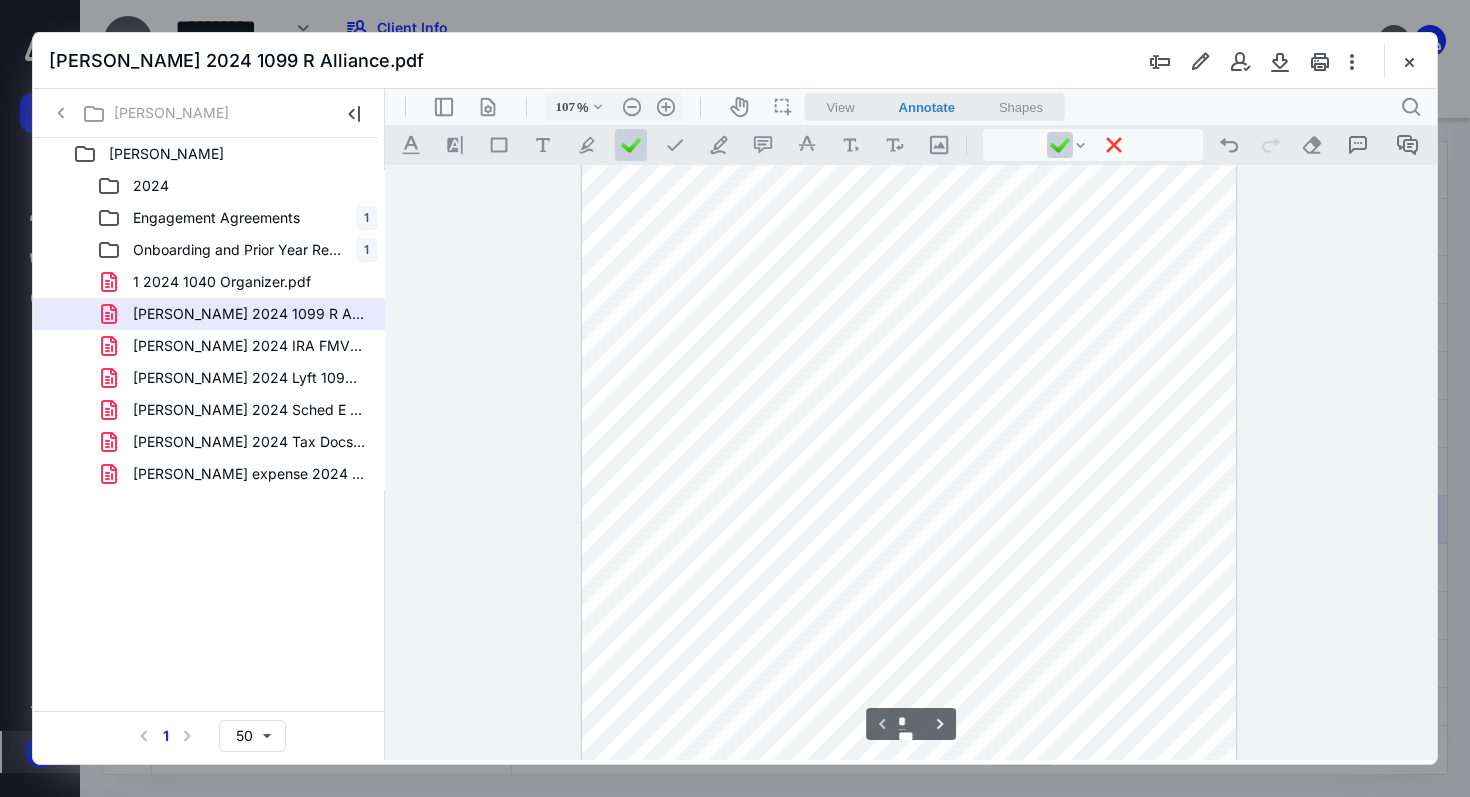 scroll, scrollTop: 59, scrollLeft: 0, axis: vertical 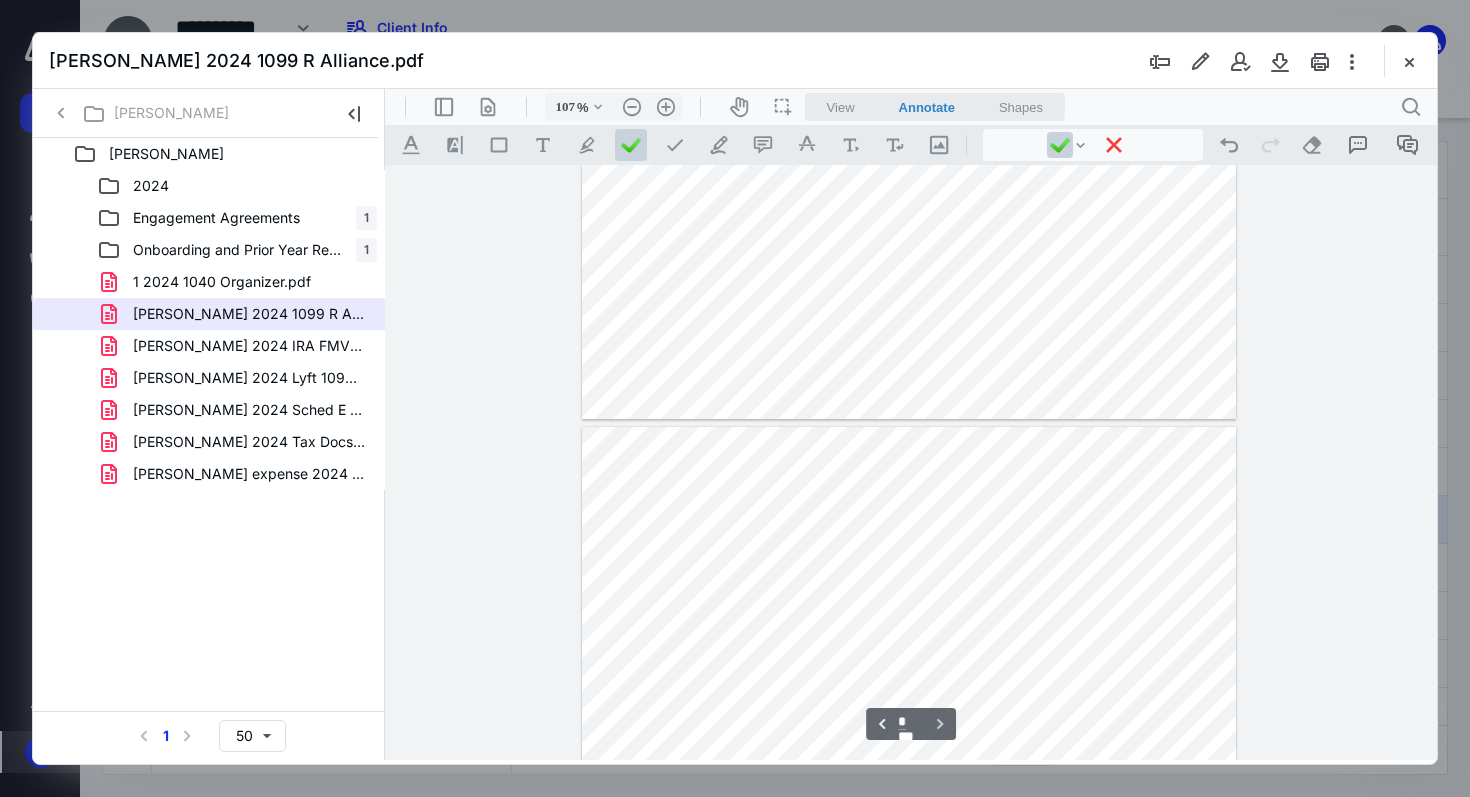 type on "*" 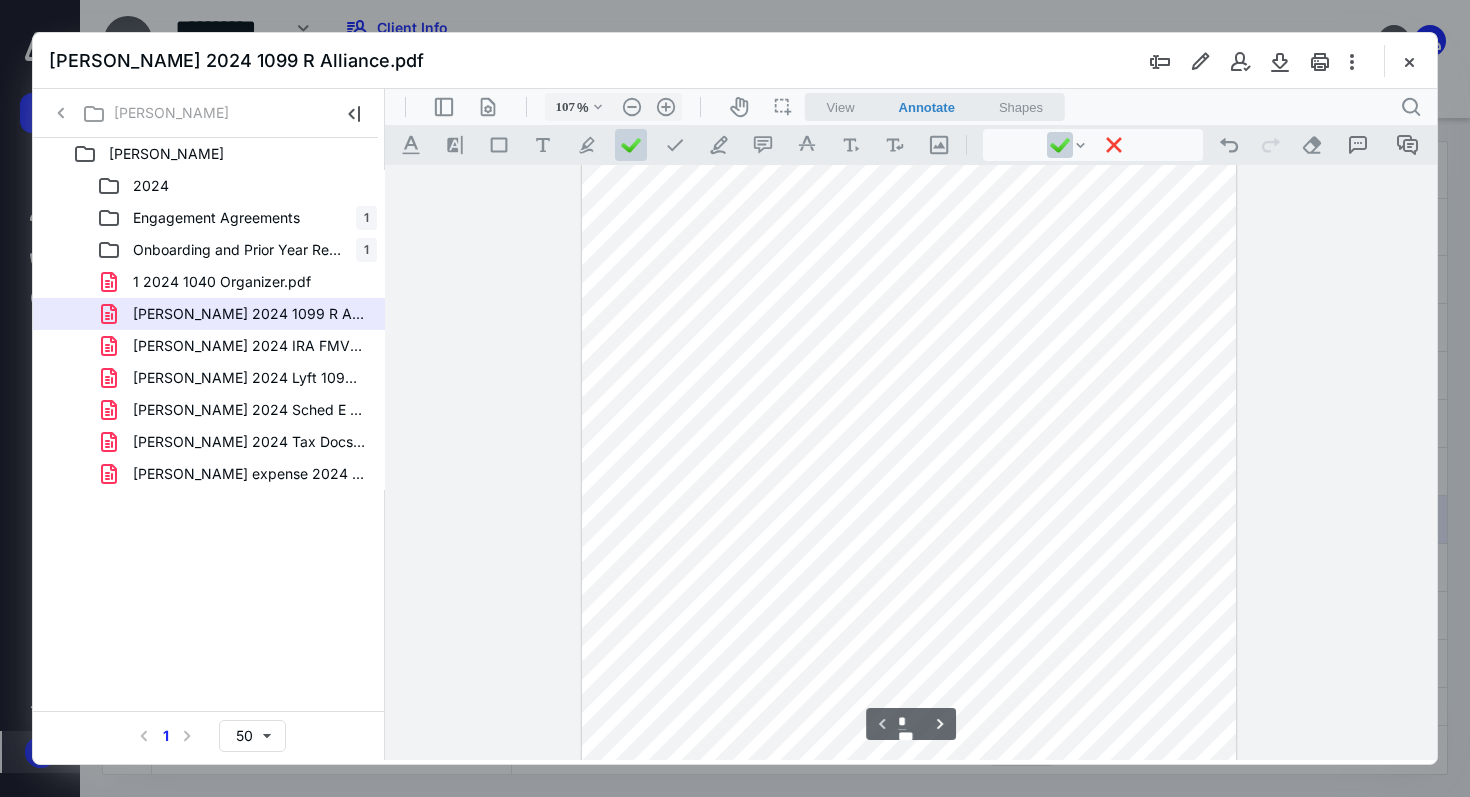 scroll, scrollTop: 0, scrollLeft: 0, axis: both 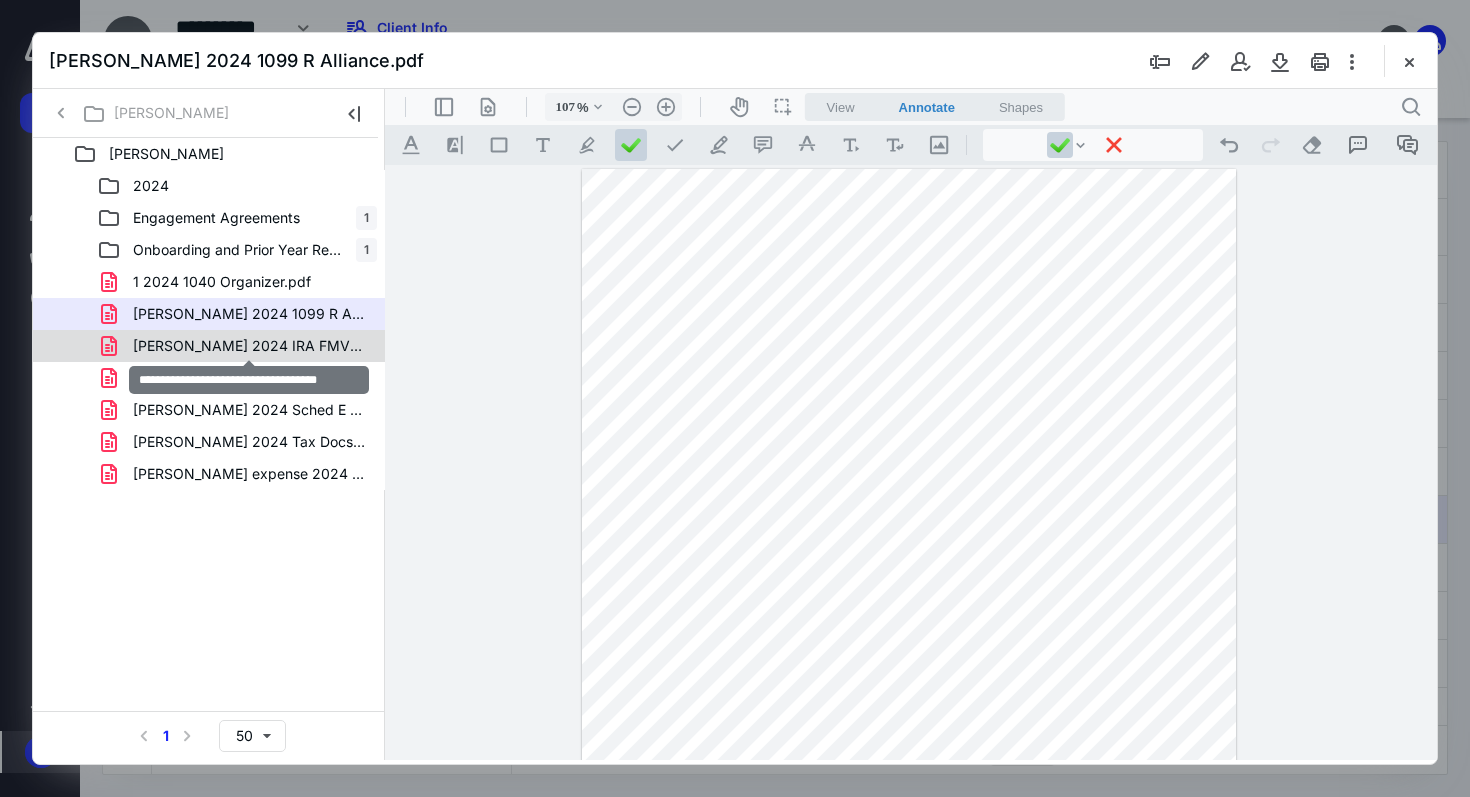 click on "Hale, David 2024 IRA FMV Receipt.pdf" at bounding box center (249, 346) 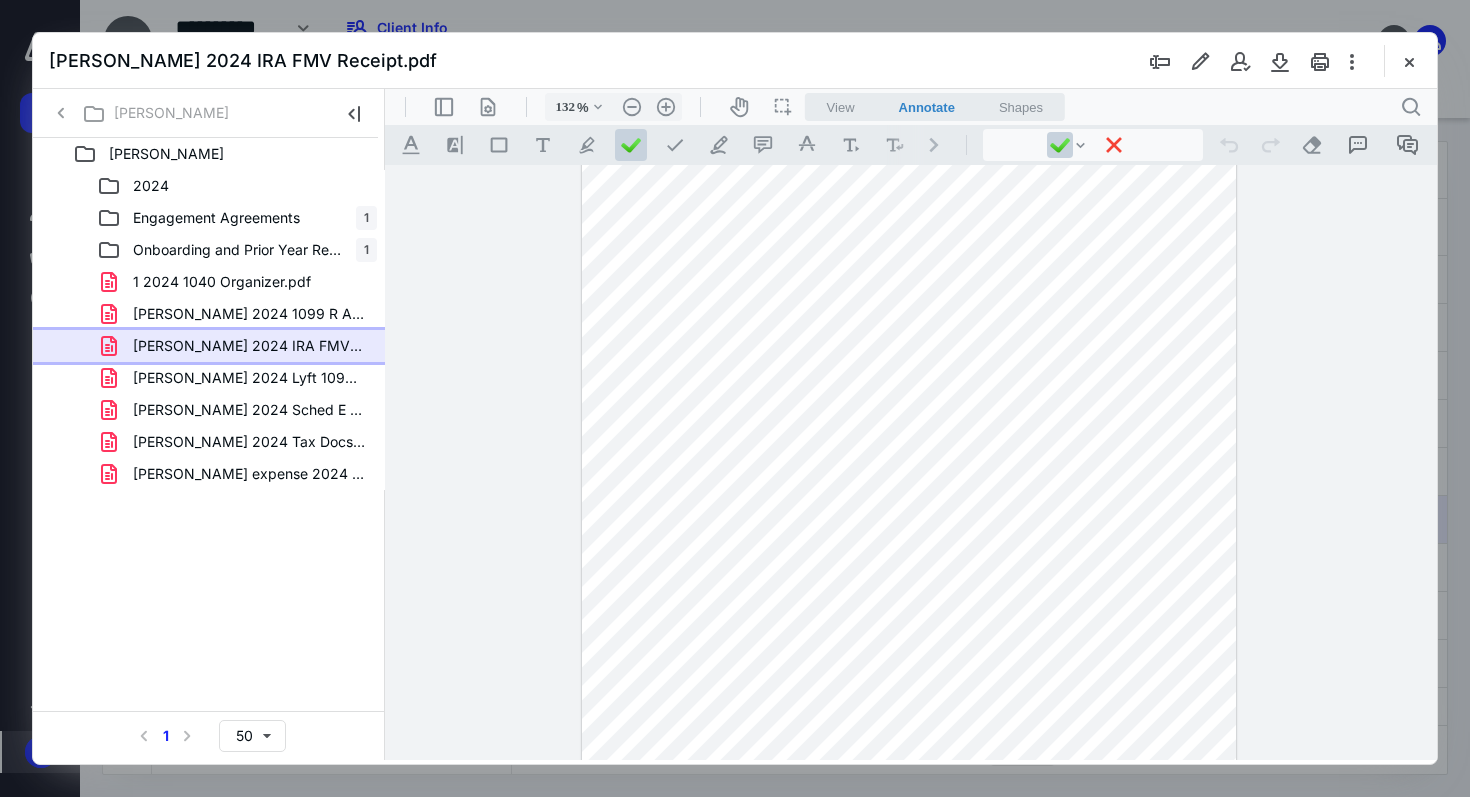 scroll, scrollTop: 170, scrollLeft: 0, axis: vertical 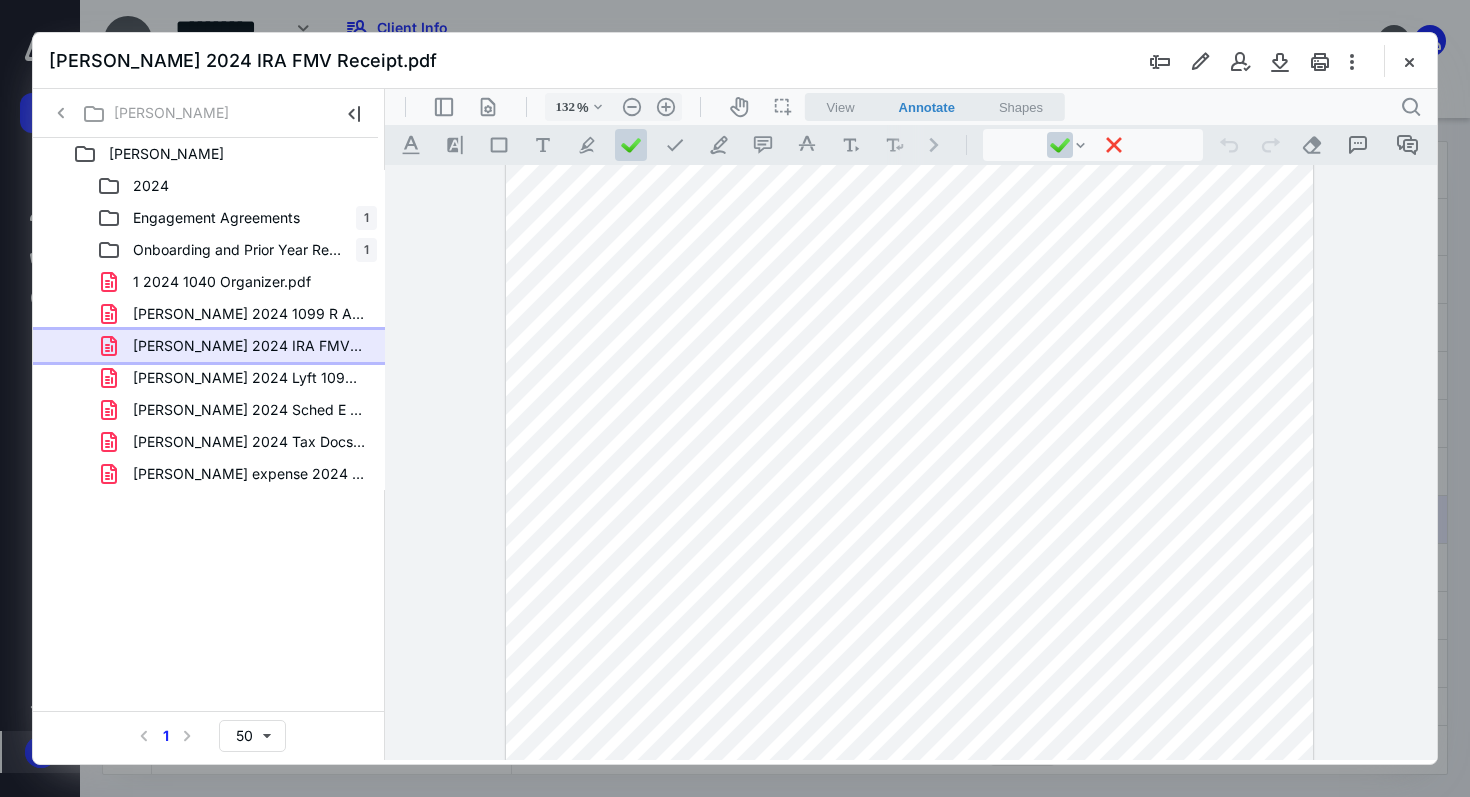 drag, startPoint x: 1433, startPoint y: 346, endPoint x: 1417, endPoint y: 273, distance: 74.73286 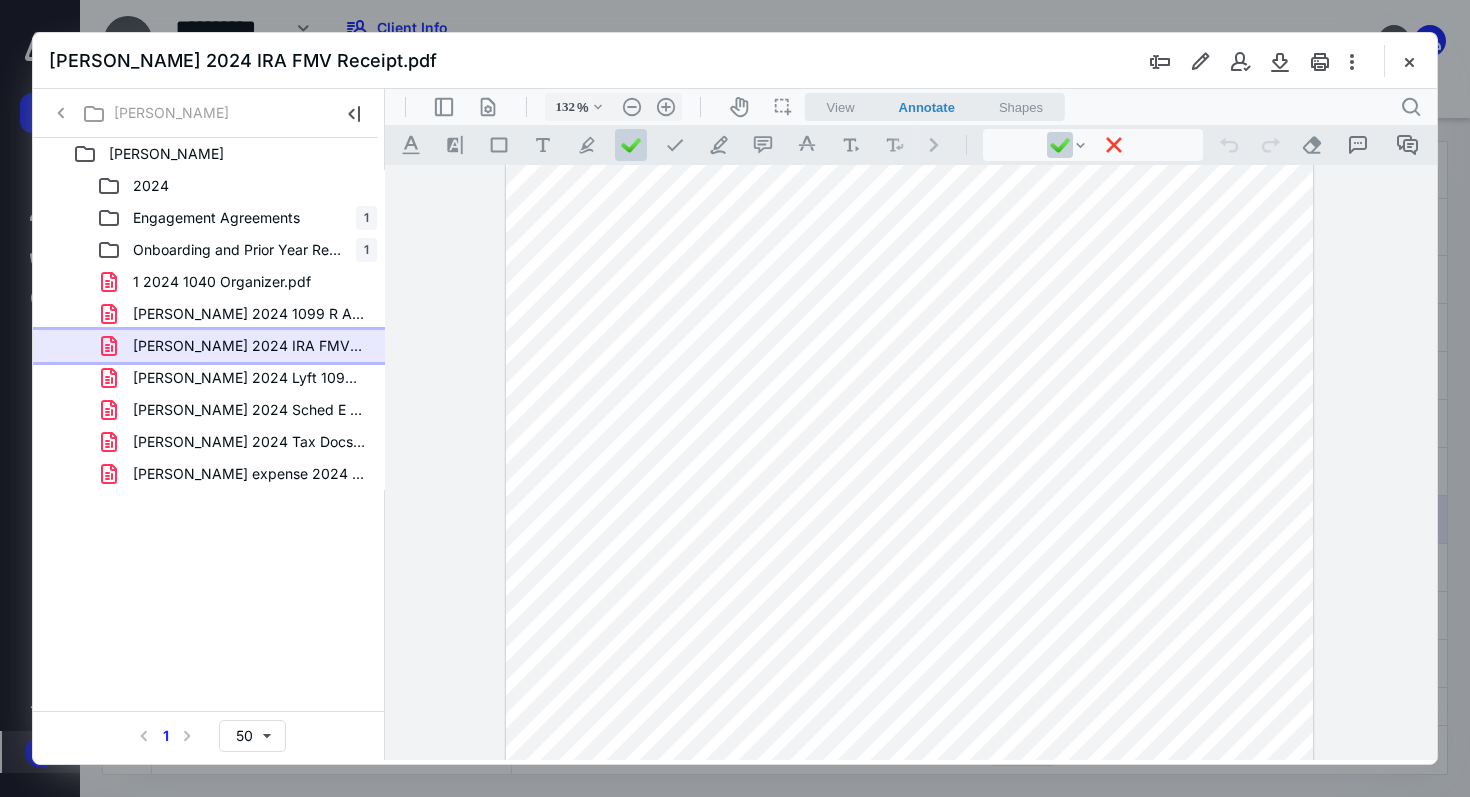 scroll, scrollTop: 0, scrollLeft: 0, axis: both 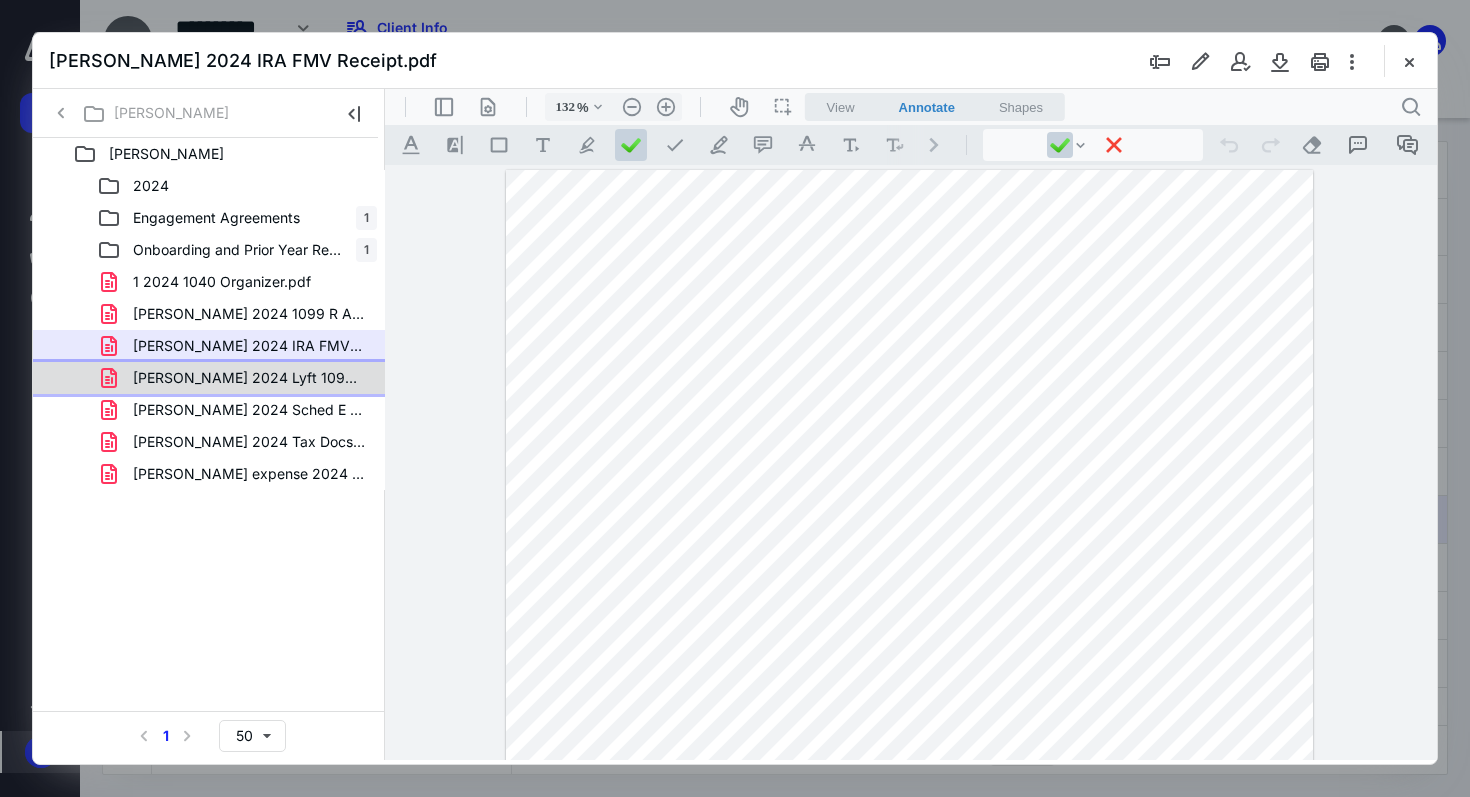 click on "Hale, David 2024 Lyft 1099 Income_Expenses.pdf" at bounding box center [237, 378] 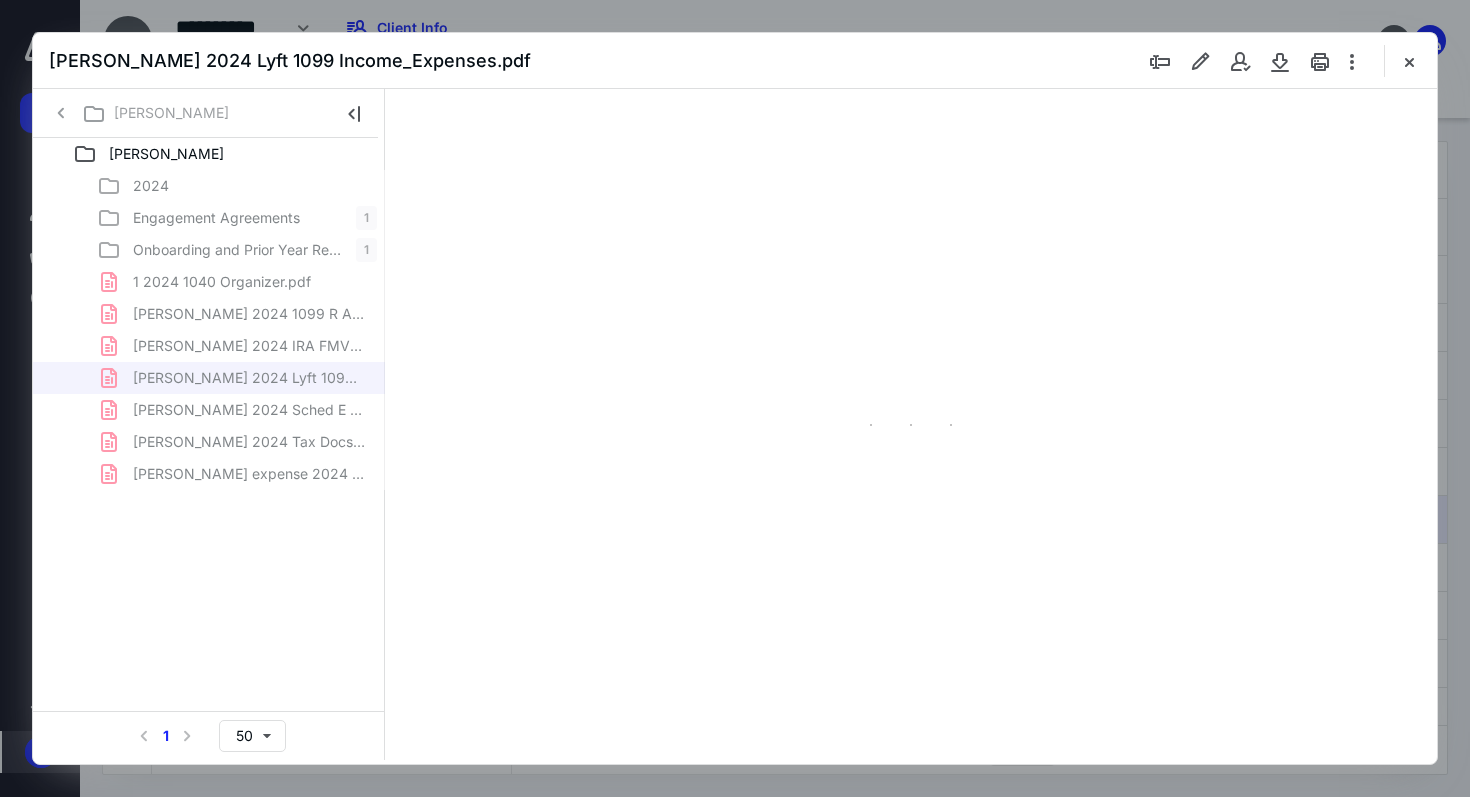 scroll, scrollTop: 79, scrollLeft: 0, axis: vertical 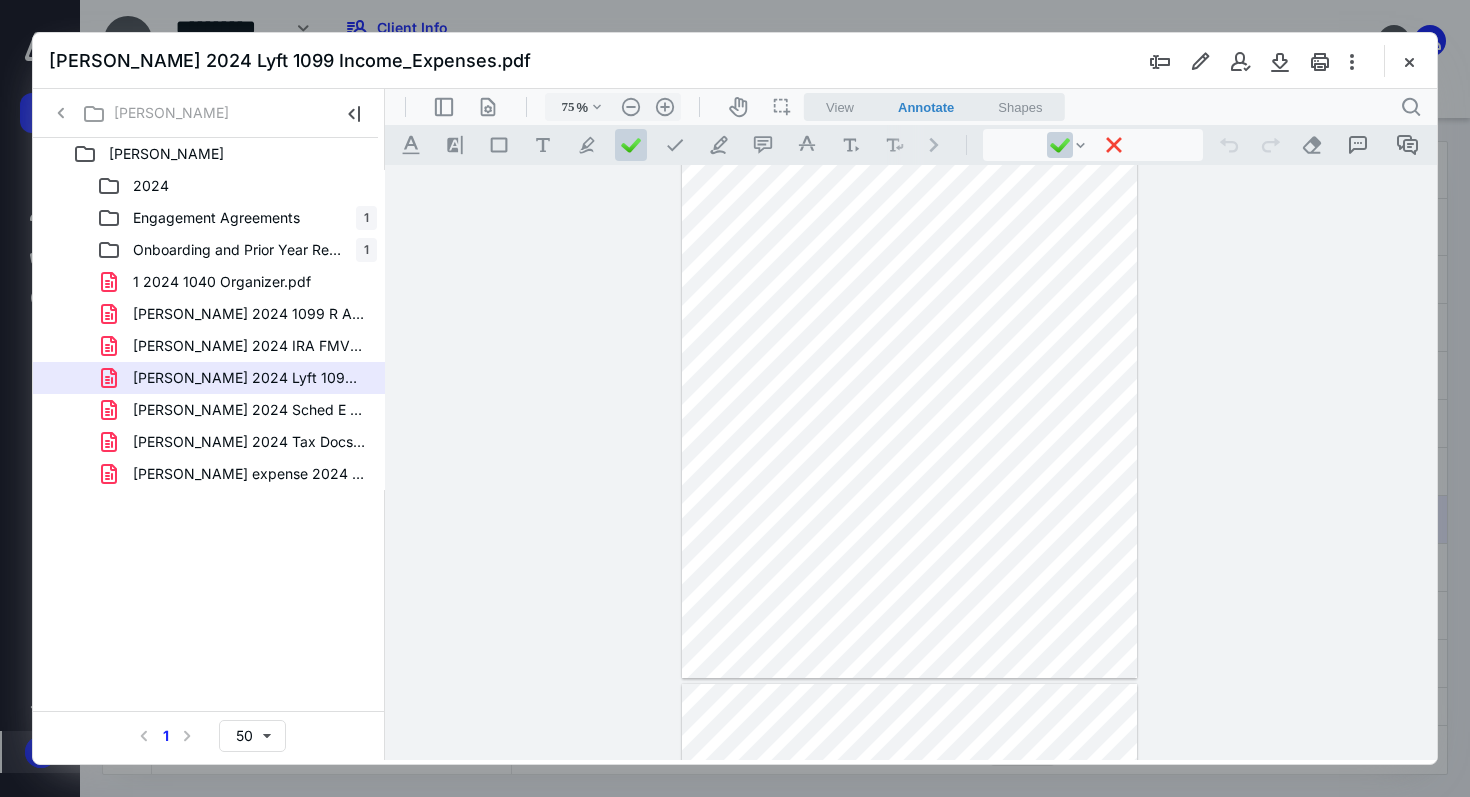 drag, startPoint x: 1425, startPoint y: 282, endPoint x: 1425, endPoint y: 268, distance: 14 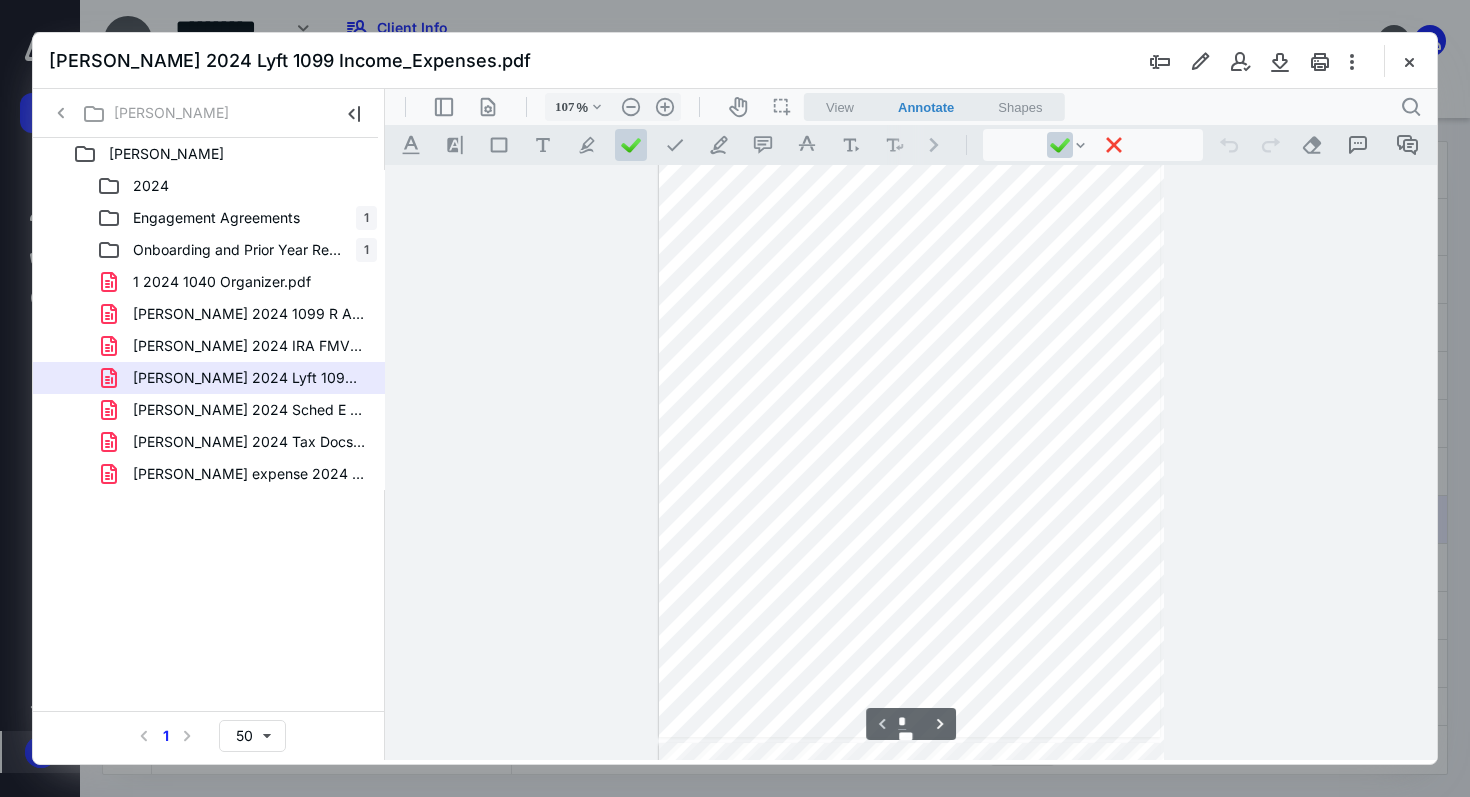 scroll, scrollTop: 197, scrollLeft: 0, axis: vertical 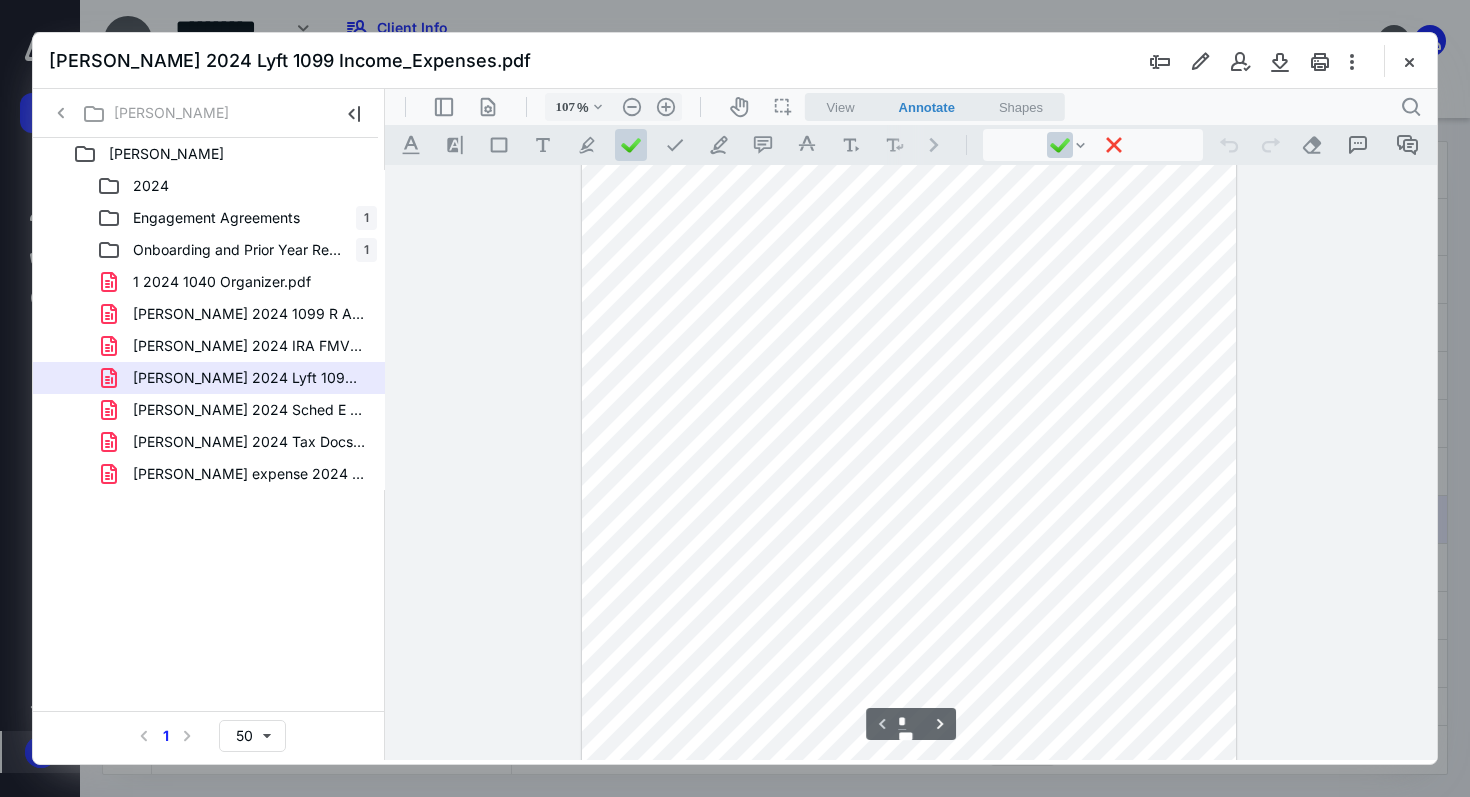 type on "132" 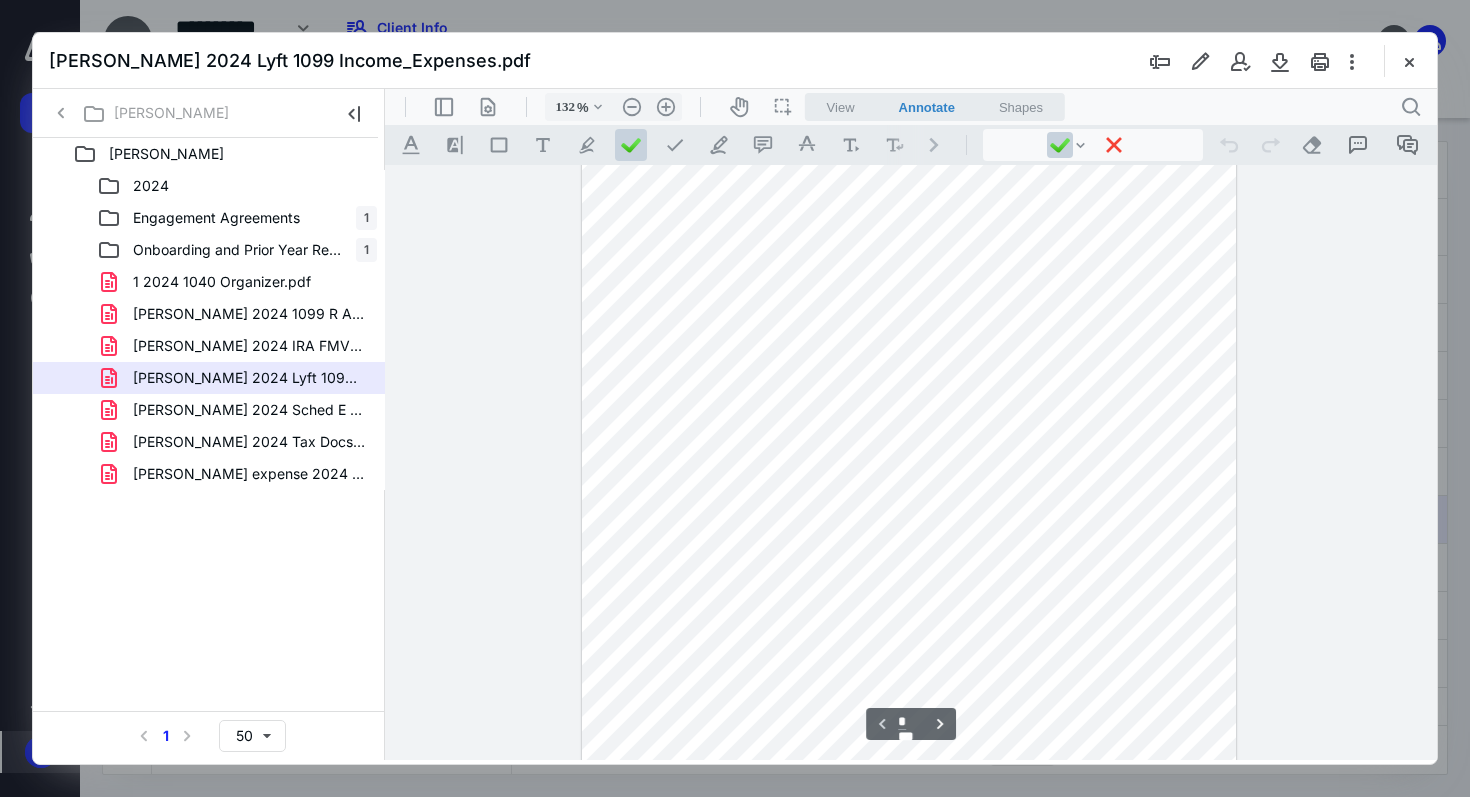 scroll, scrollTop: 289, scrollLeft: 0, axis: vertical 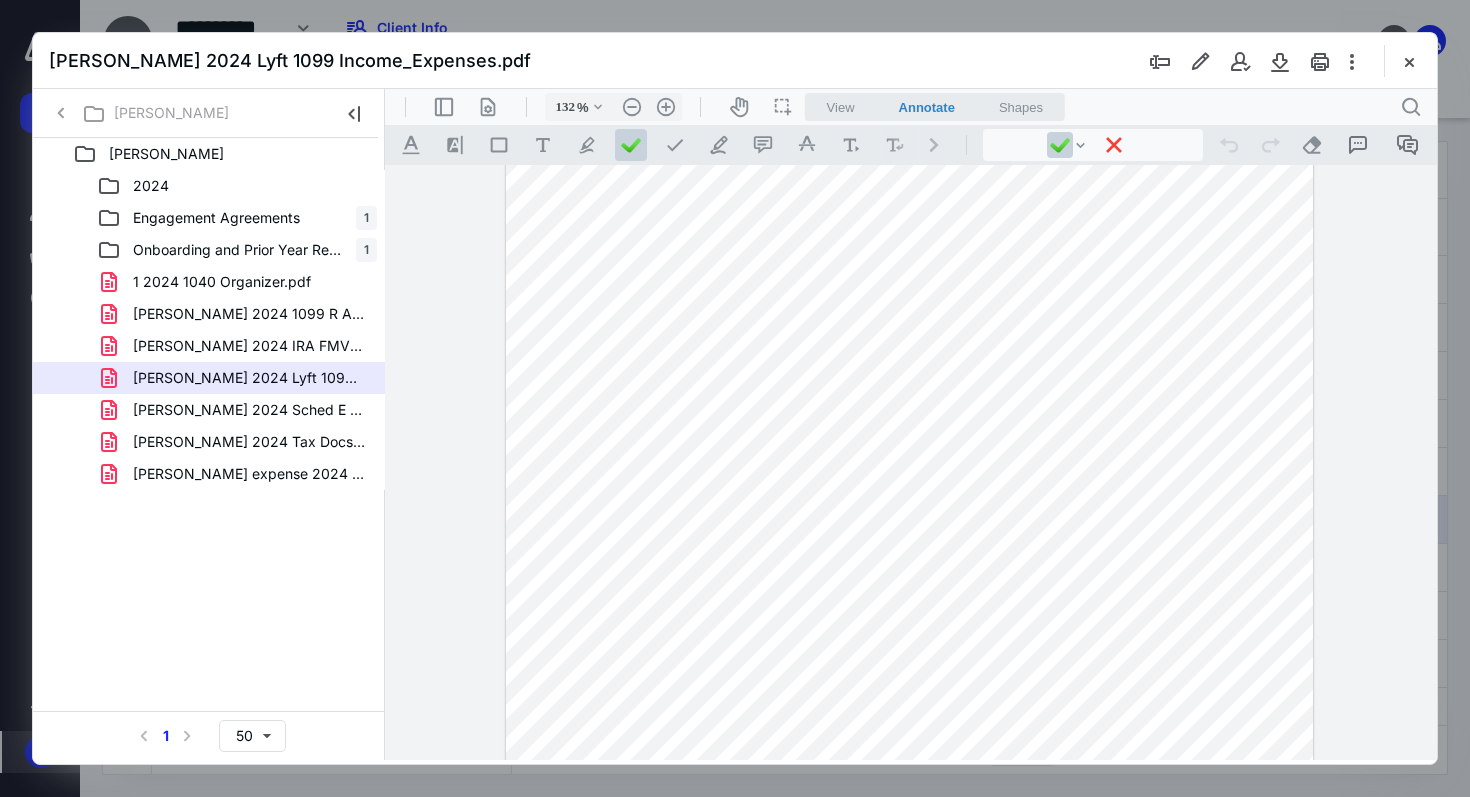 click at bounding box center (909, 614) 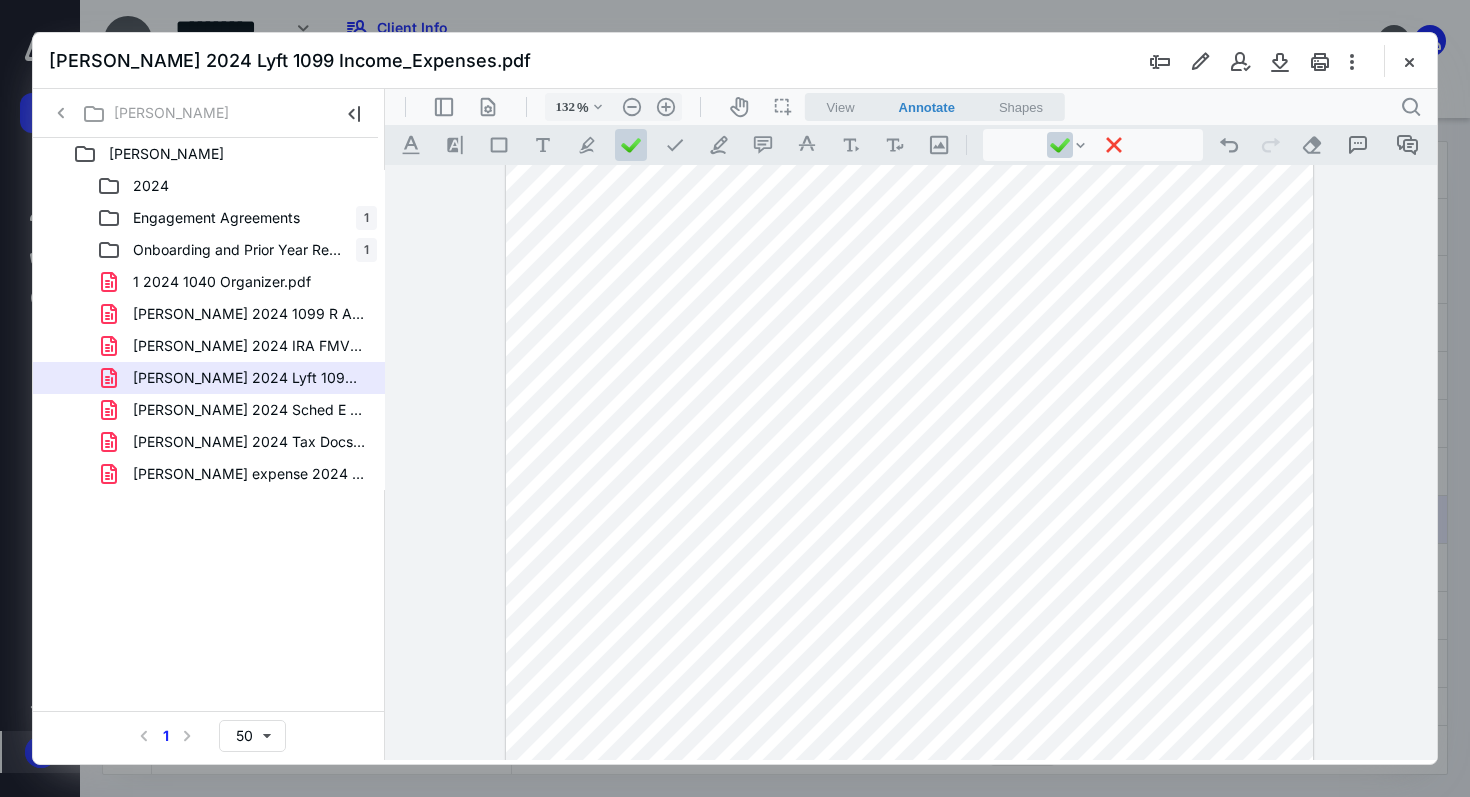 click at bounding box center (909, 614) 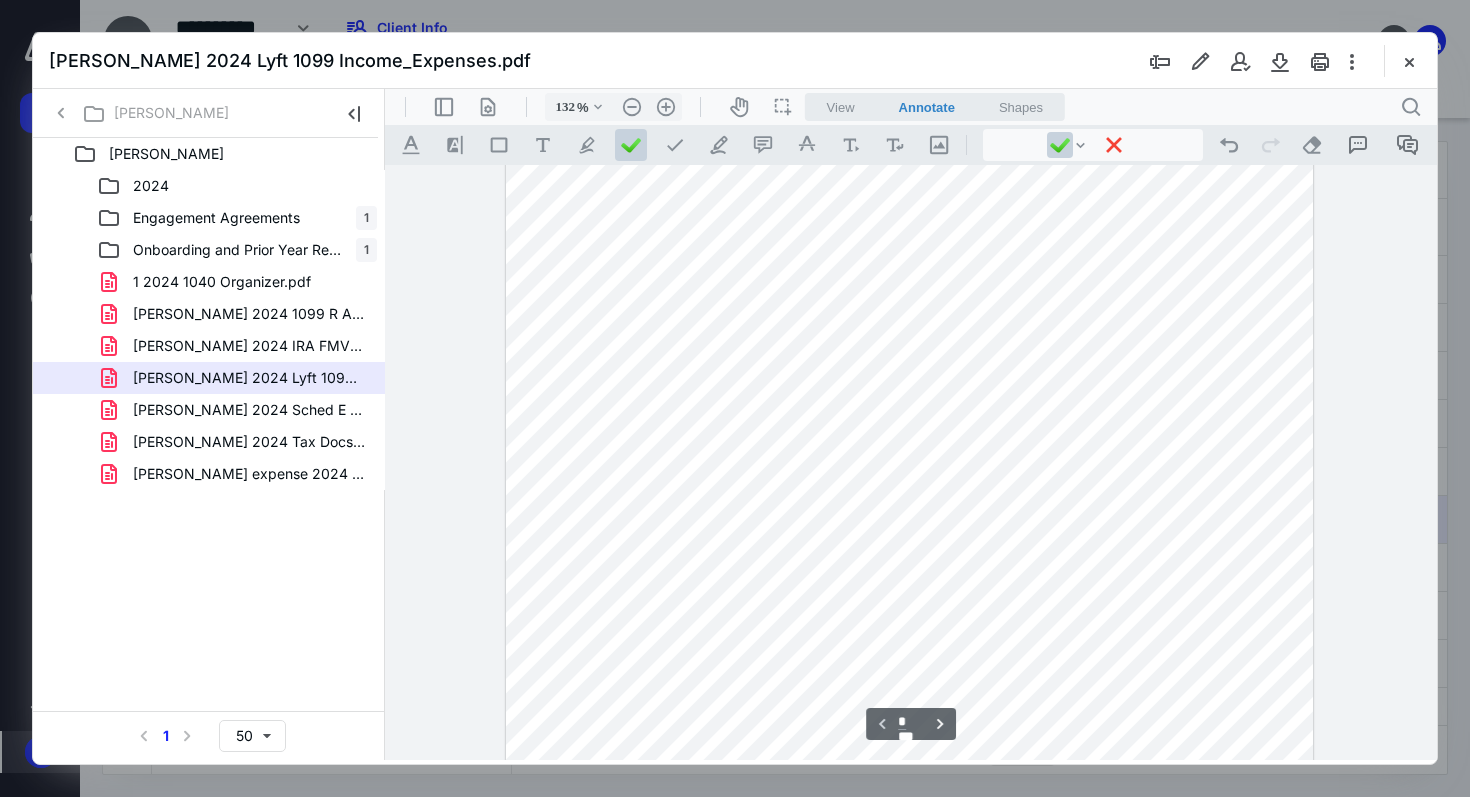 scroll, scrollTop: 457, scrollLeft: 0, axis: vertical 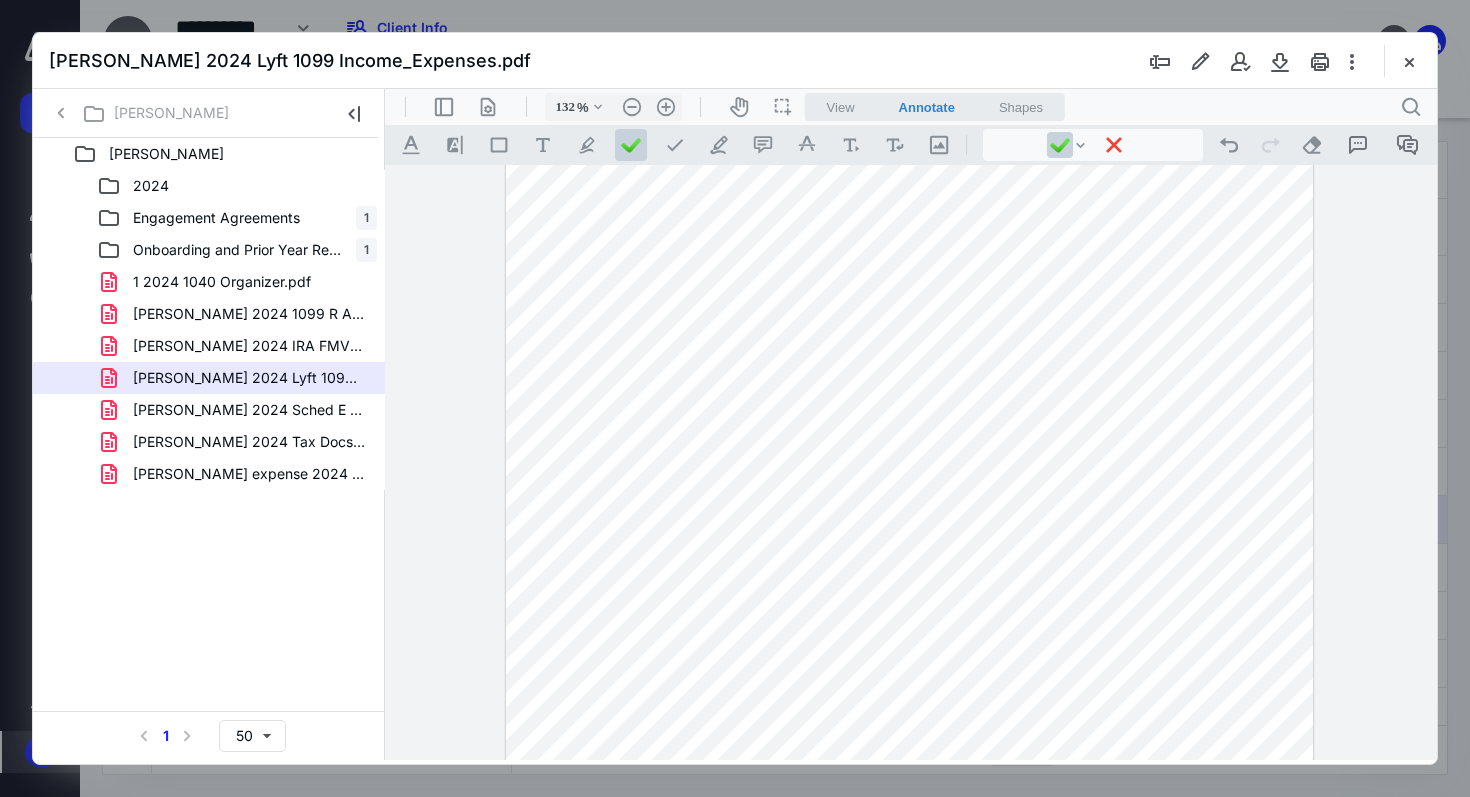 click at bounding box center [909, 437] 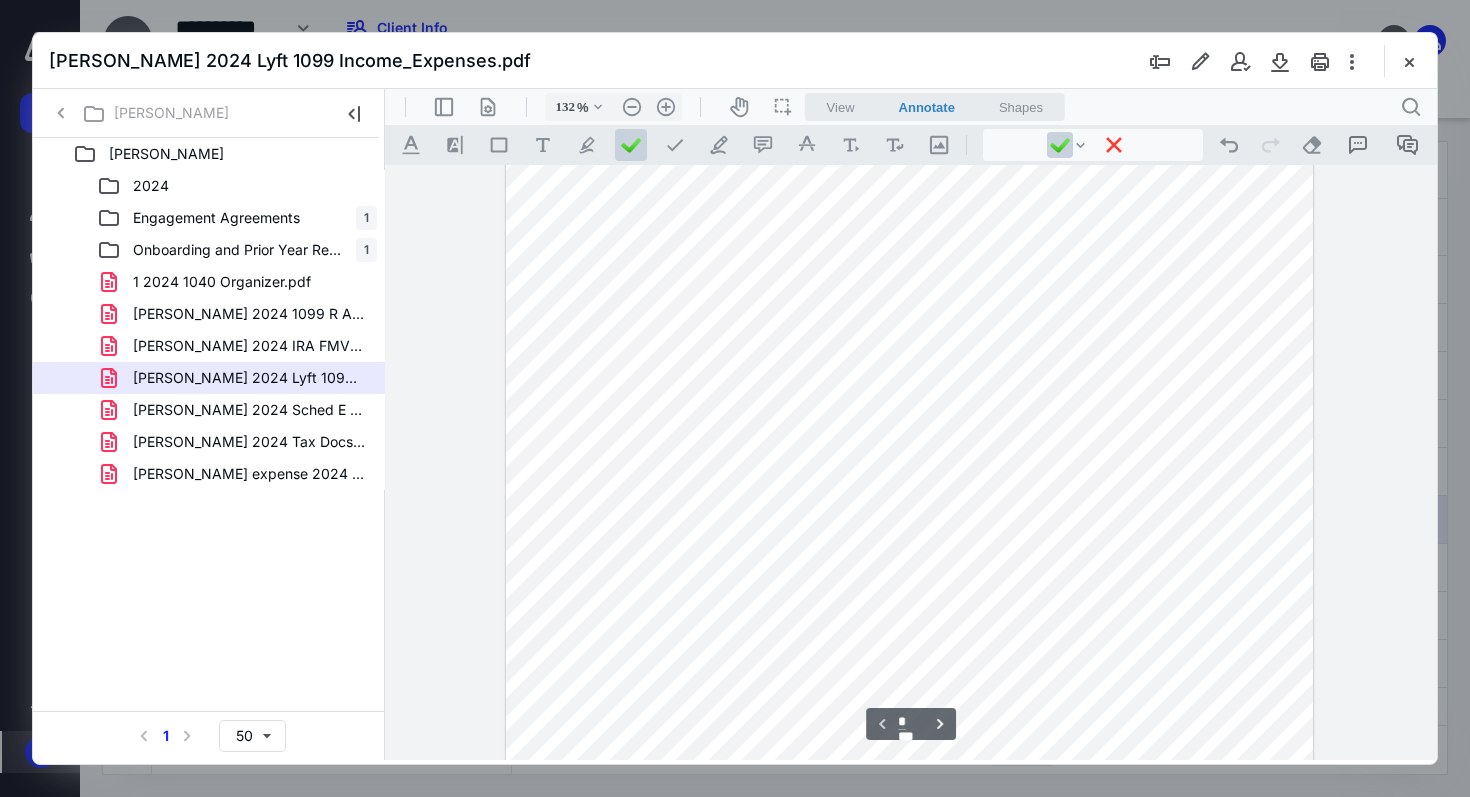scroll, scrollTop: 340, scrollLeft: 0, axis: vertical 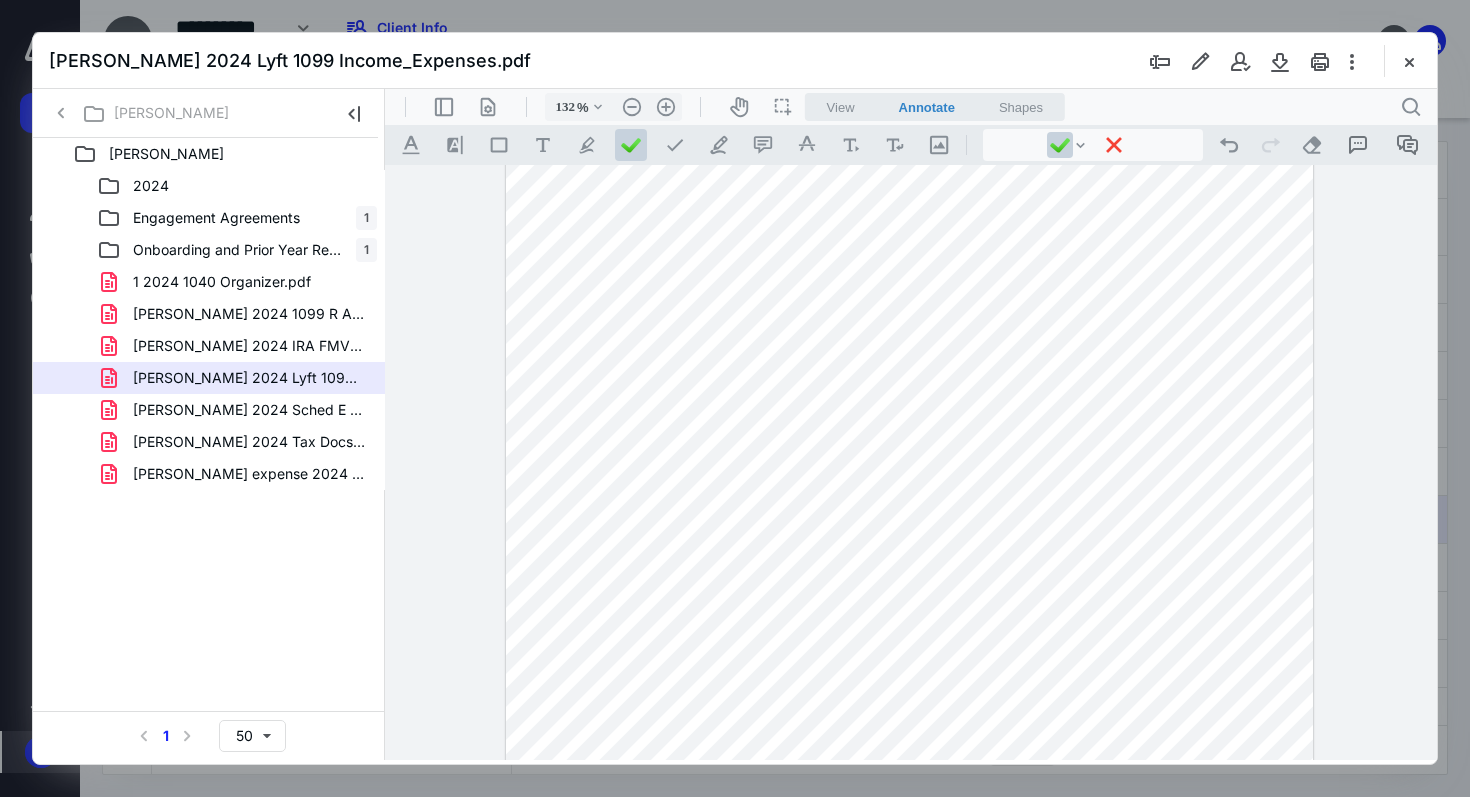 click at bounding box center (909, 352) 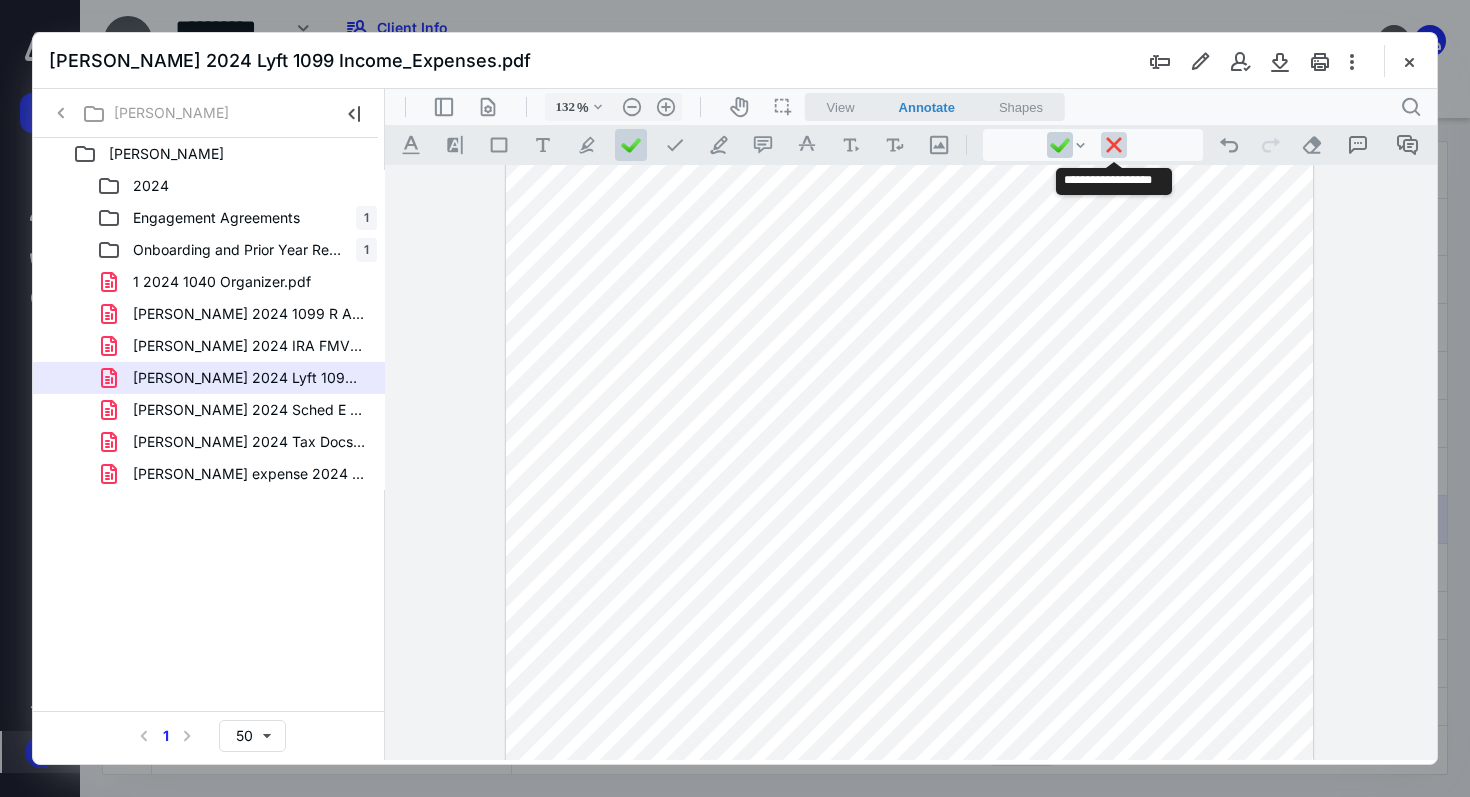 click at bounding box center [1114, 145] 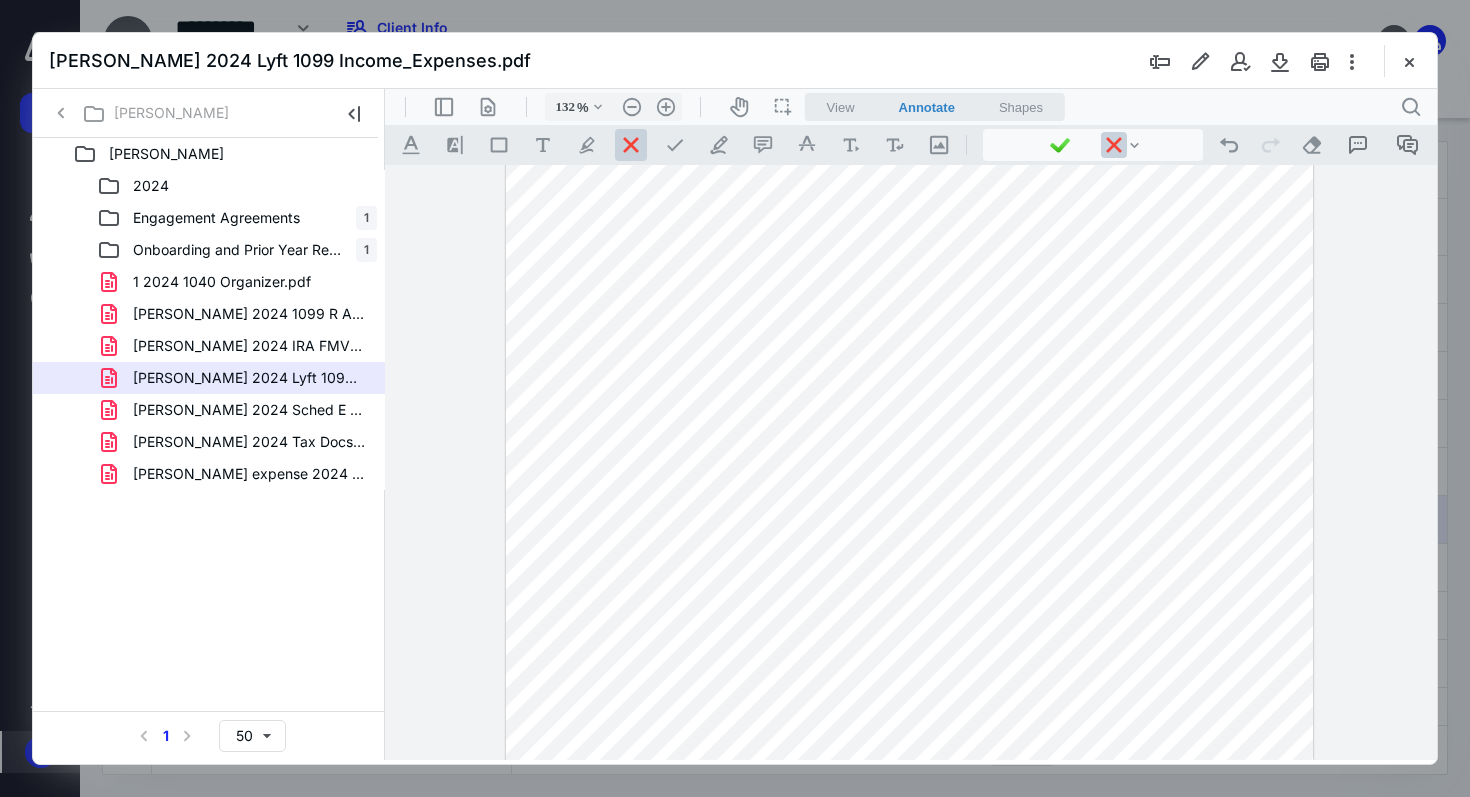 click at bounding box center (909, 352) 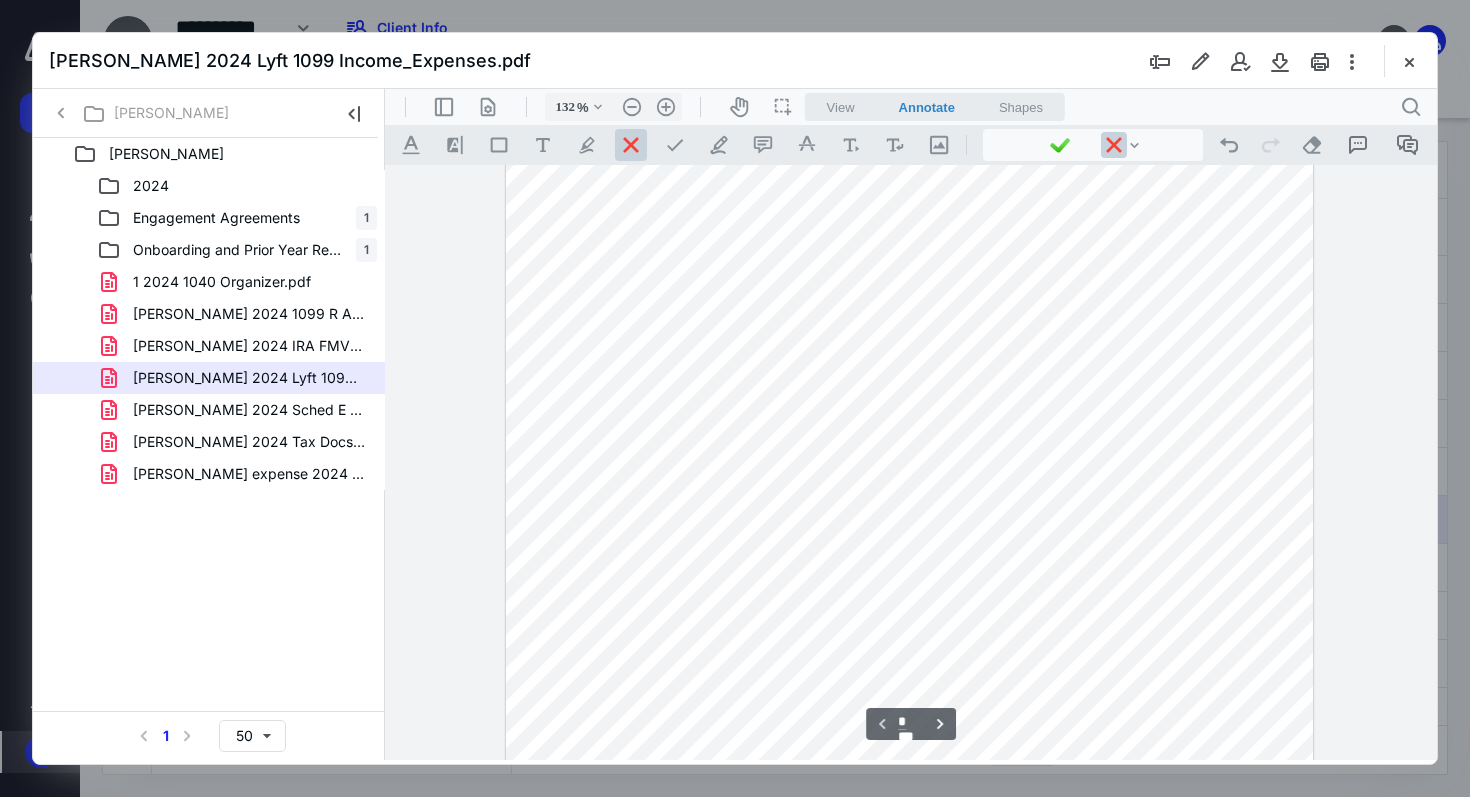 scroll, scrollTop: 521, scrollLeft: 0, axis: vertical 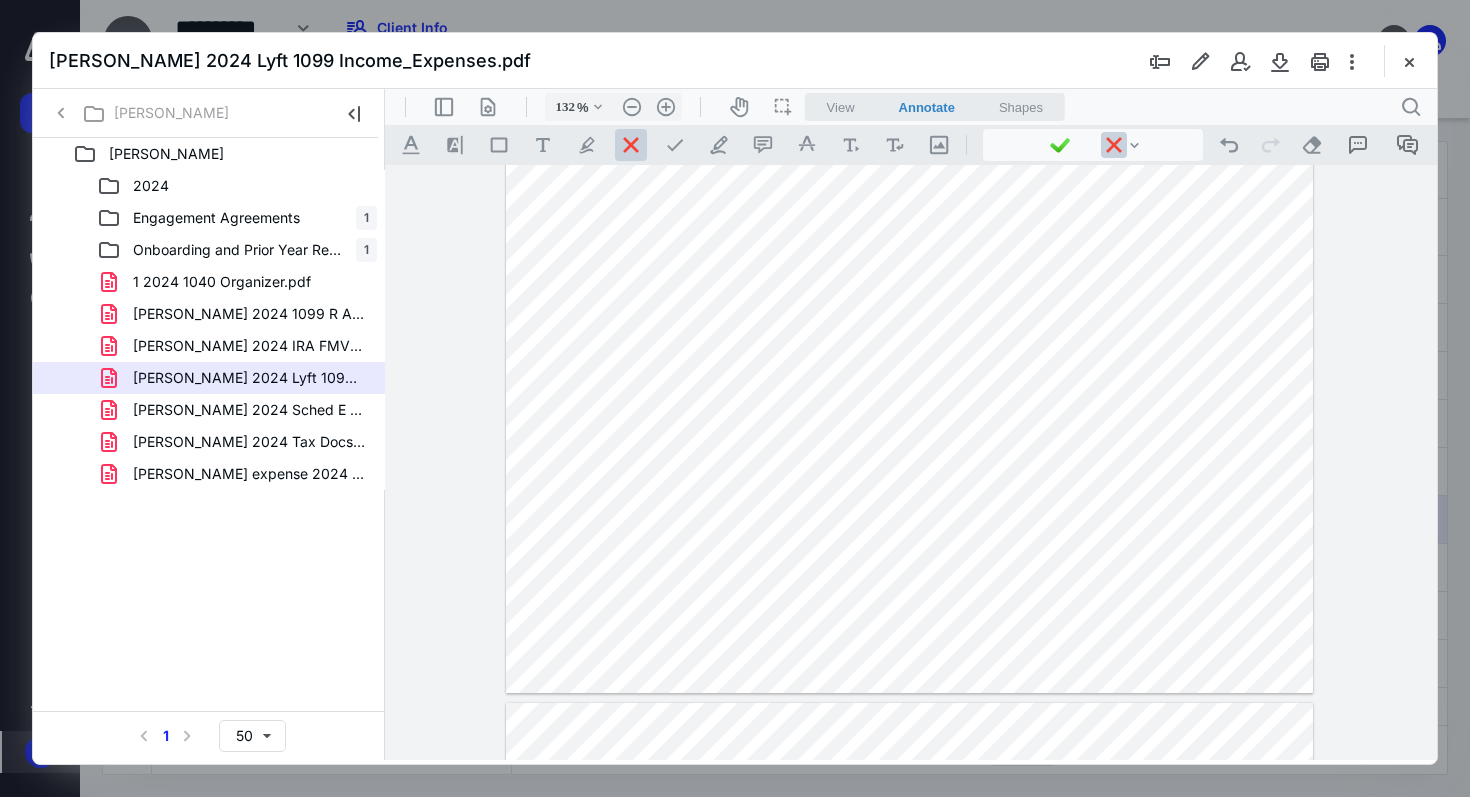 click at bounding box center [909, 171] 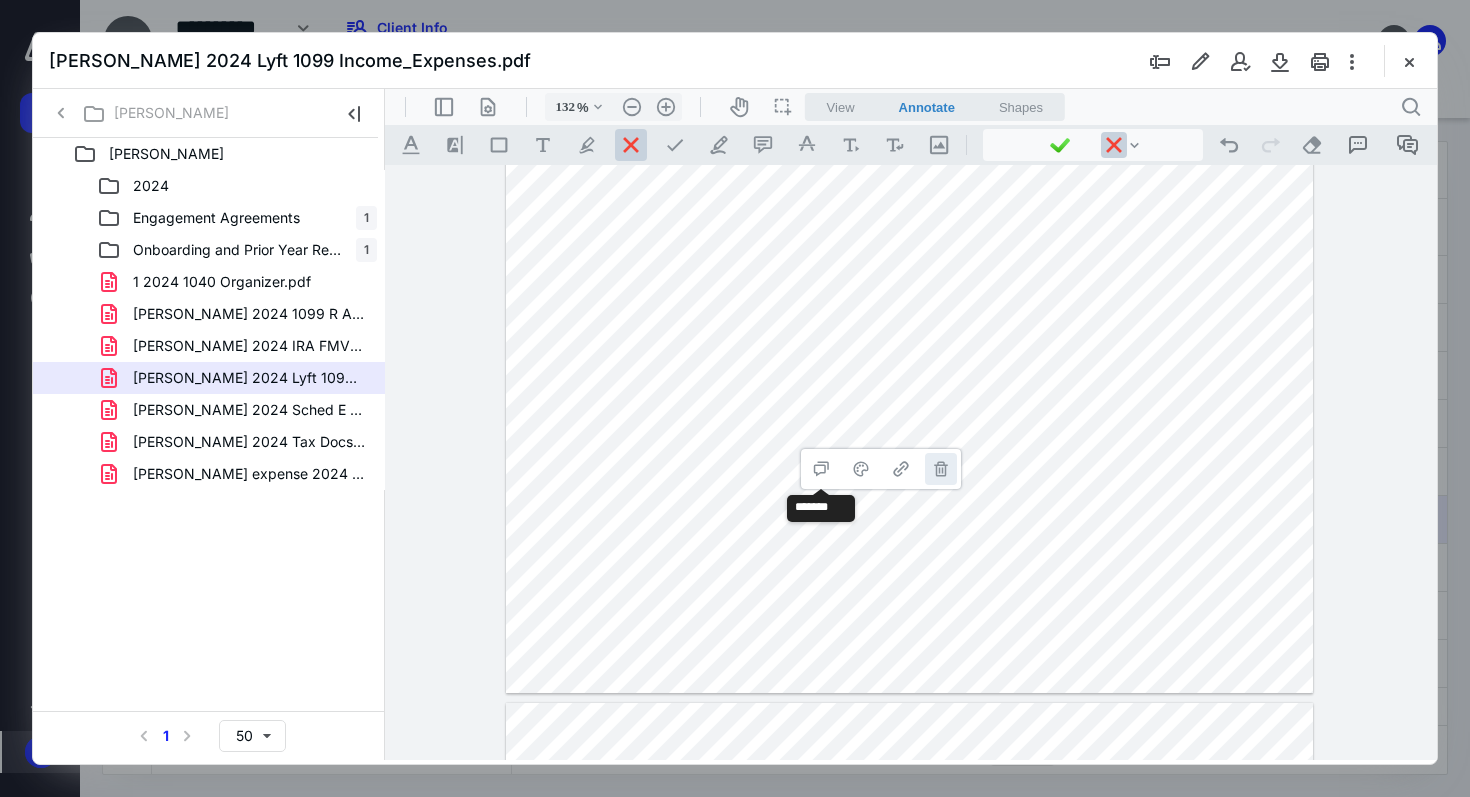 click on "**********" at bounding box center [941, 469] 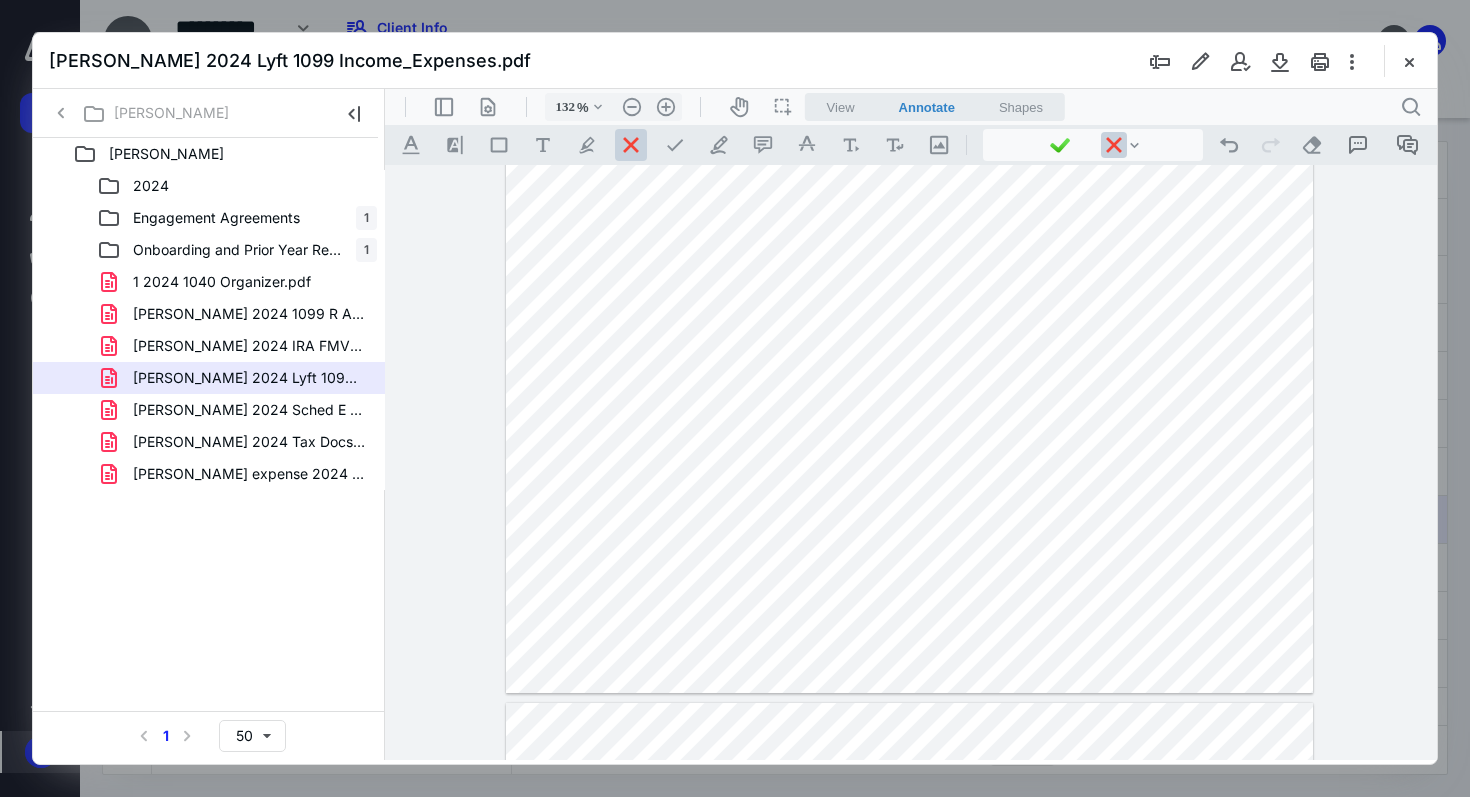 click at bounding box center (909, 171) 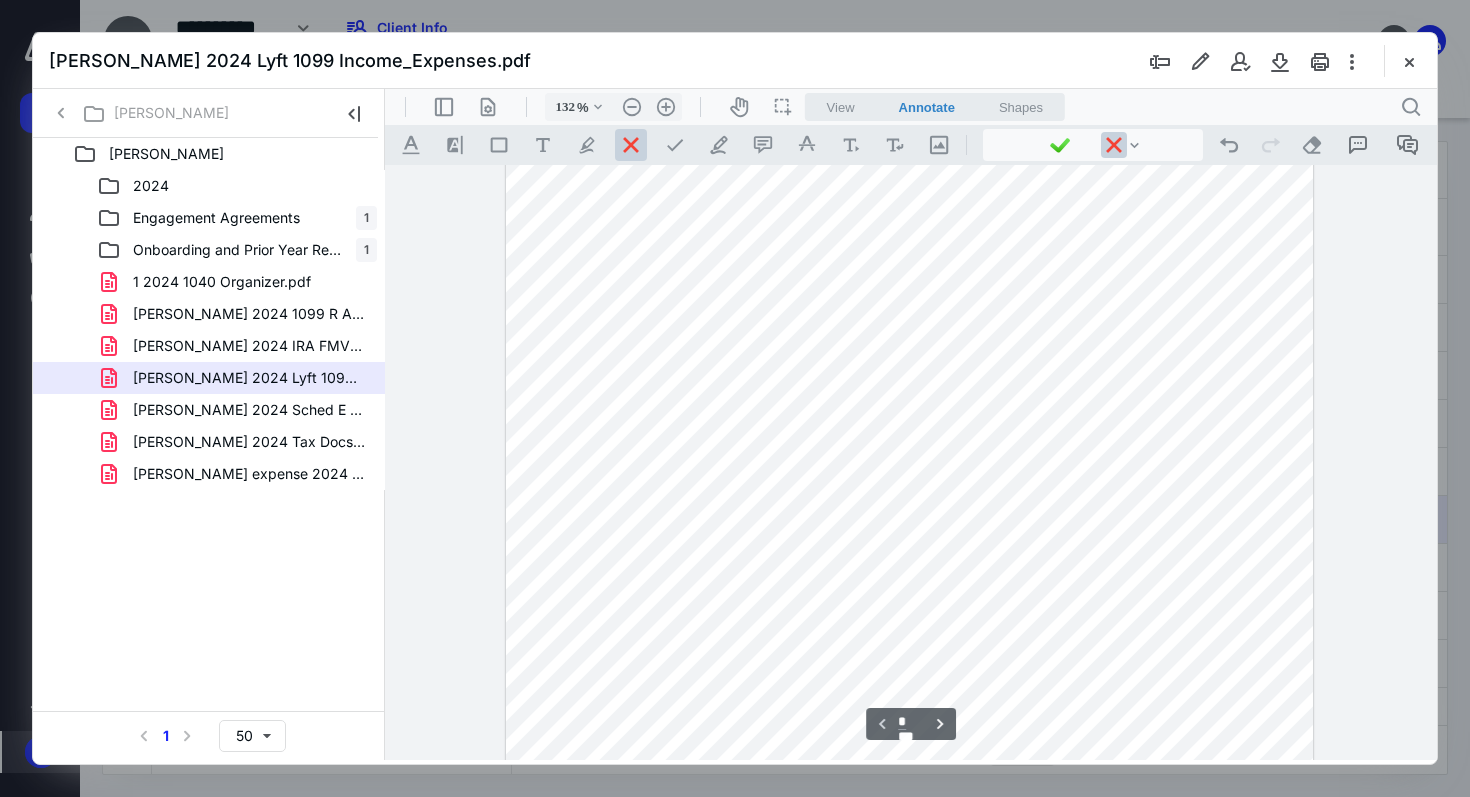 scroll, scrollTop: 425, scrollLeft: 0, axis: vertical 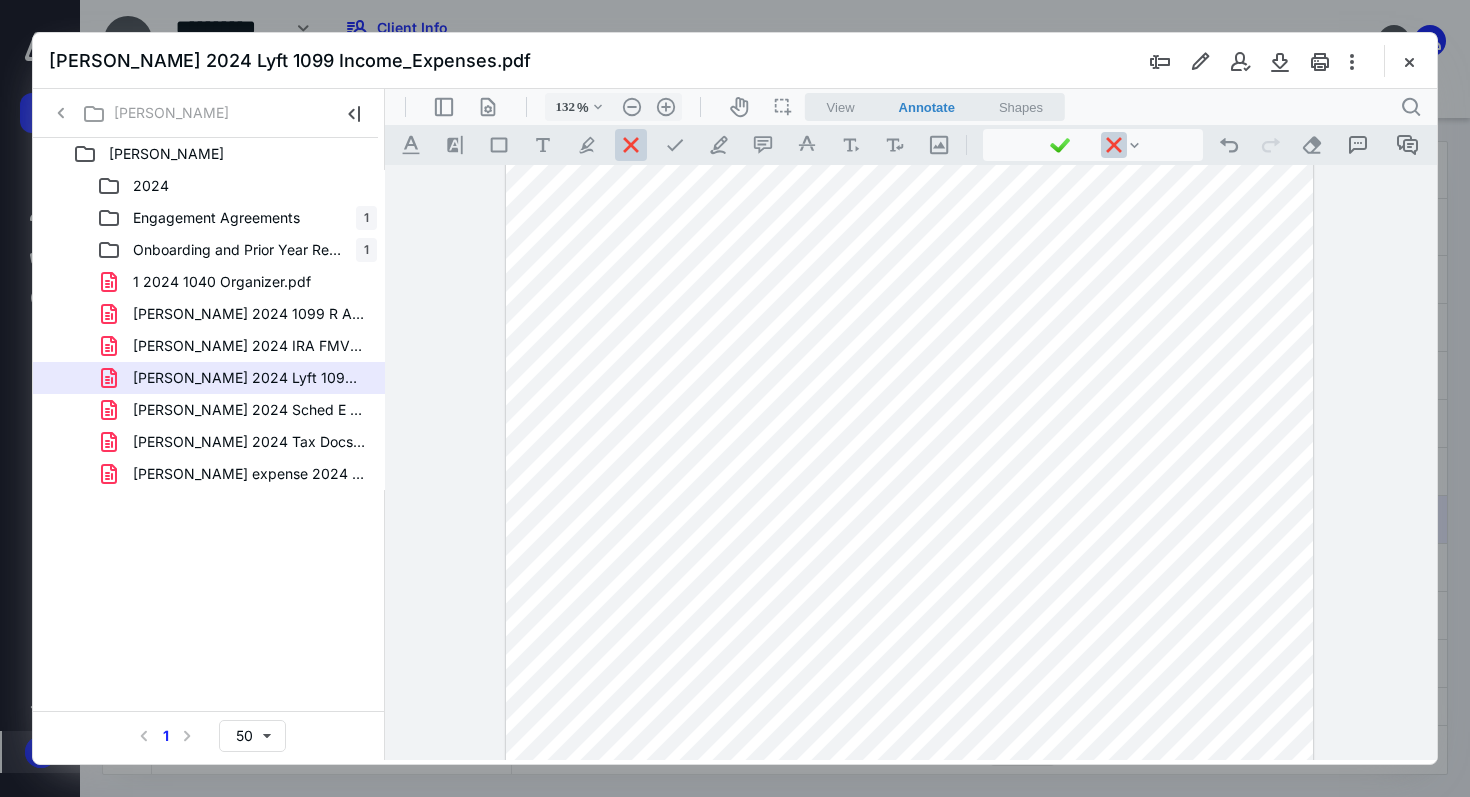 click at bounding box center (909, 267) 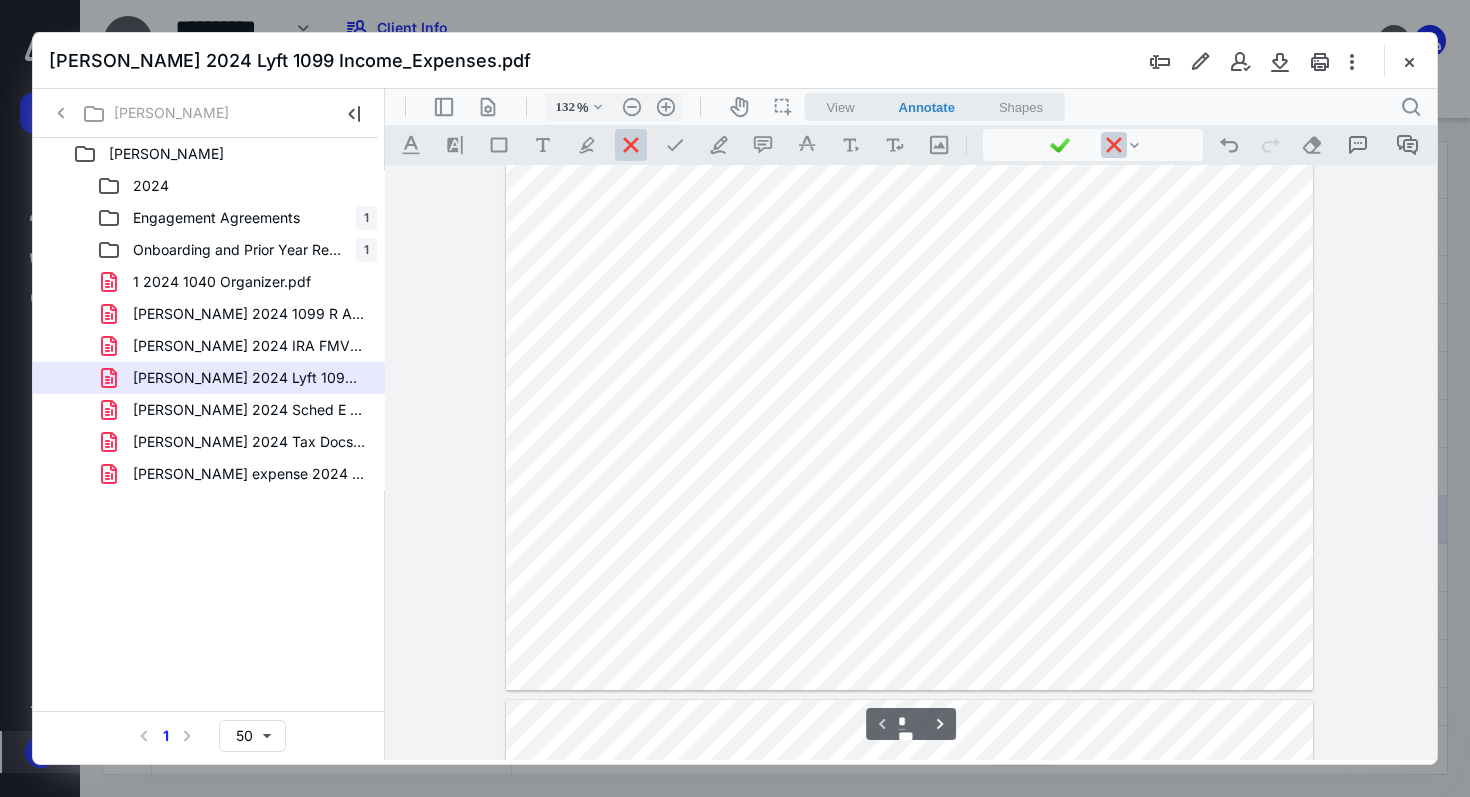 scroll, scrollTop: 489, scrollLeft: 0, axis: vertical 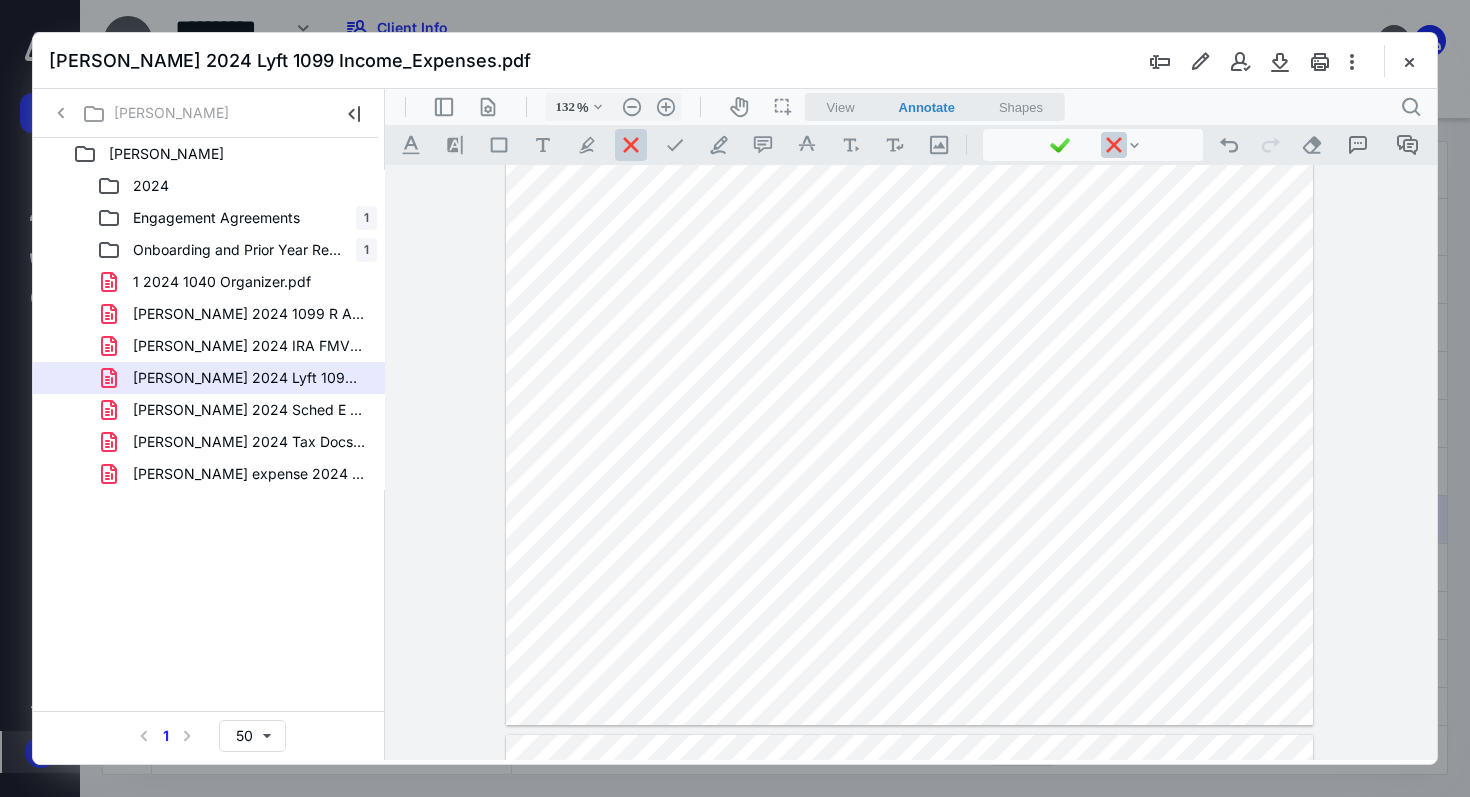 click on "**********" at bounding box center (911, 462) 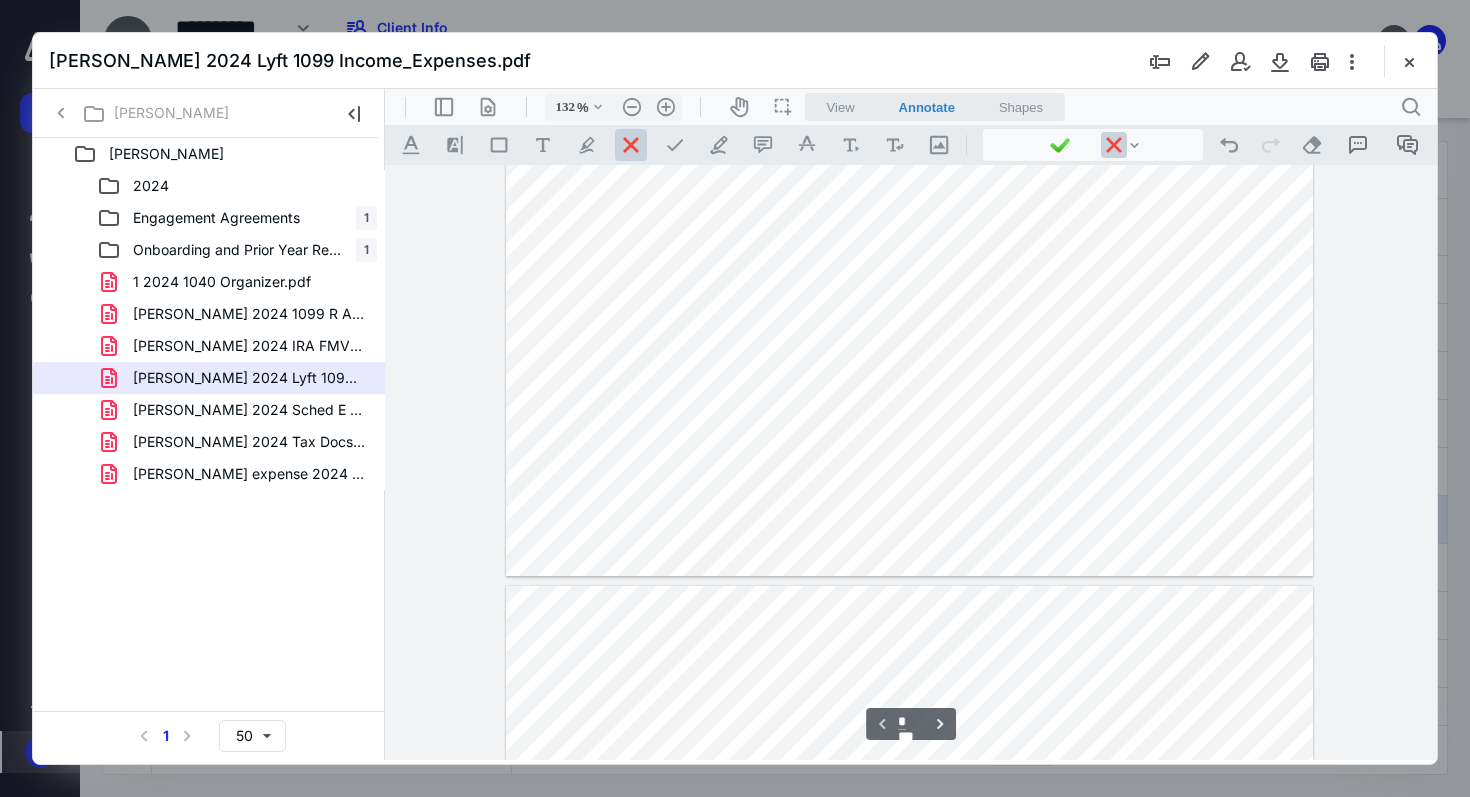 scroll, scrollTop: 709, scrollLeft: 0, axis: vertical 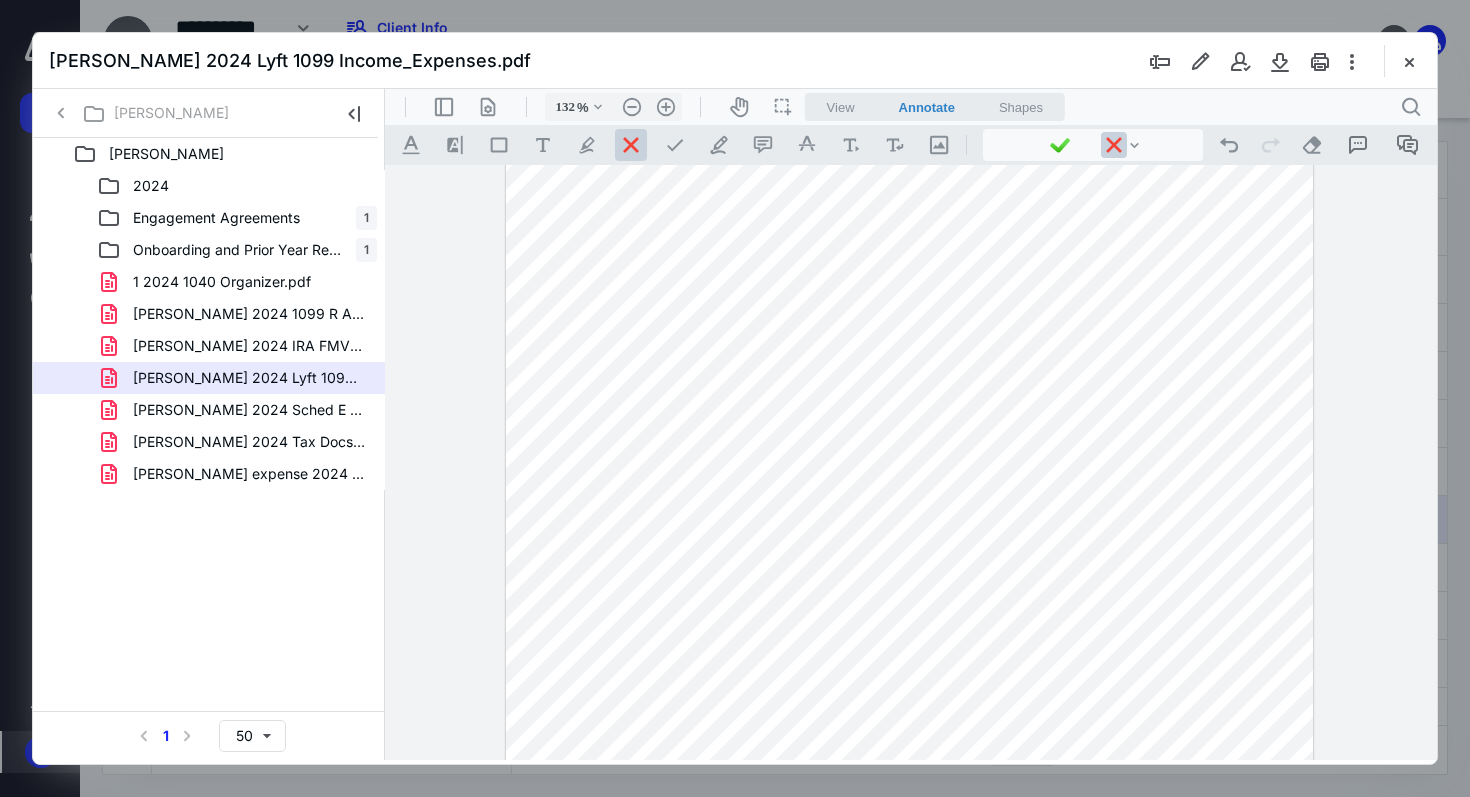 drag, startPoint x: 1435, startPoint y: 252, endPoint x: 1433, endPoint y: 225, distance: 27.073973 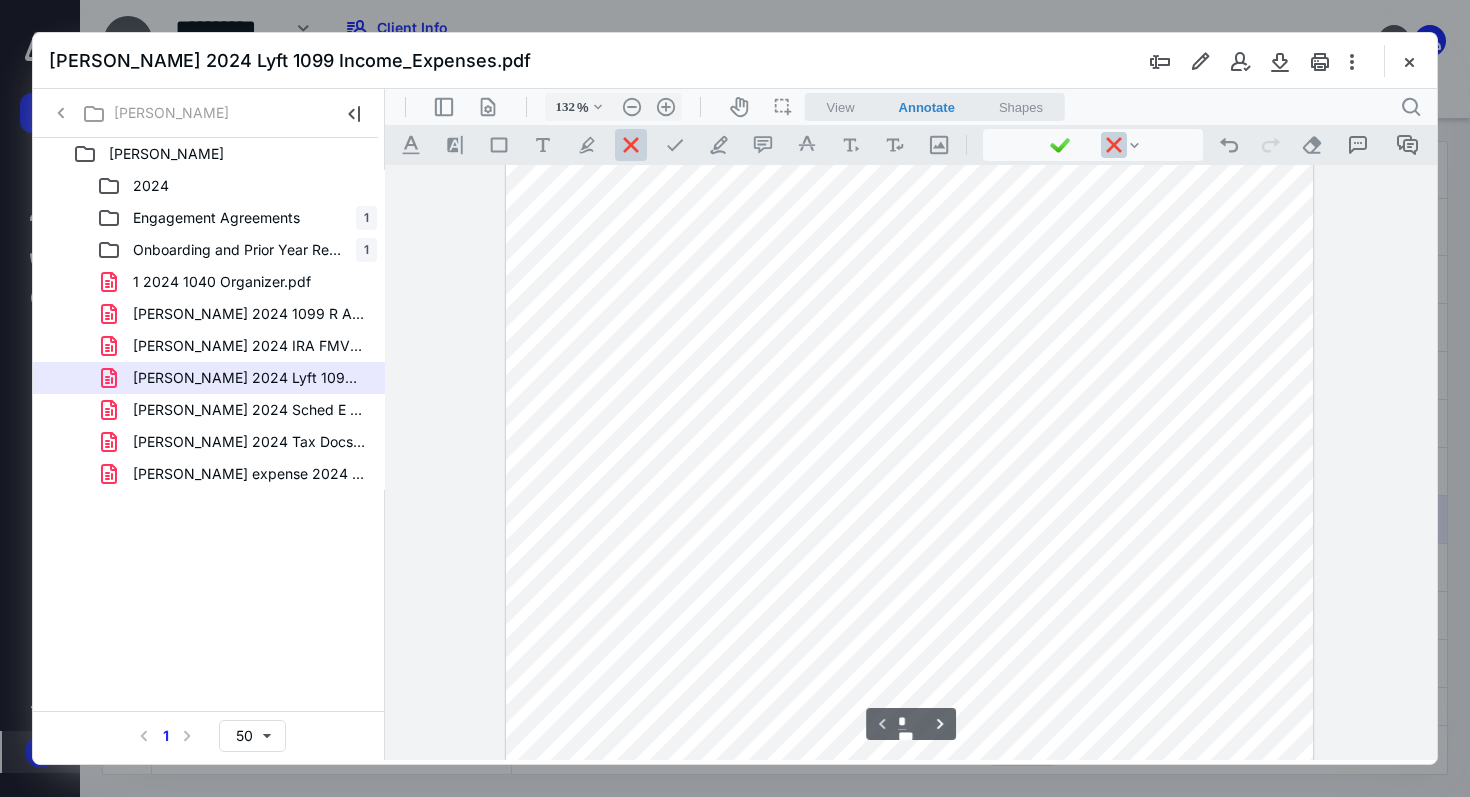 scroll, scrollTop: 450, scrollLeft: 0, axis: vertical 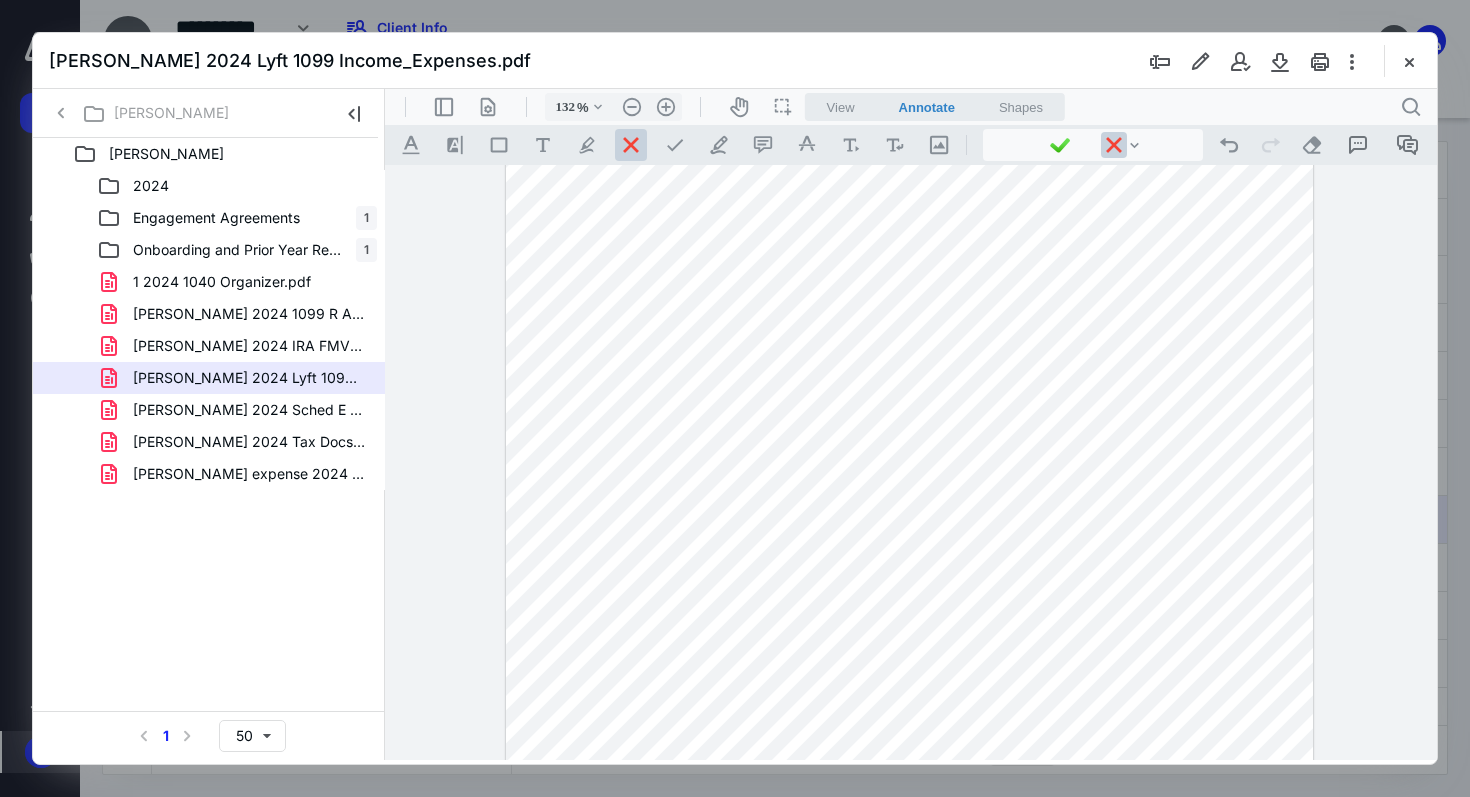 click at bounding box center [909, 242] 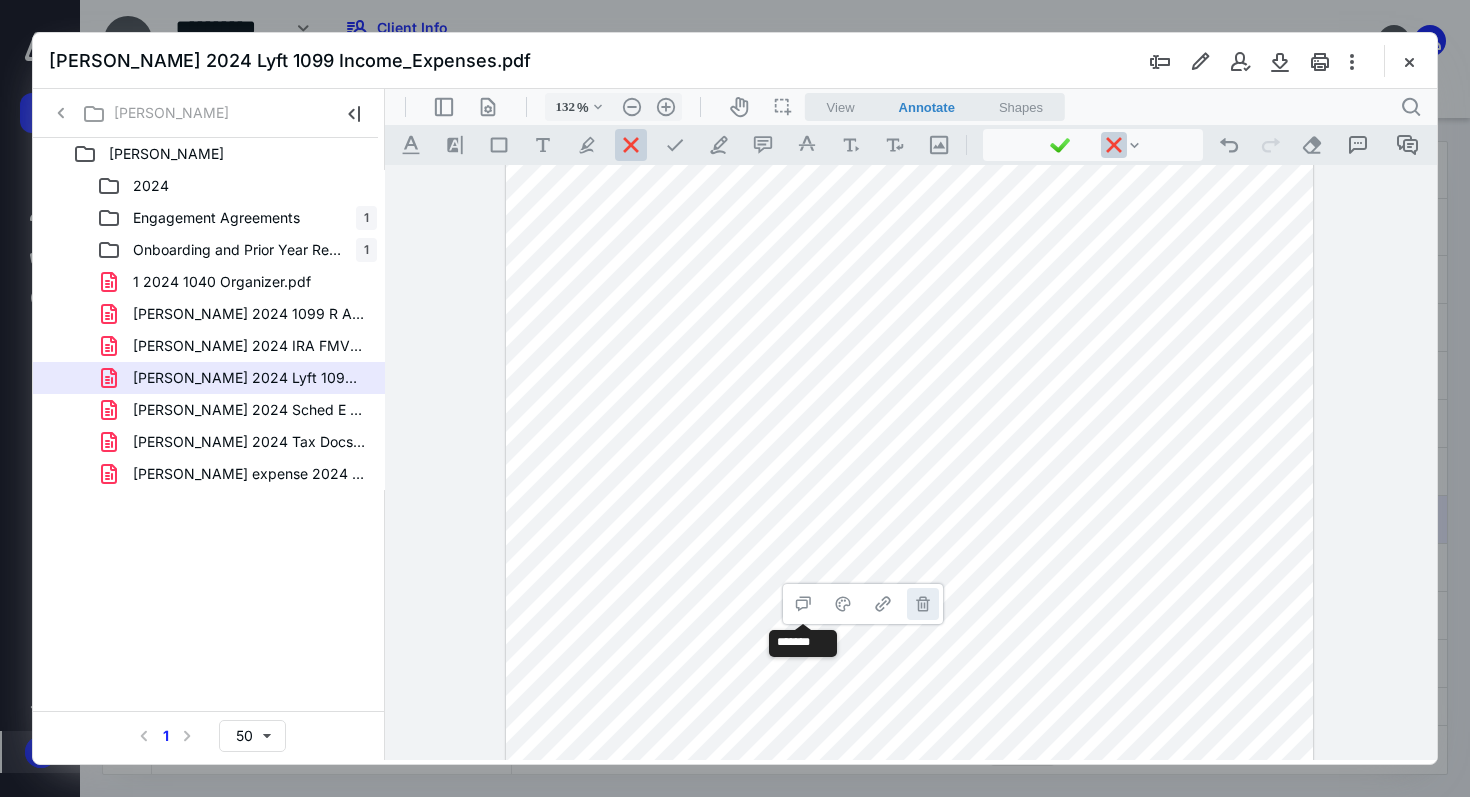 click on "**********" at bounding box center (923, 604) 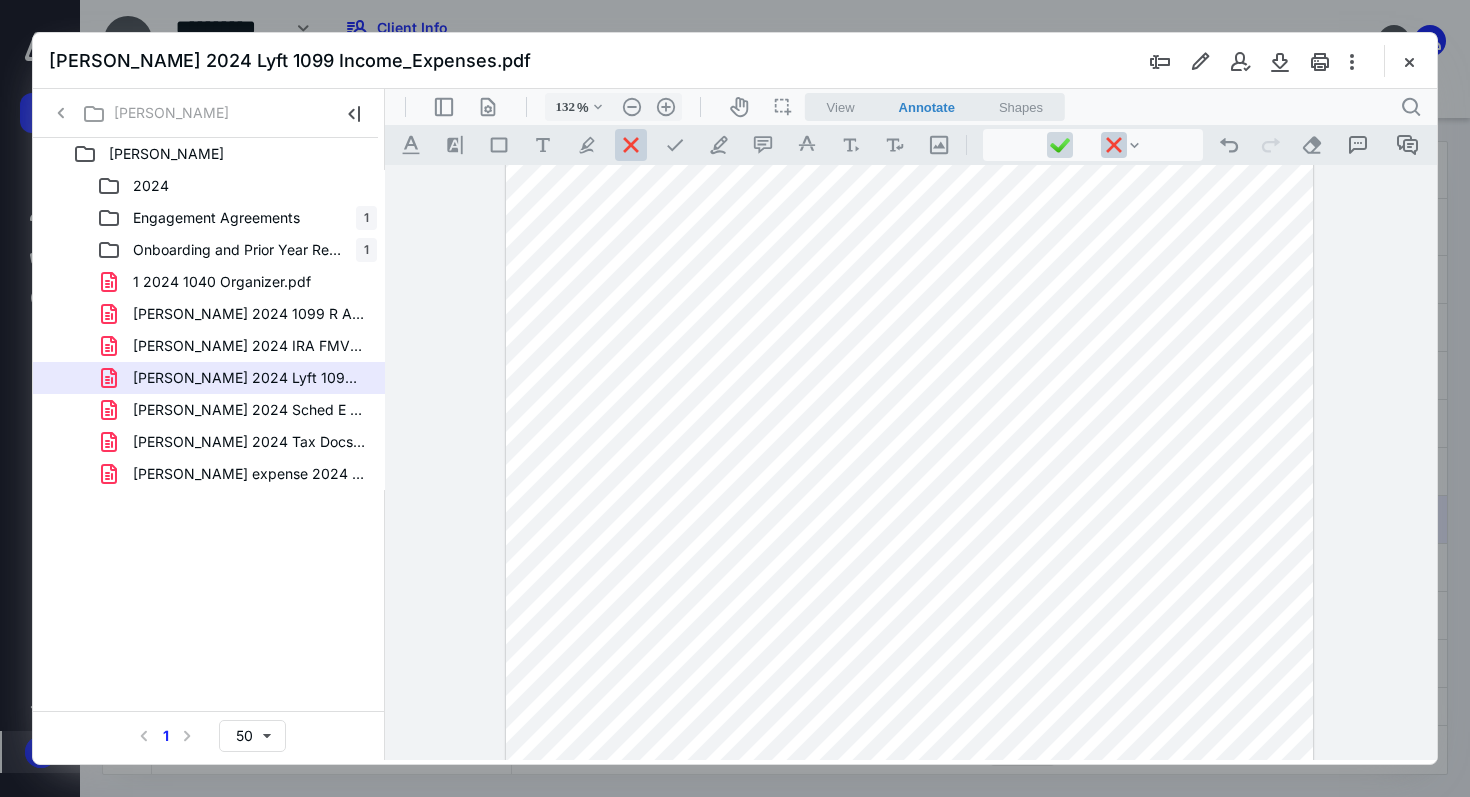 click at bounding box center (1060, 145) 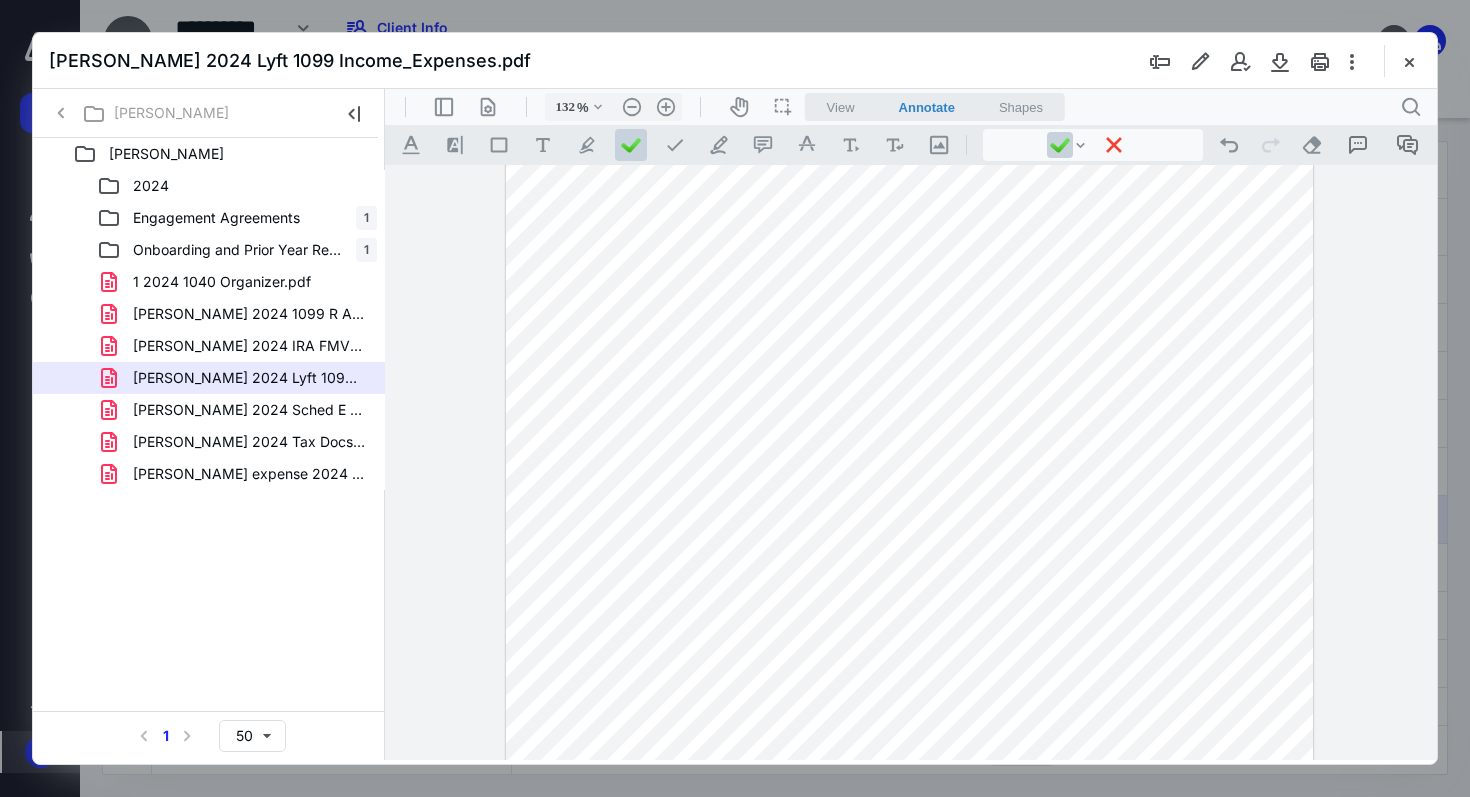 click at bounding box center [909, 242] 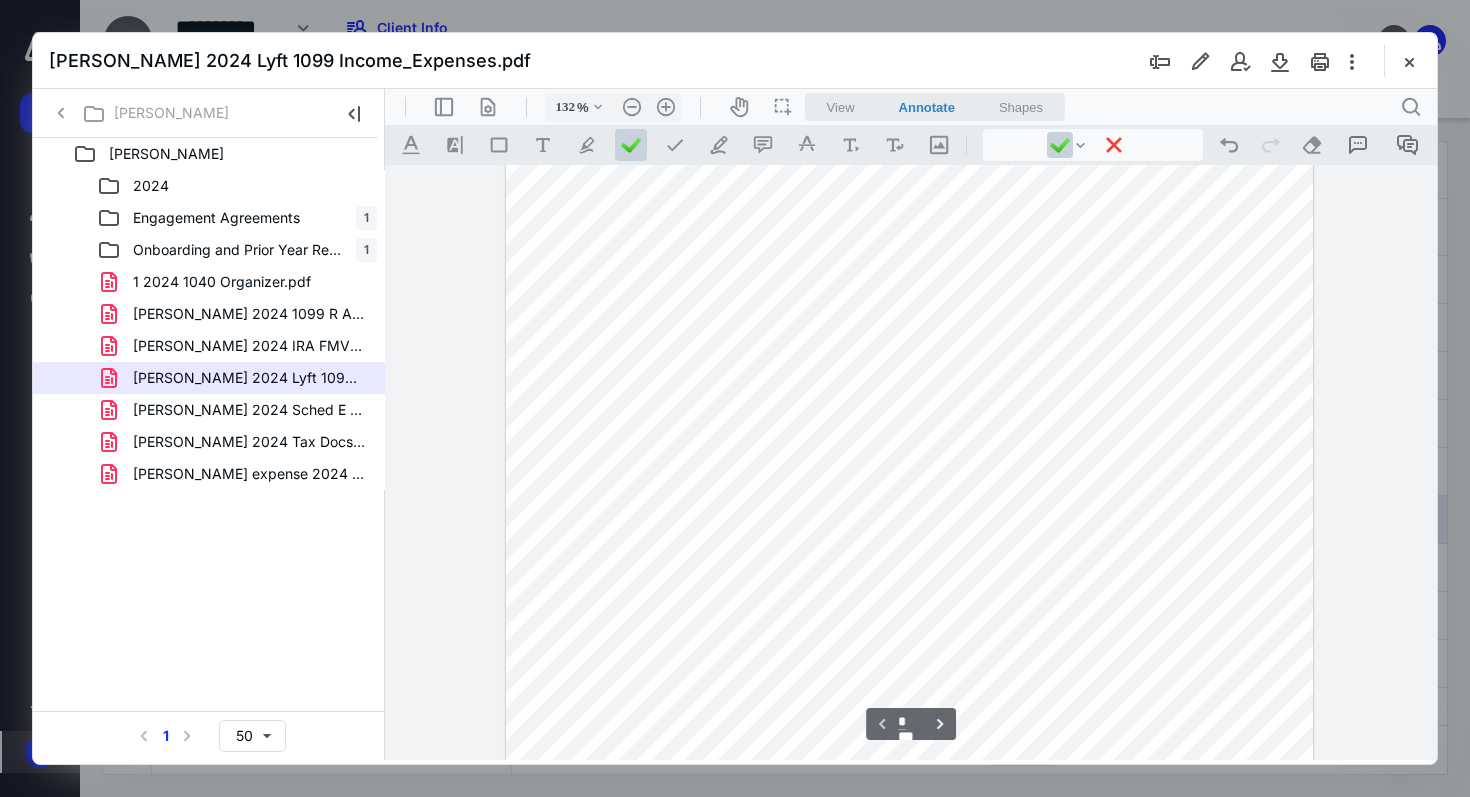 scroll, scrollTop: 454, scrollLeft: 0, axis: vertical 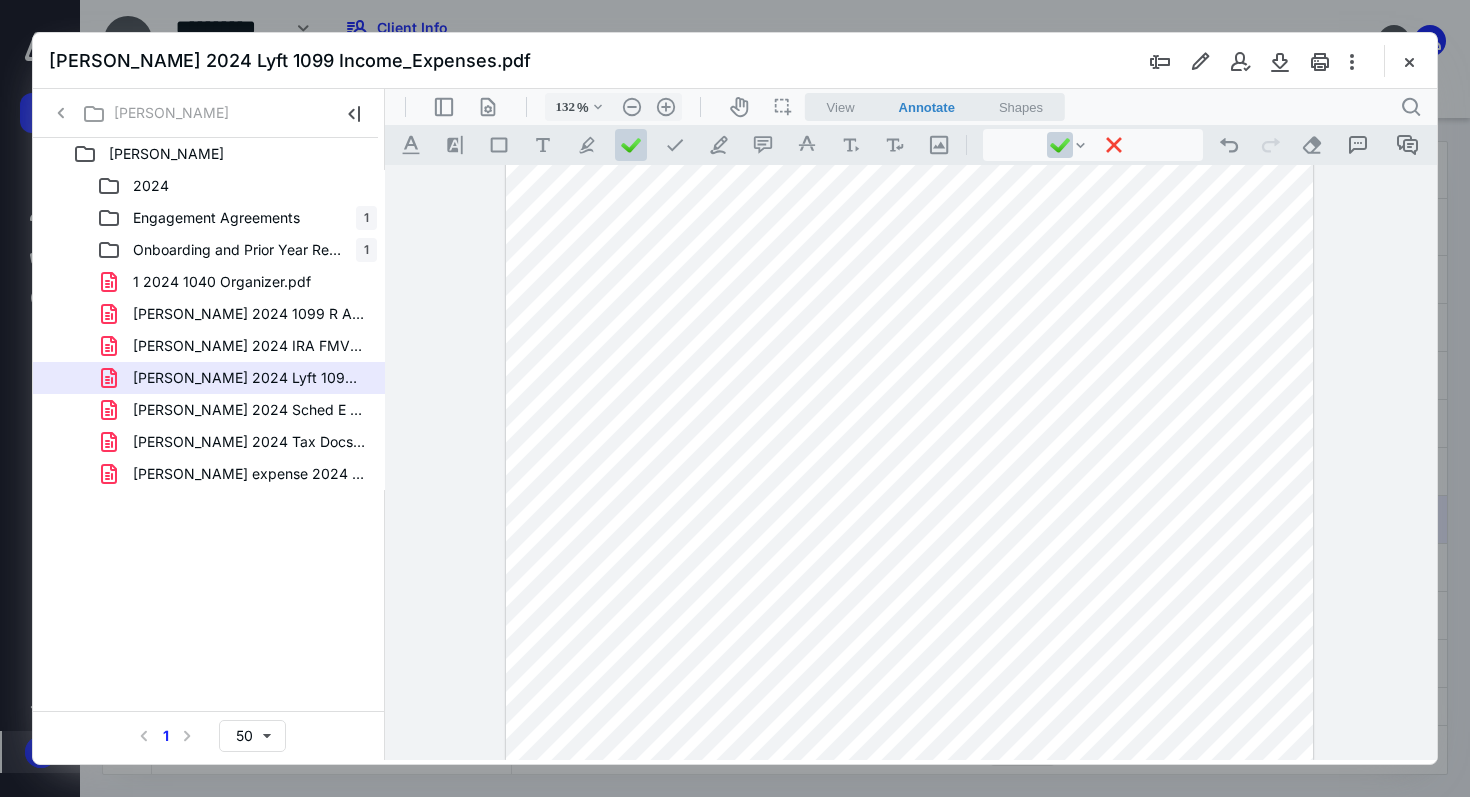 click at bounding box center (909, 238) 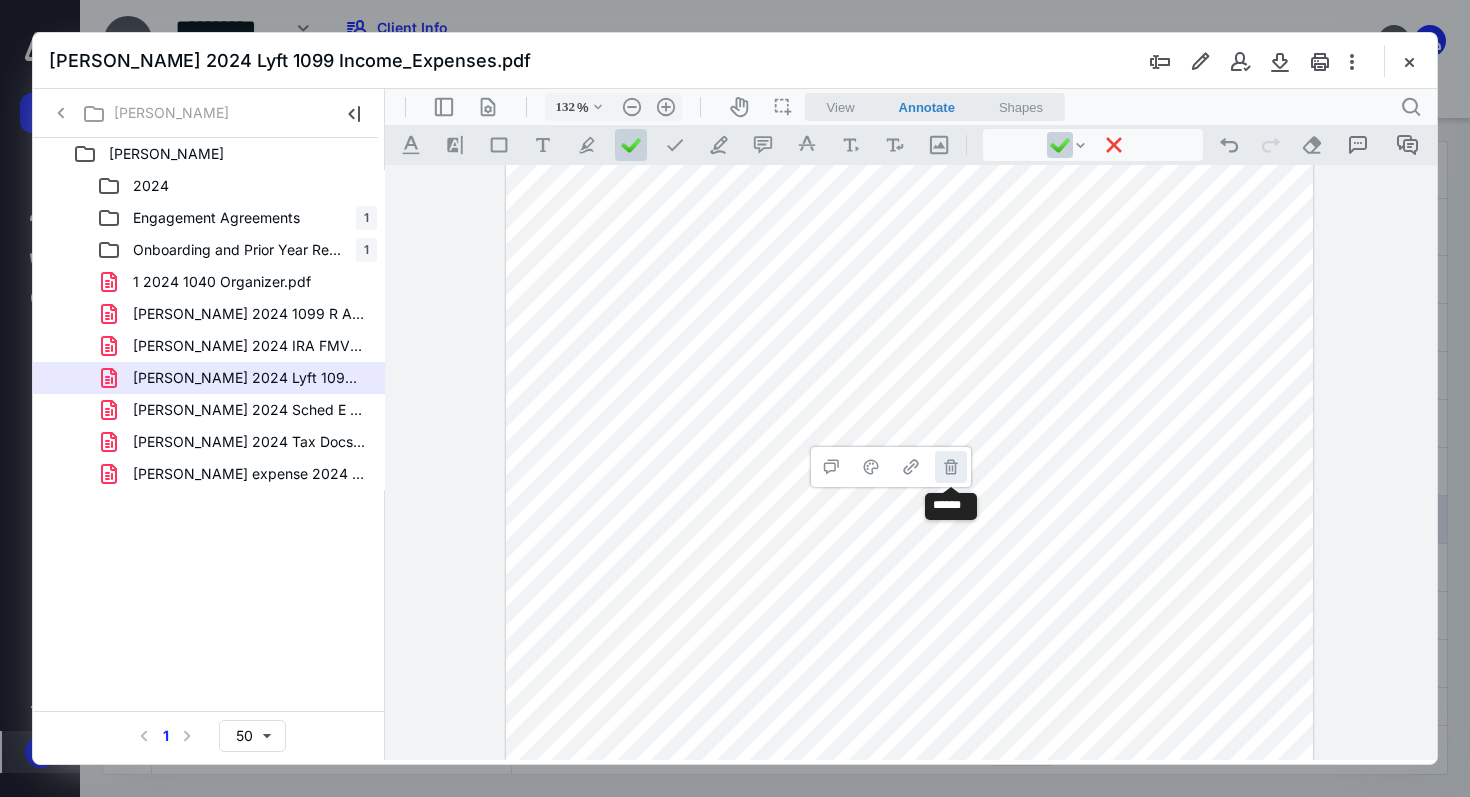click on "**********" at bounding box center (951, 467) 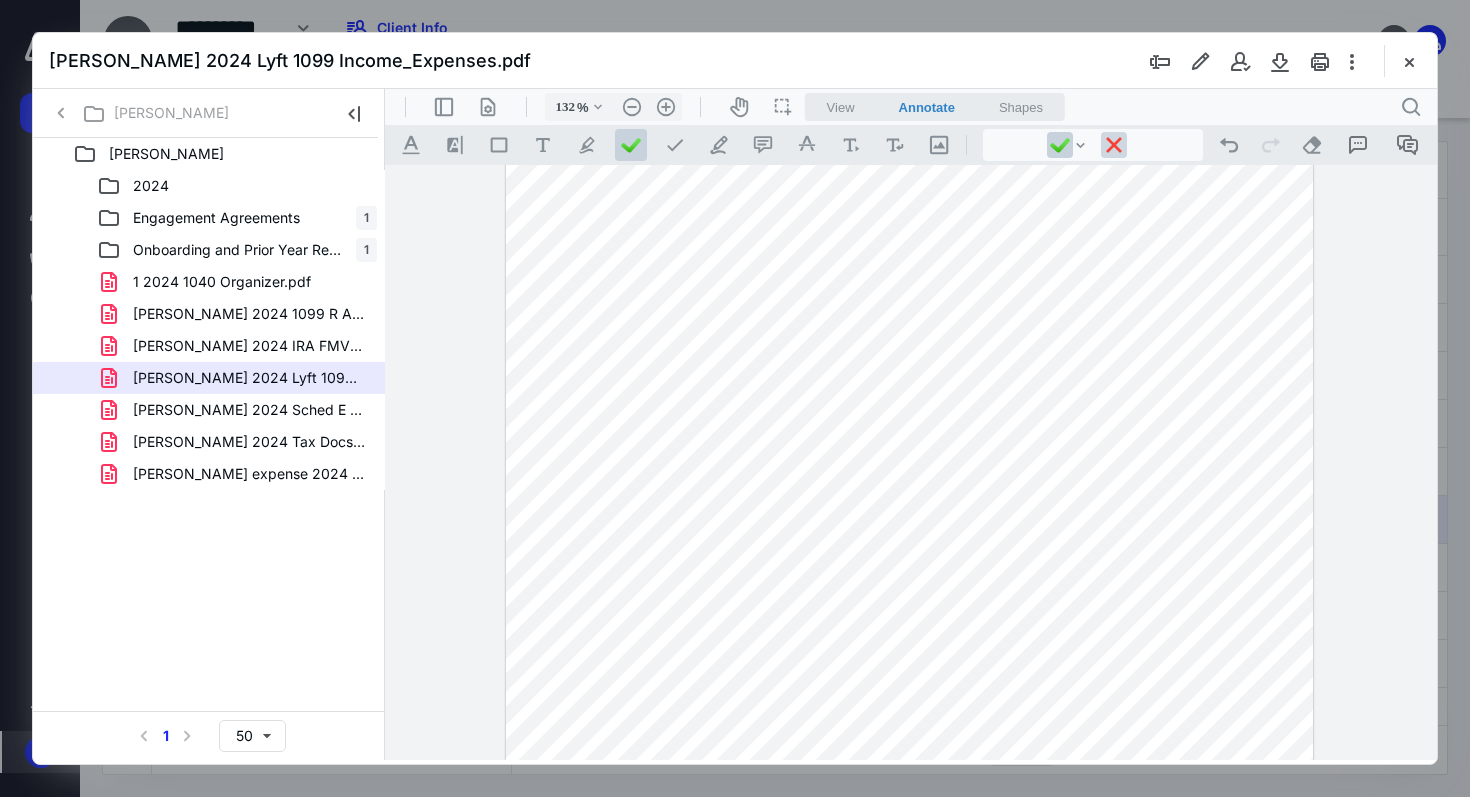click at bounding box center (1114, 145) 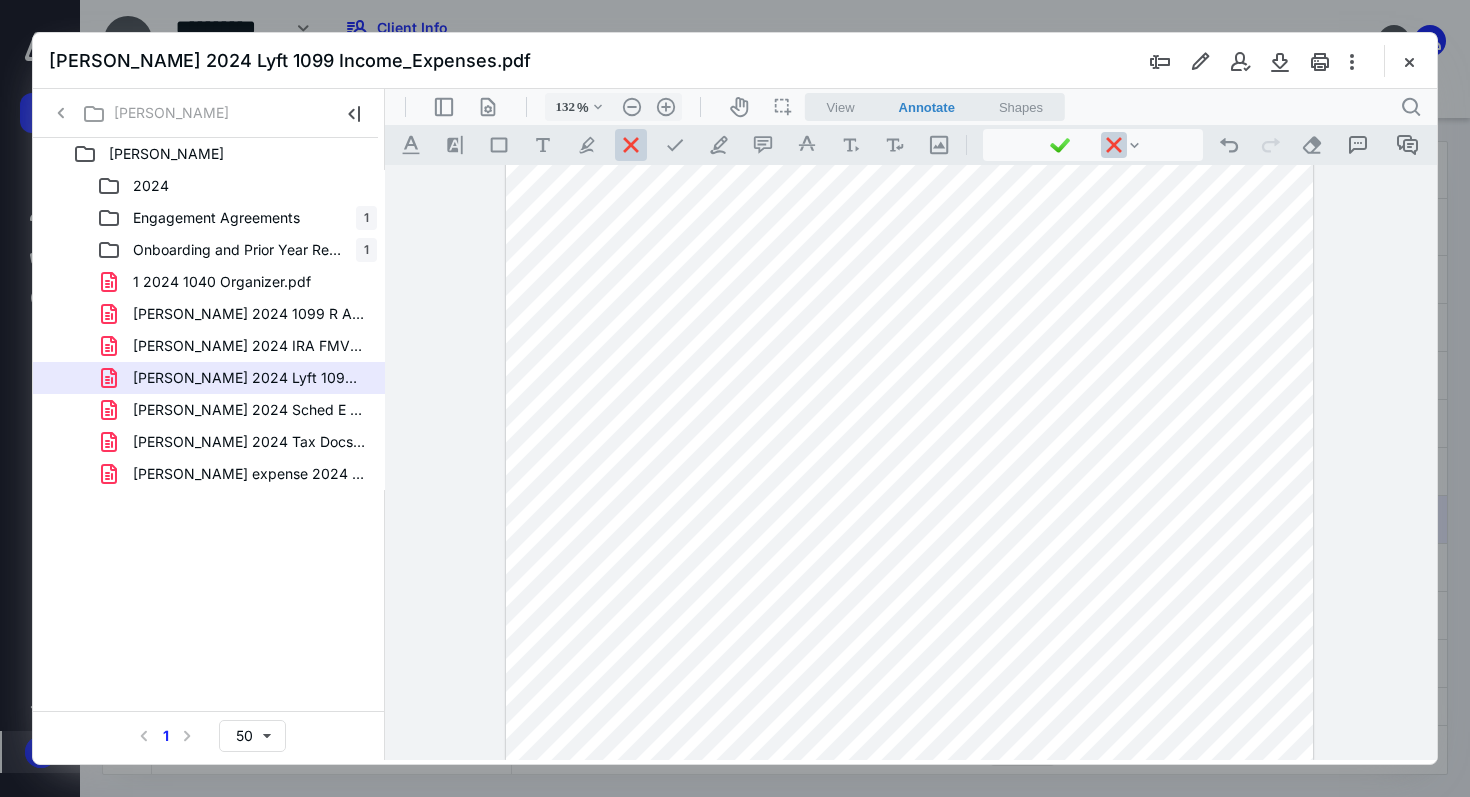 click at bounding box center (909, 238) 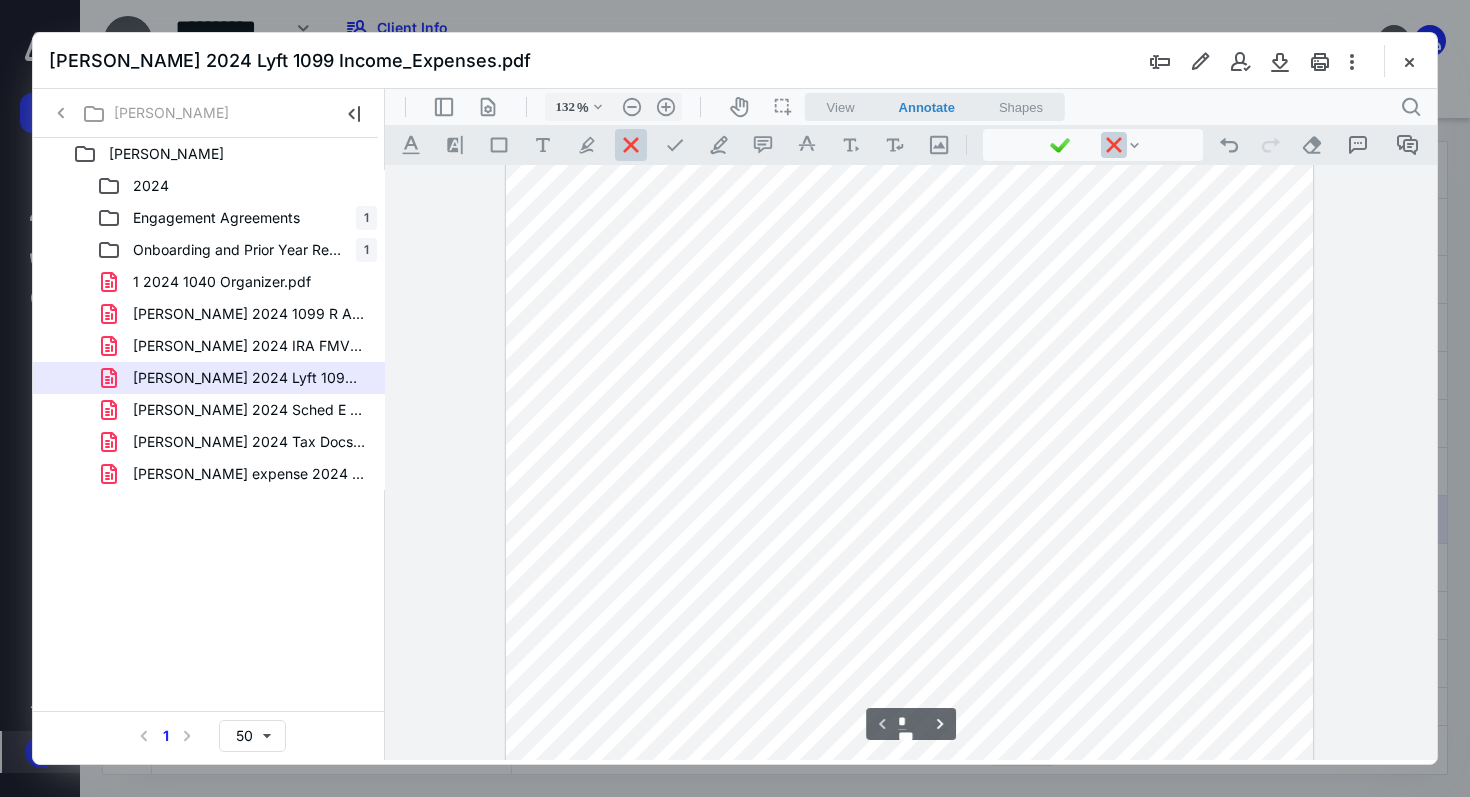 scroll, scrollTop: 322, scrollLeft: 0, axis: vertical 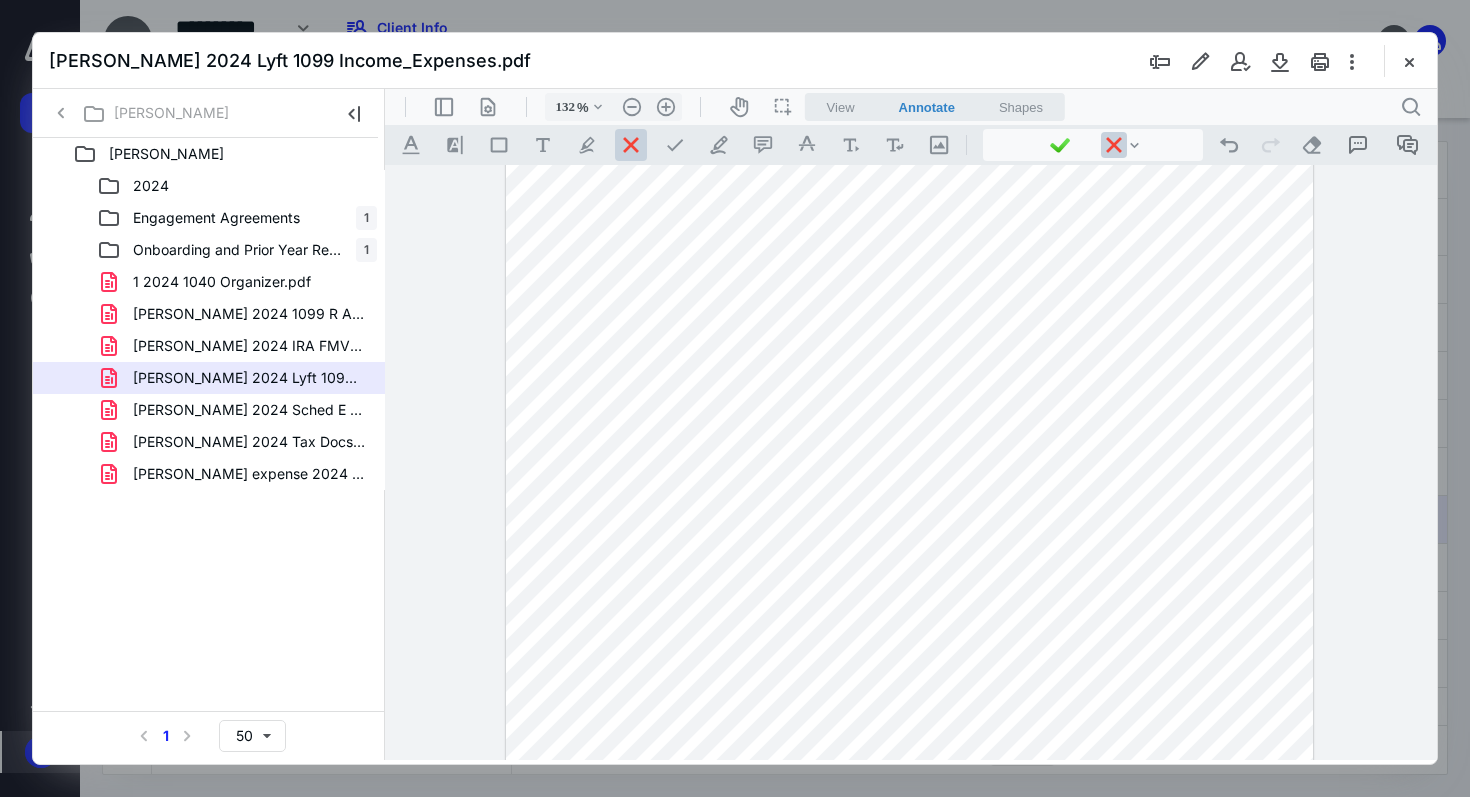 click on "**********" at bounding box center [911, 462] 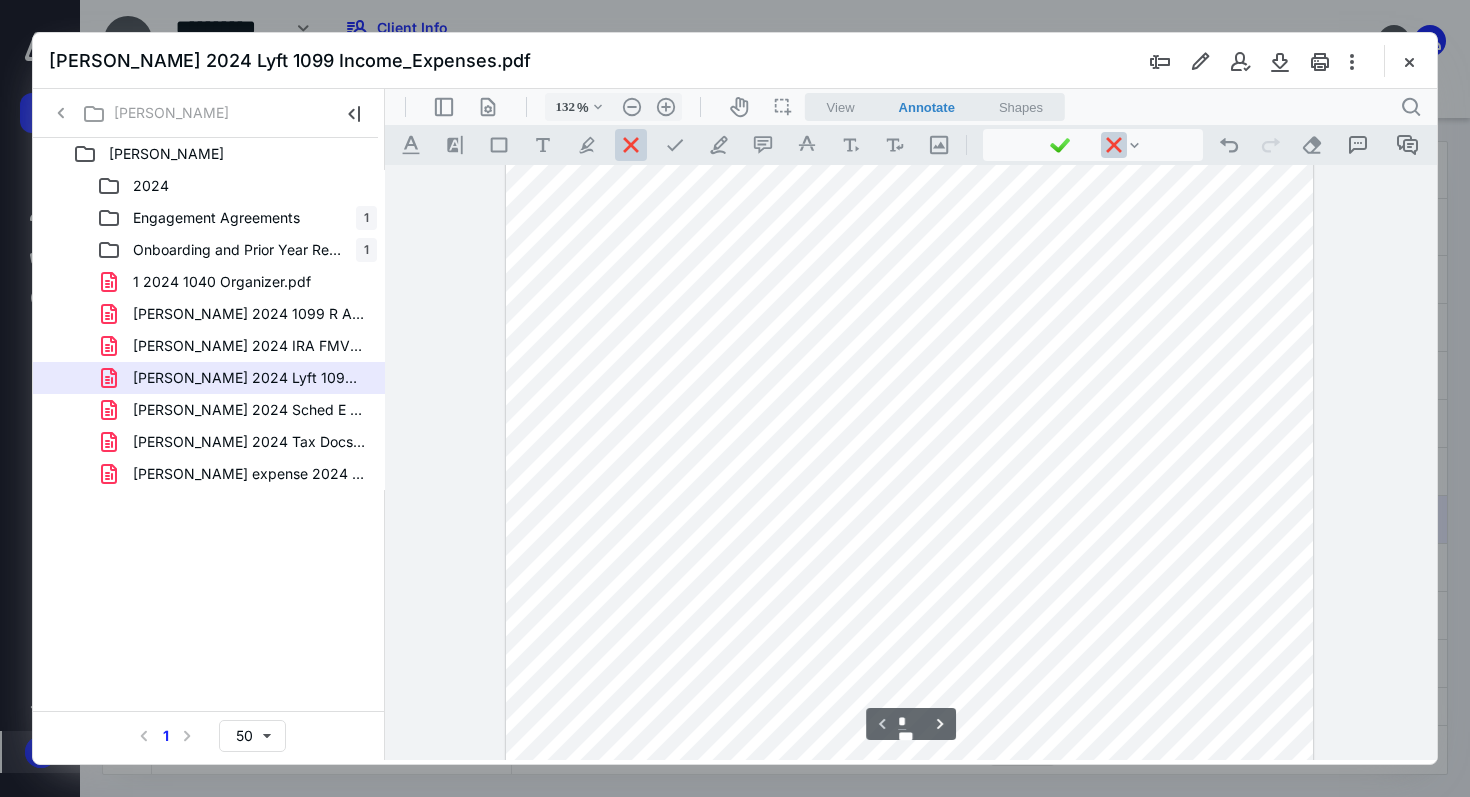 scroll, scrollTop: 354, scrollLeft: 0, axis: vertical 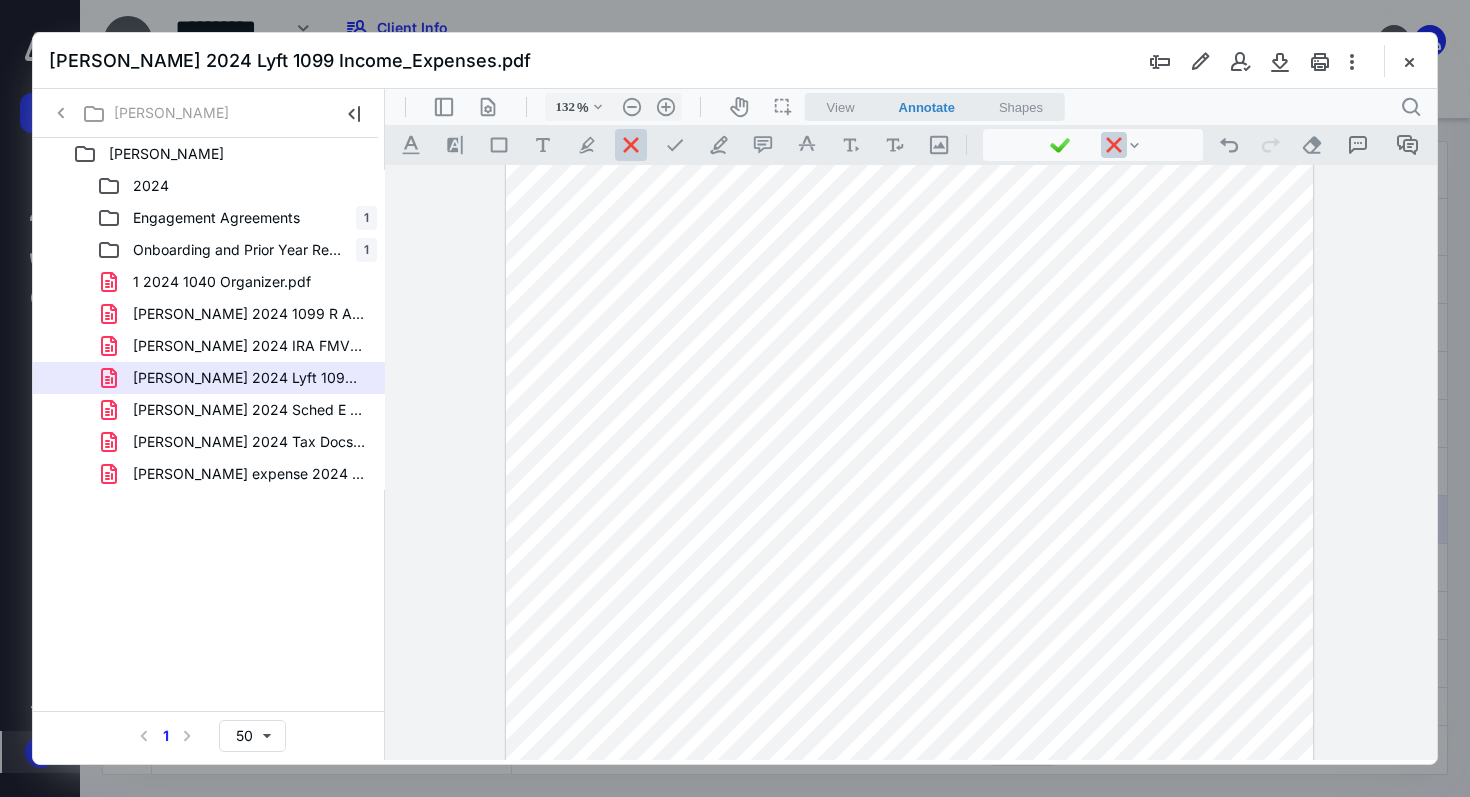 click on ".cls-1{fill:#abb0c4;} icon - chevron - down" at bounding box center [1093, 145] 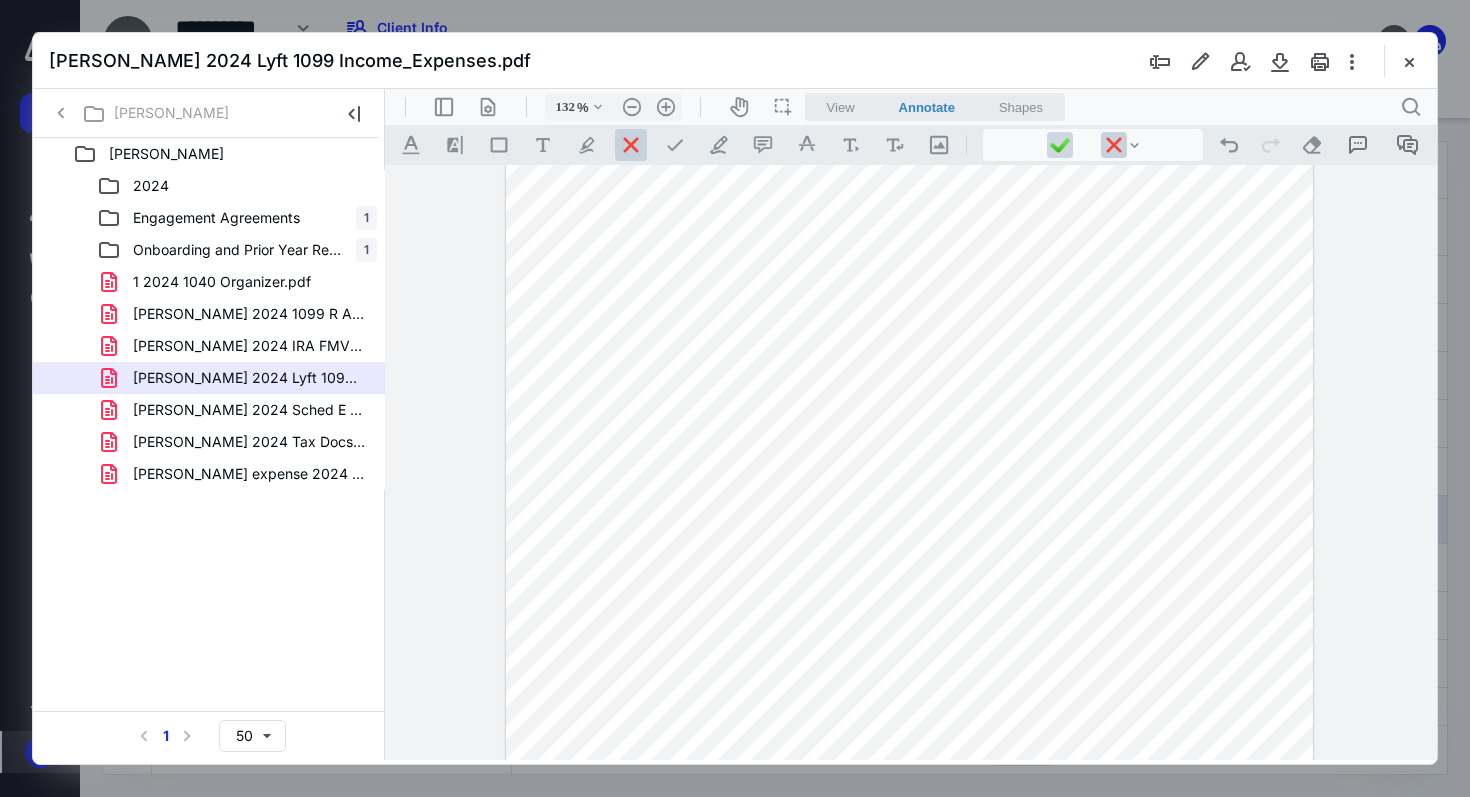 click at bounding box center (1060, 145) 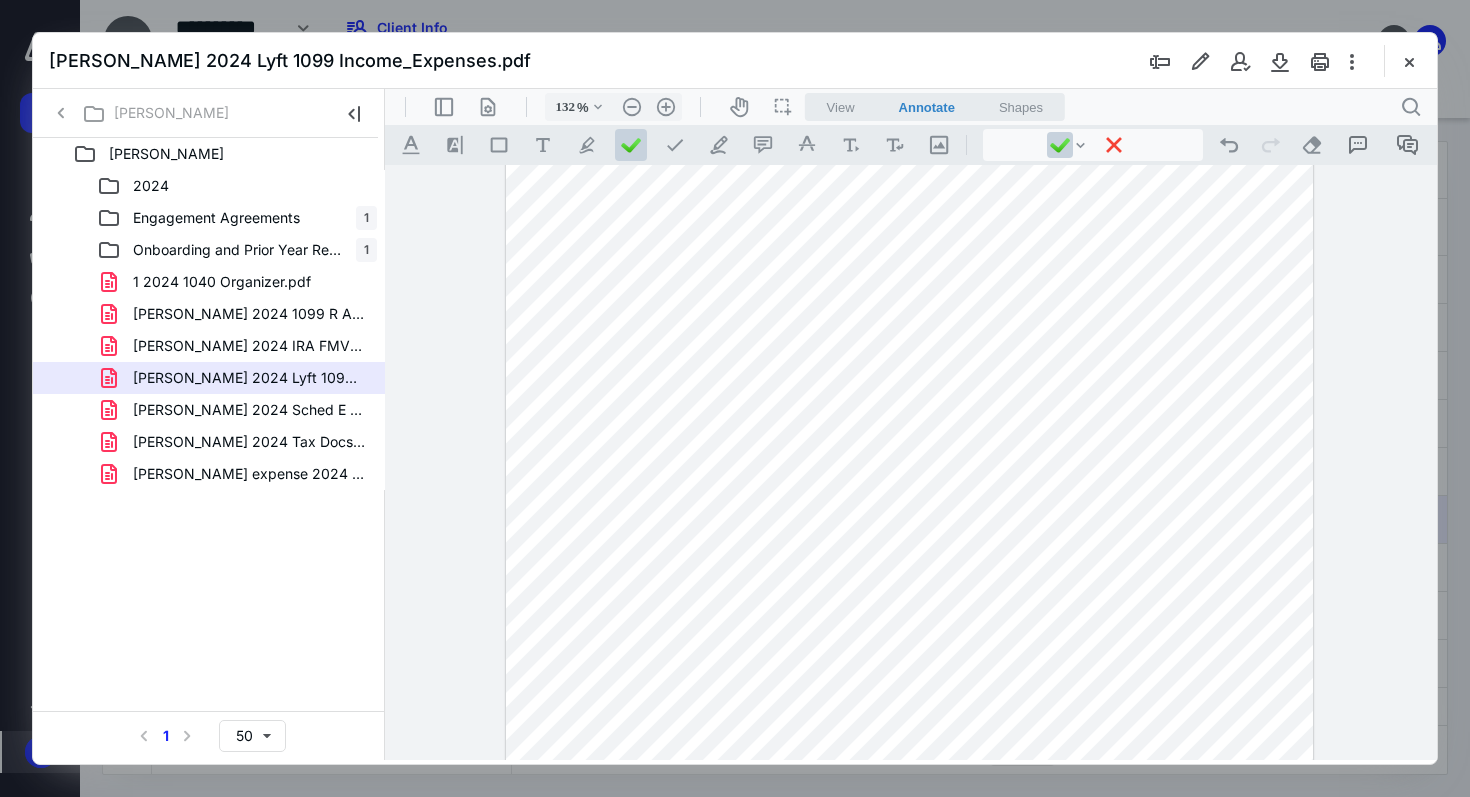 click at bounding box center [909, 338] 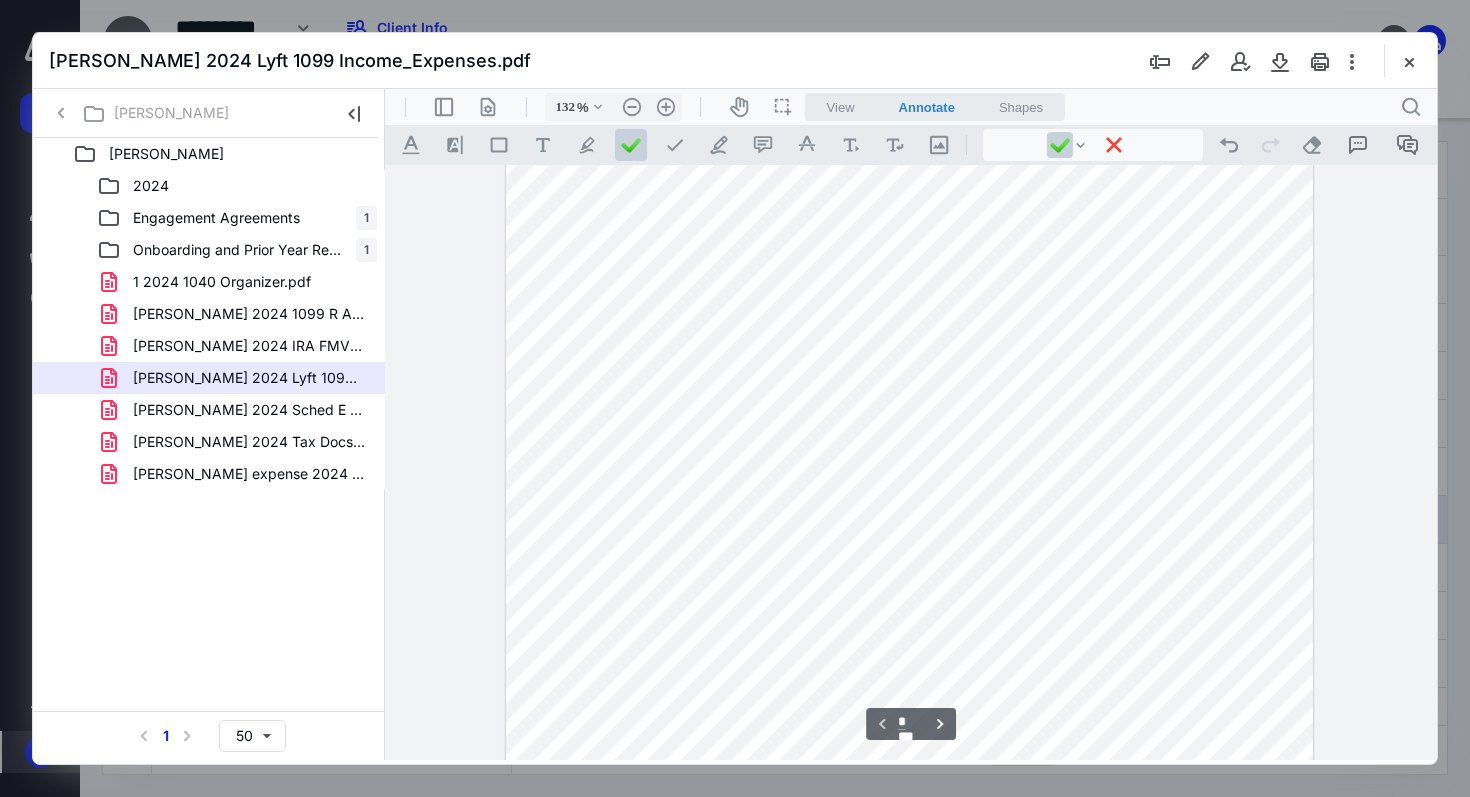 scroll, scrollTop: 428, scrollLeft: 0, axis: vertical 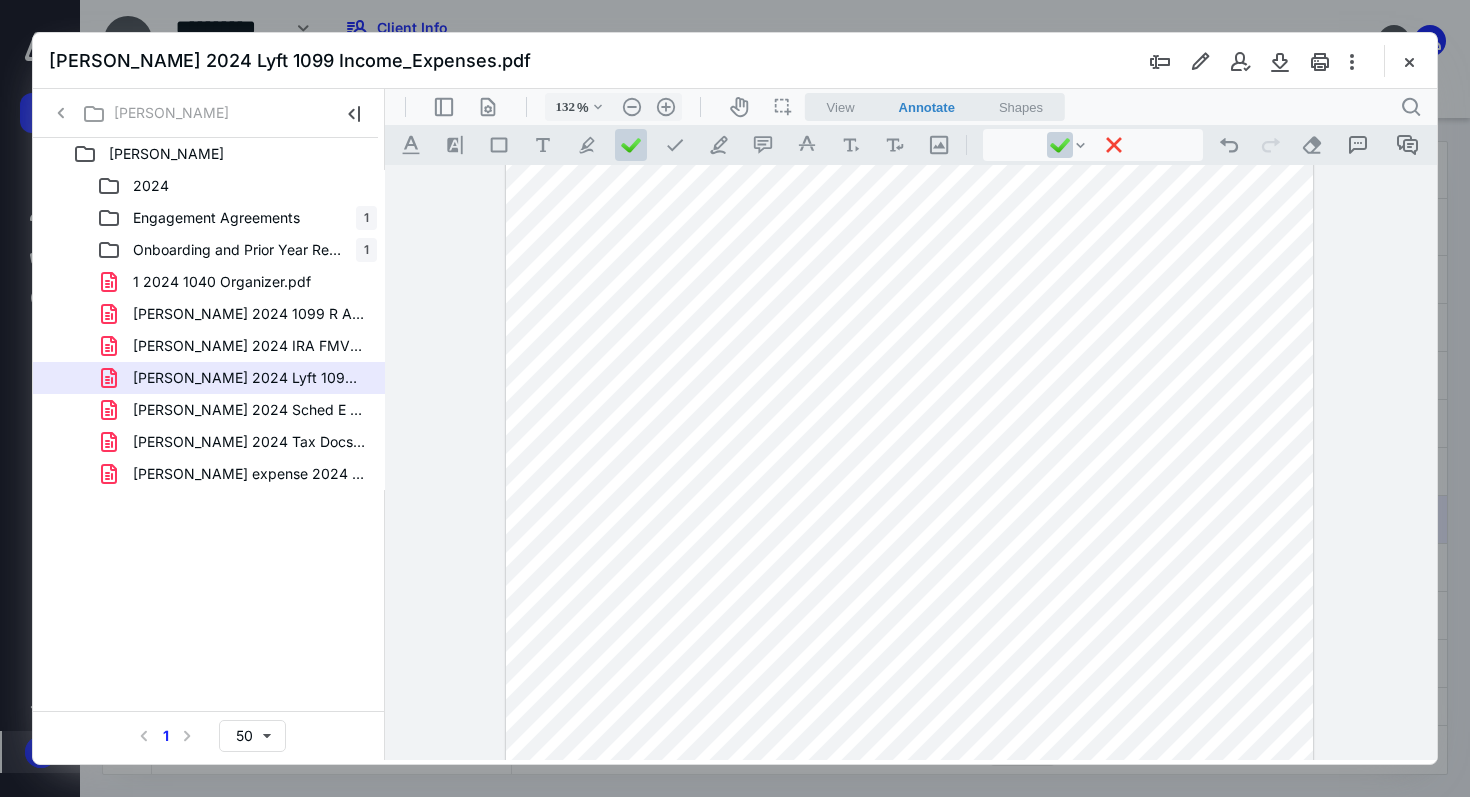 click at bounding box center (909, 264) 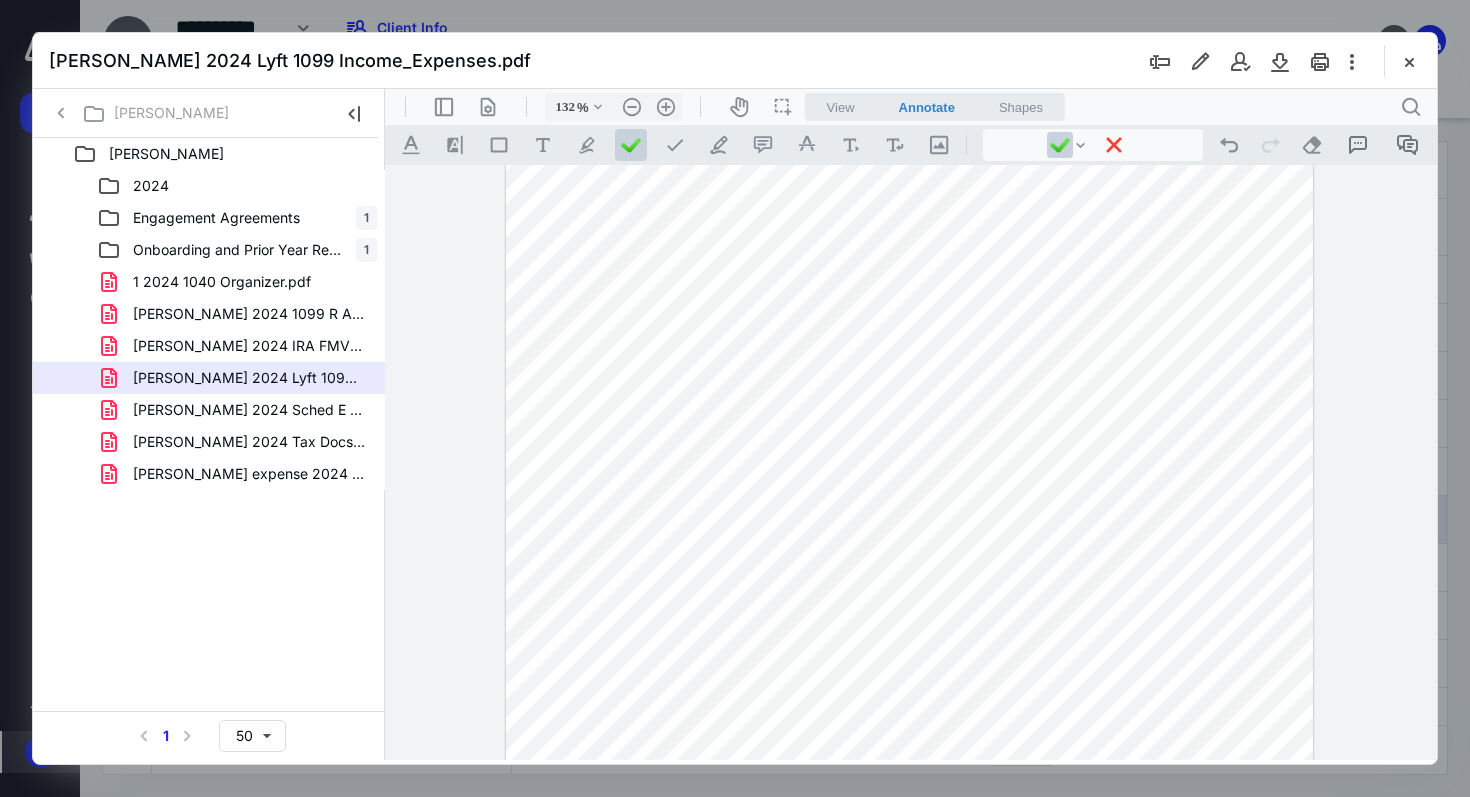 click at bounding box center (909, 264) 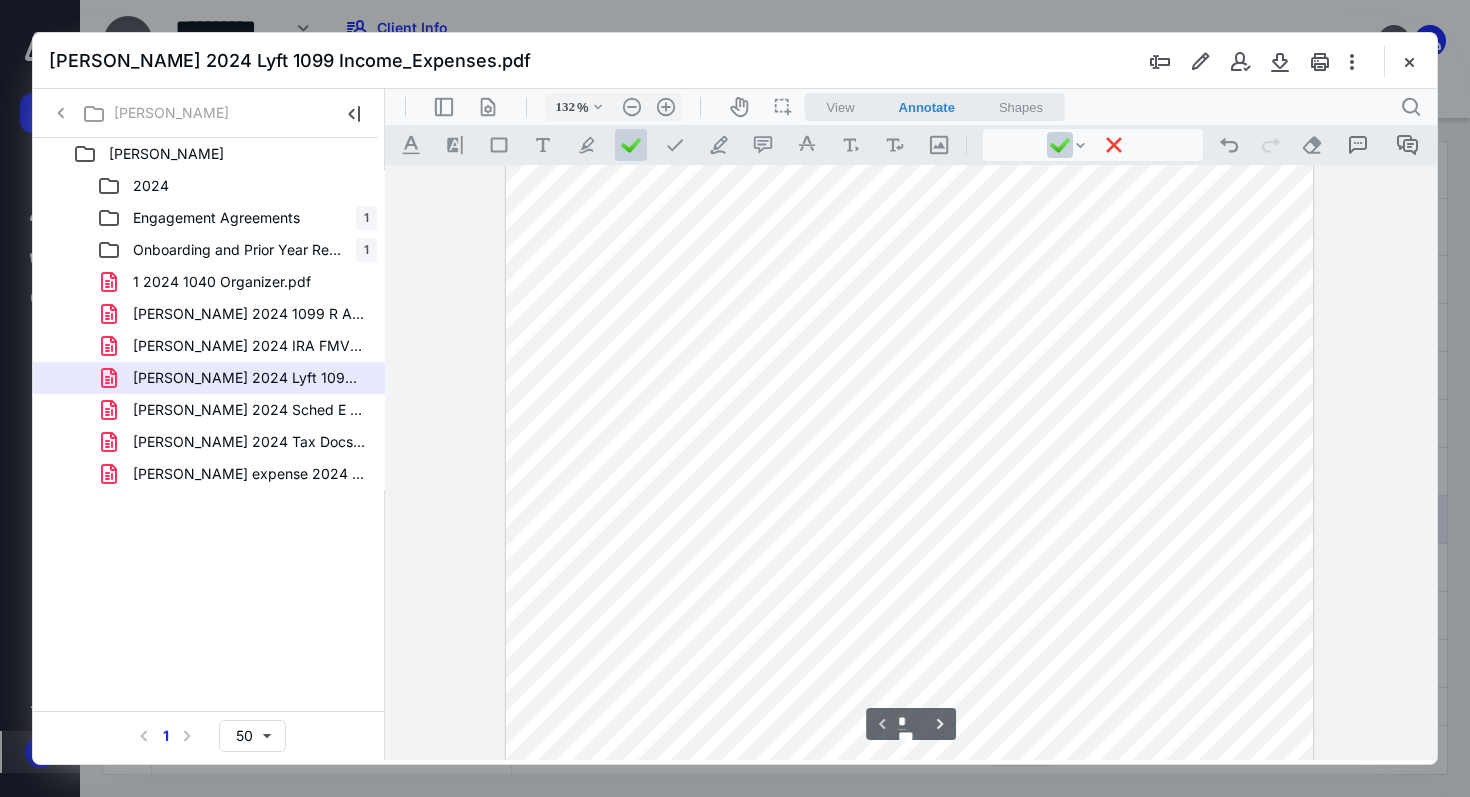 scroll, scrollTop: 297, scrollLeft: 0, axis: vertical 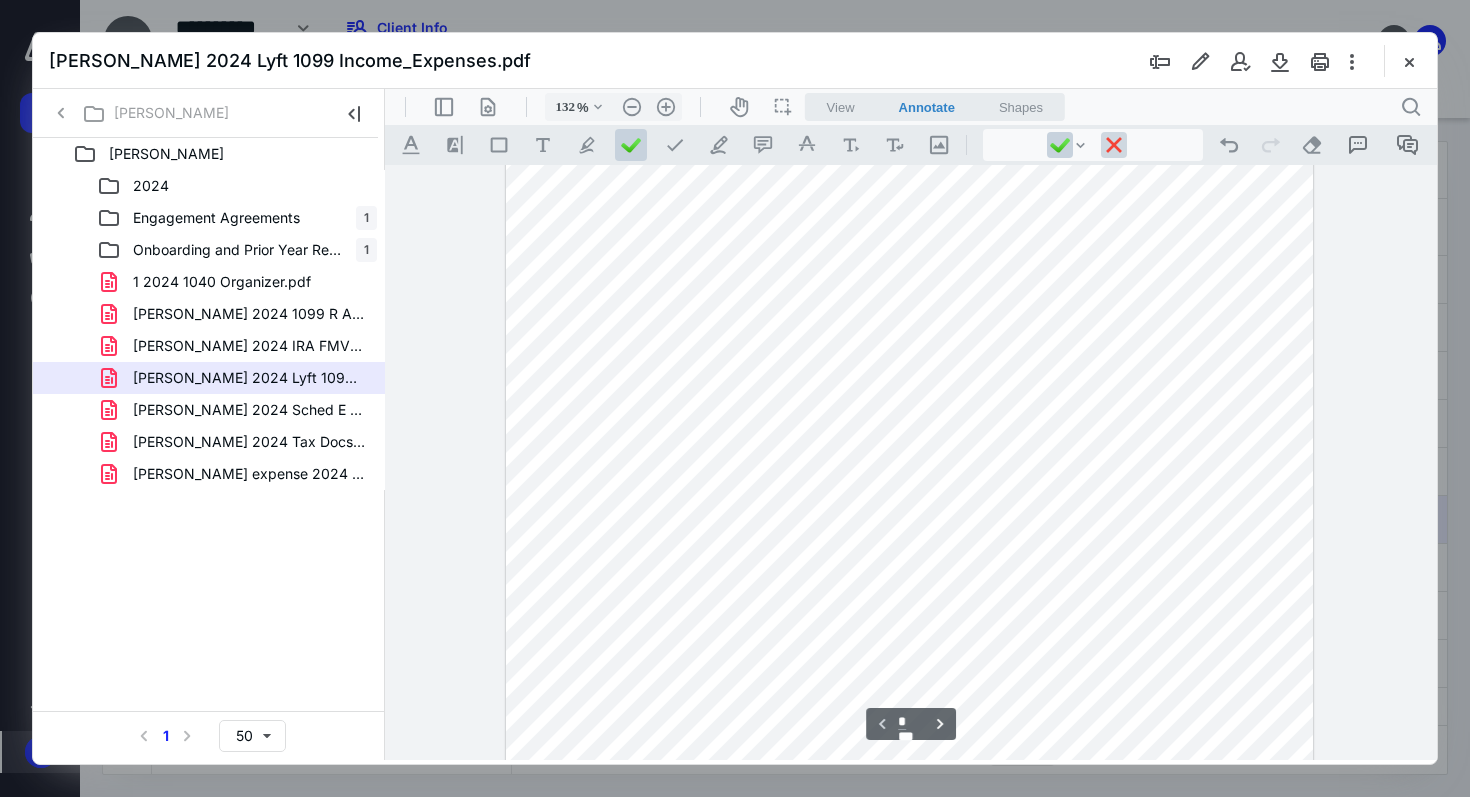 click at bounding box center (1114, 145) 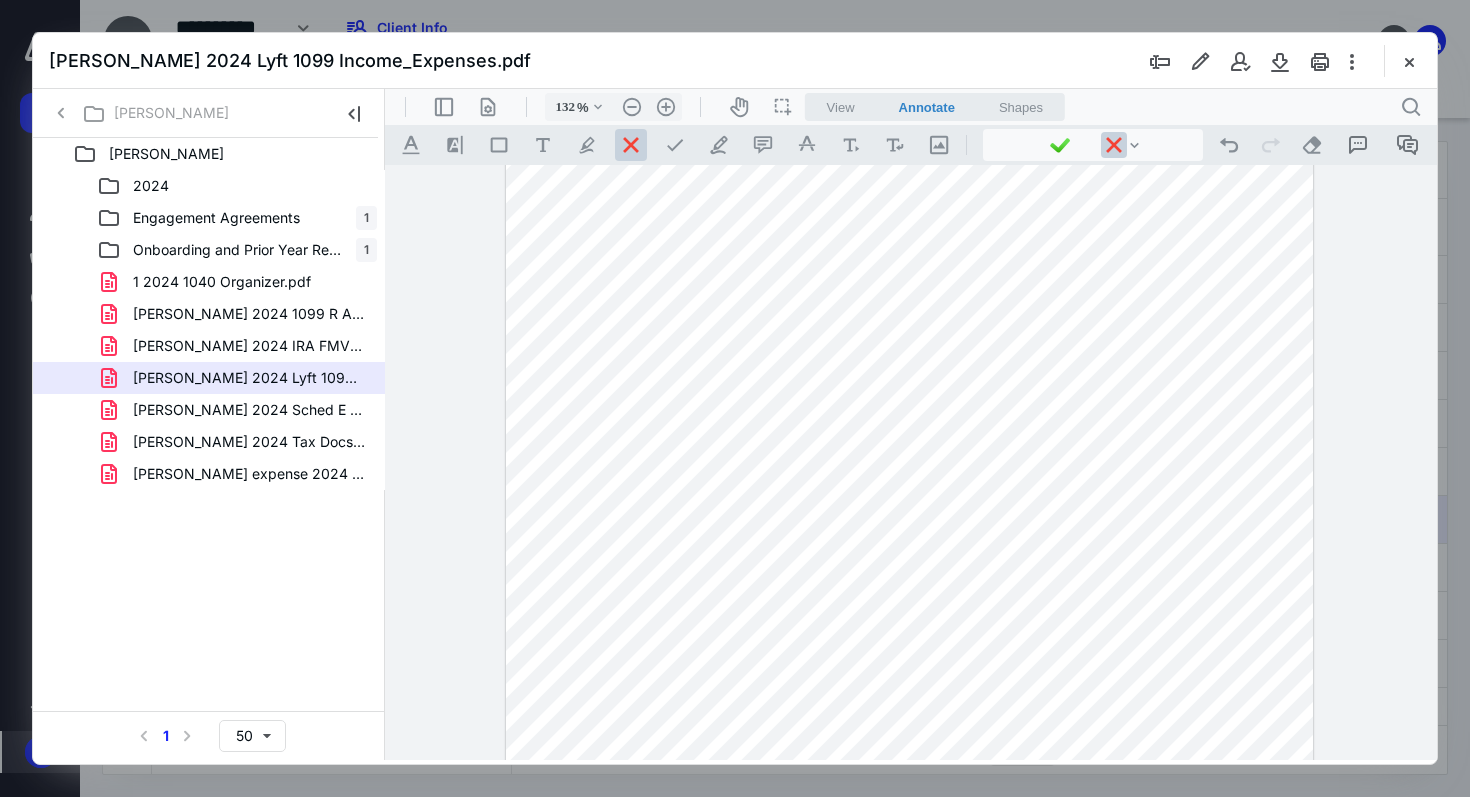 click at bounding box center [909, 395] 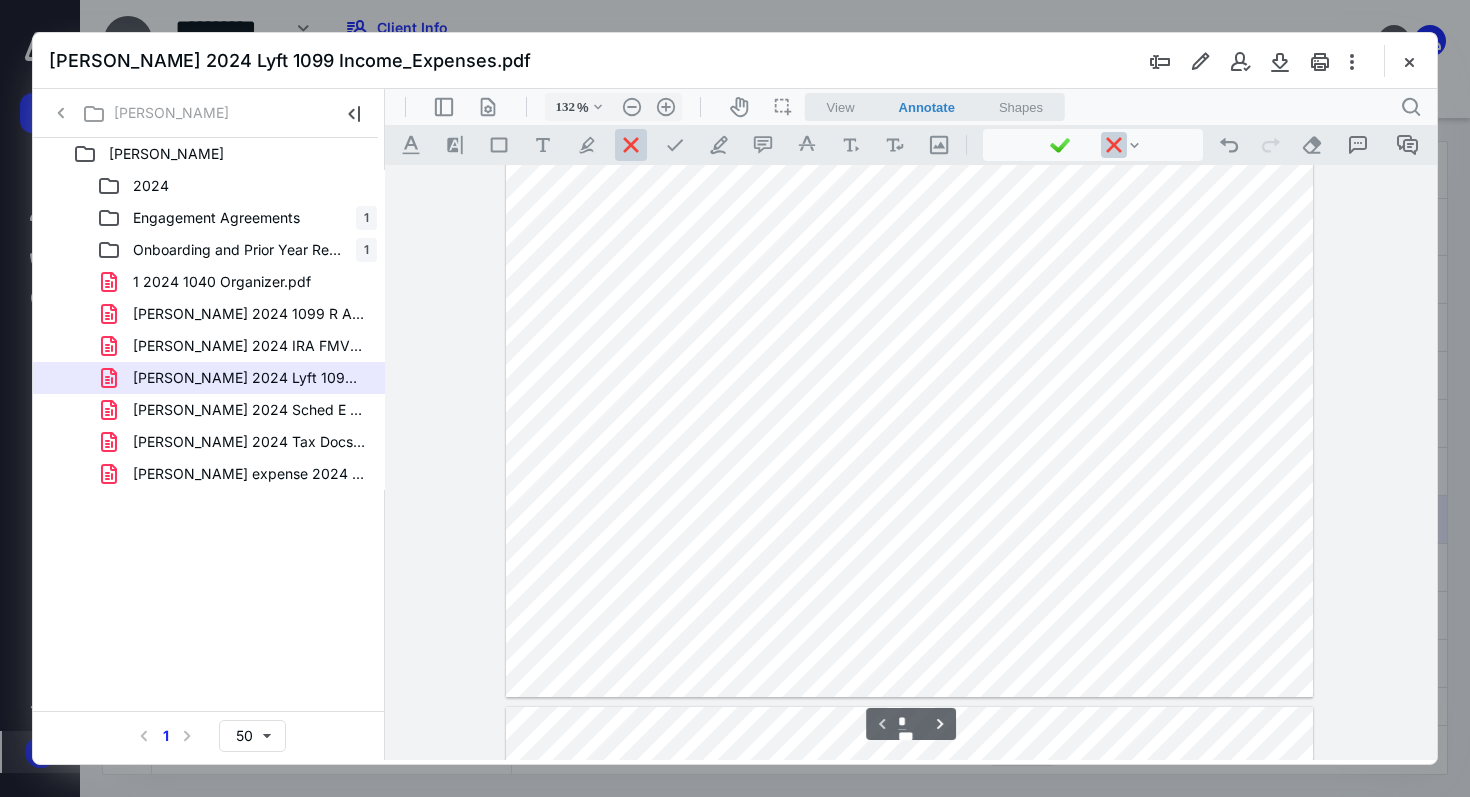 scroll, scrollTop: 570, scrollLeft: 0, axis: vertical 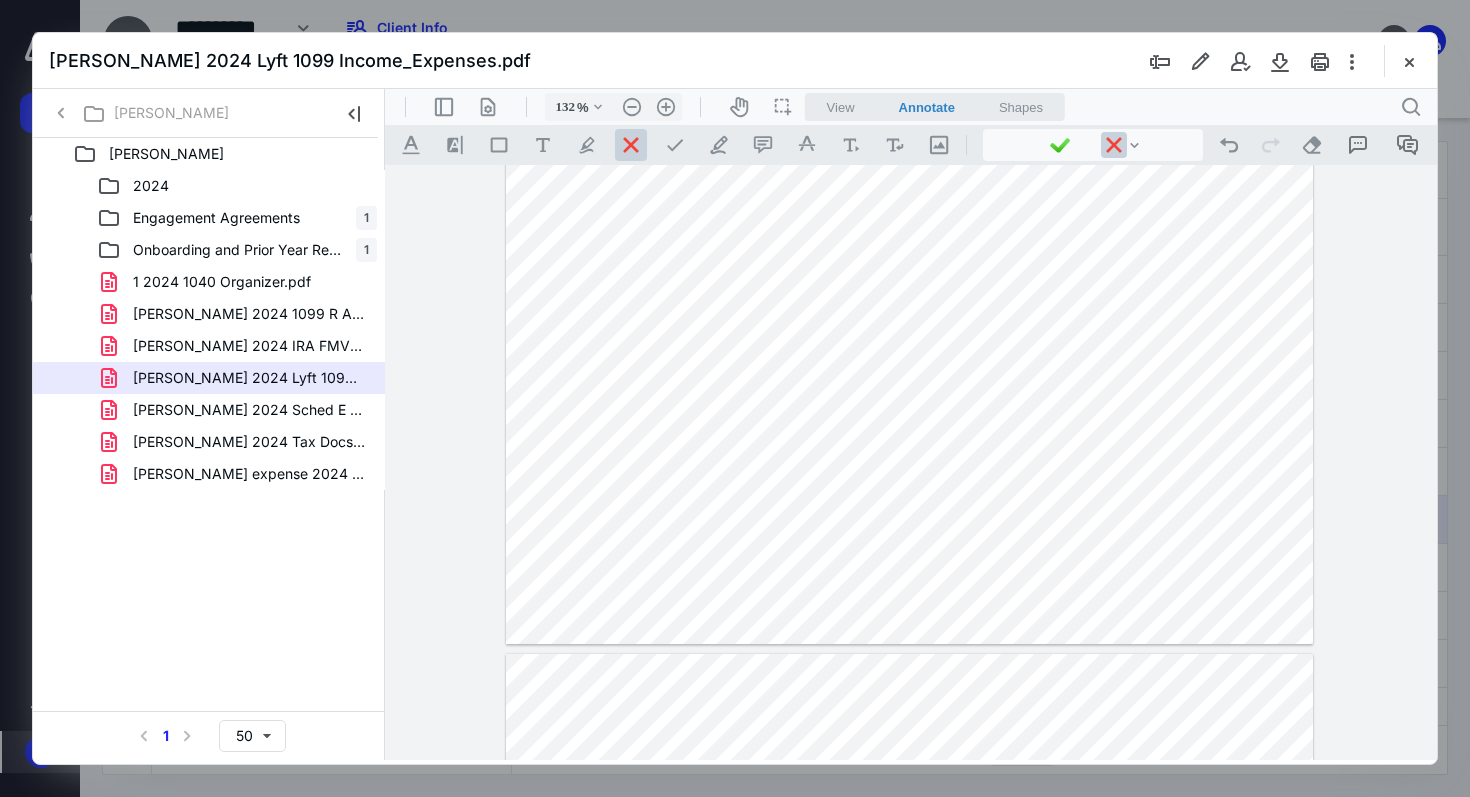 click at bounding box center (909, 122) 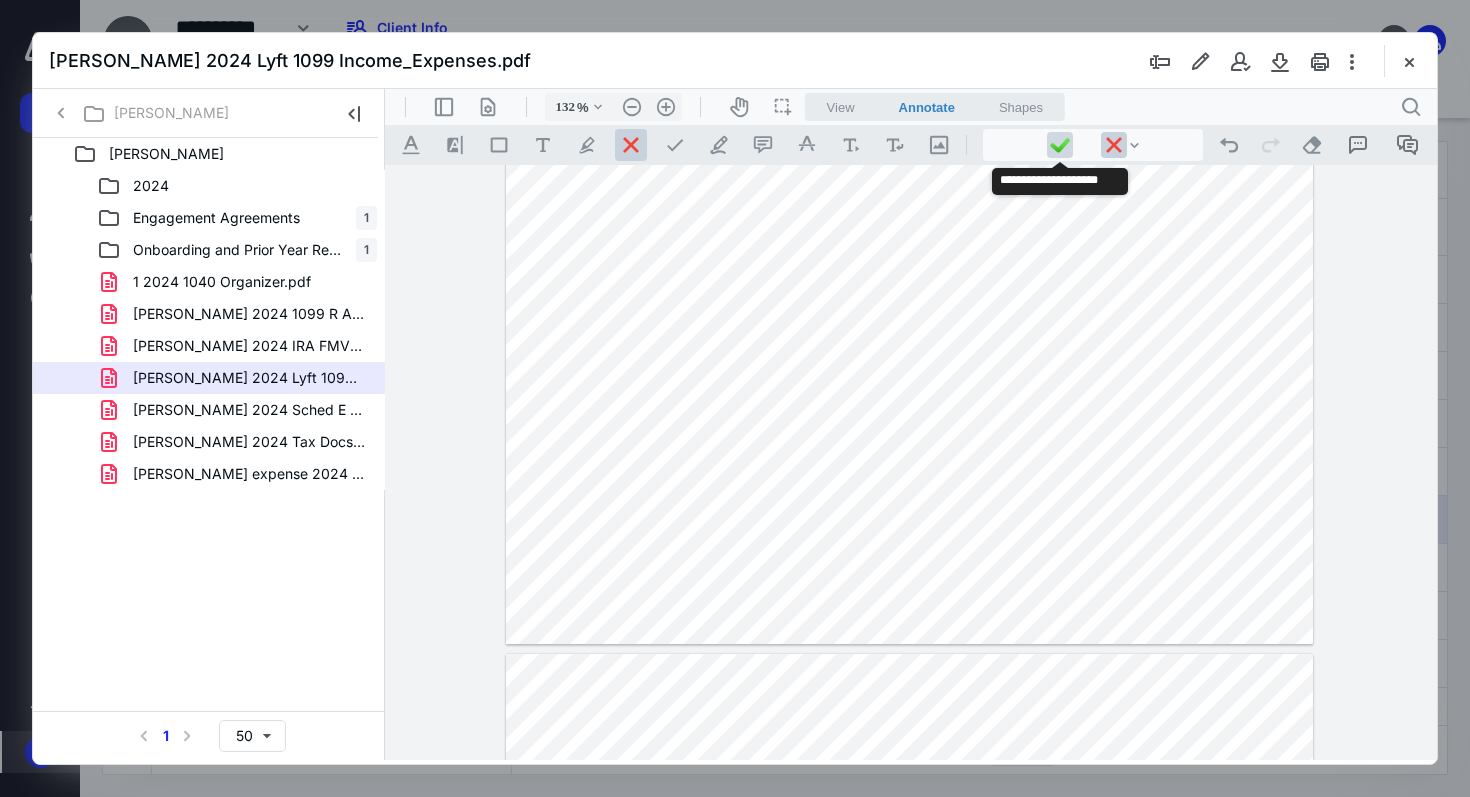 click at bounding box center (1060, 145) 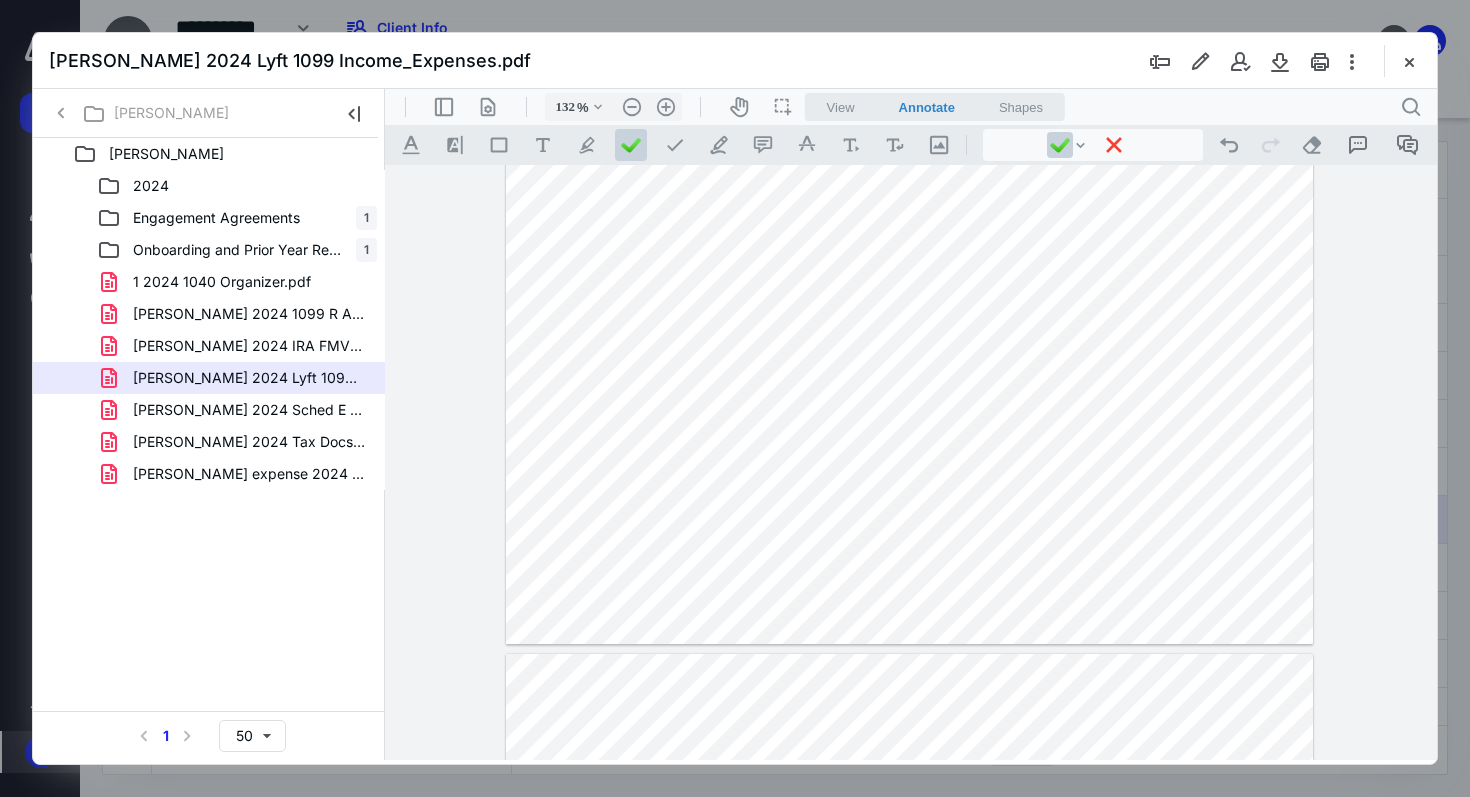 click at bounding box center [909, 122] 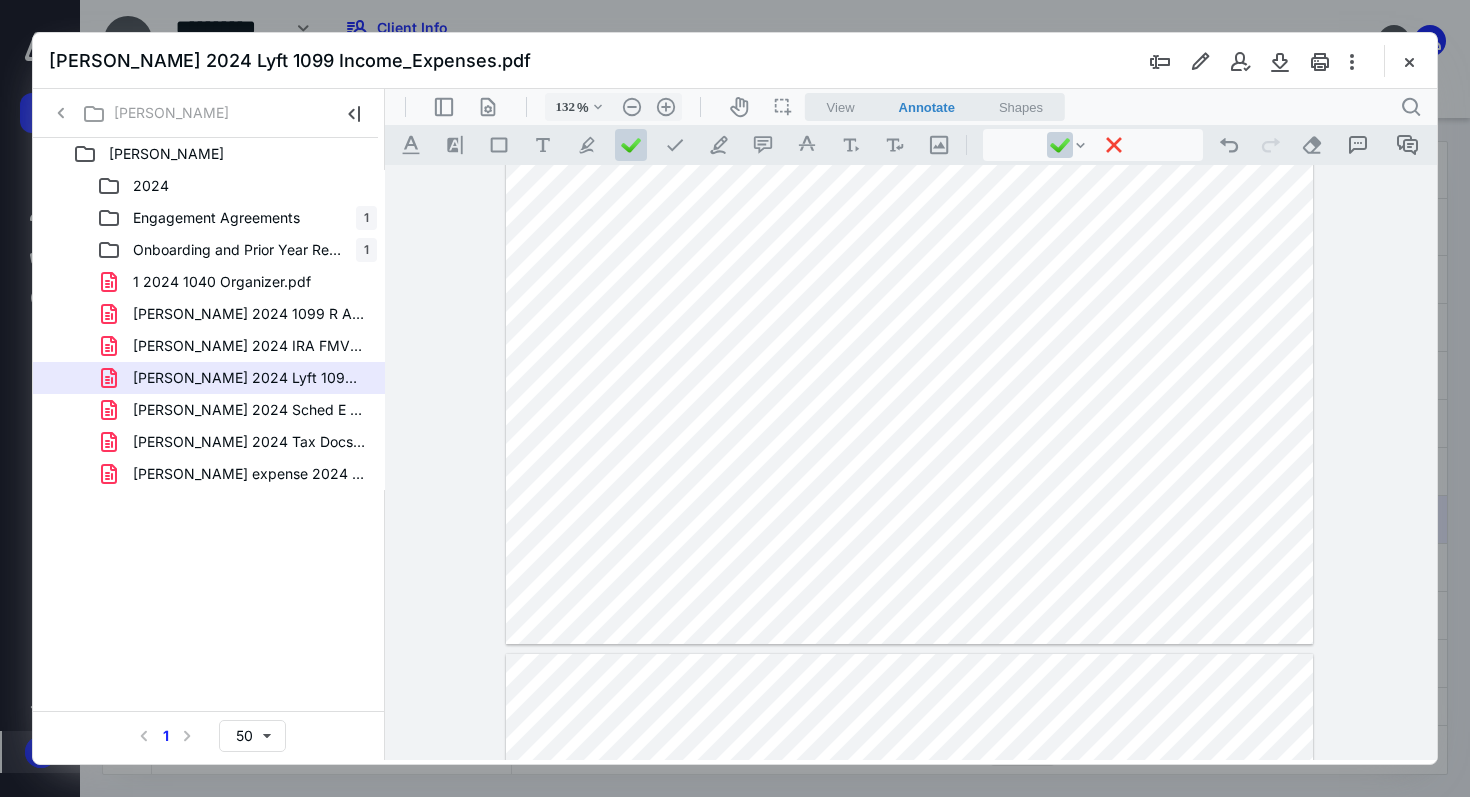click at bounding box center [1134, 145] 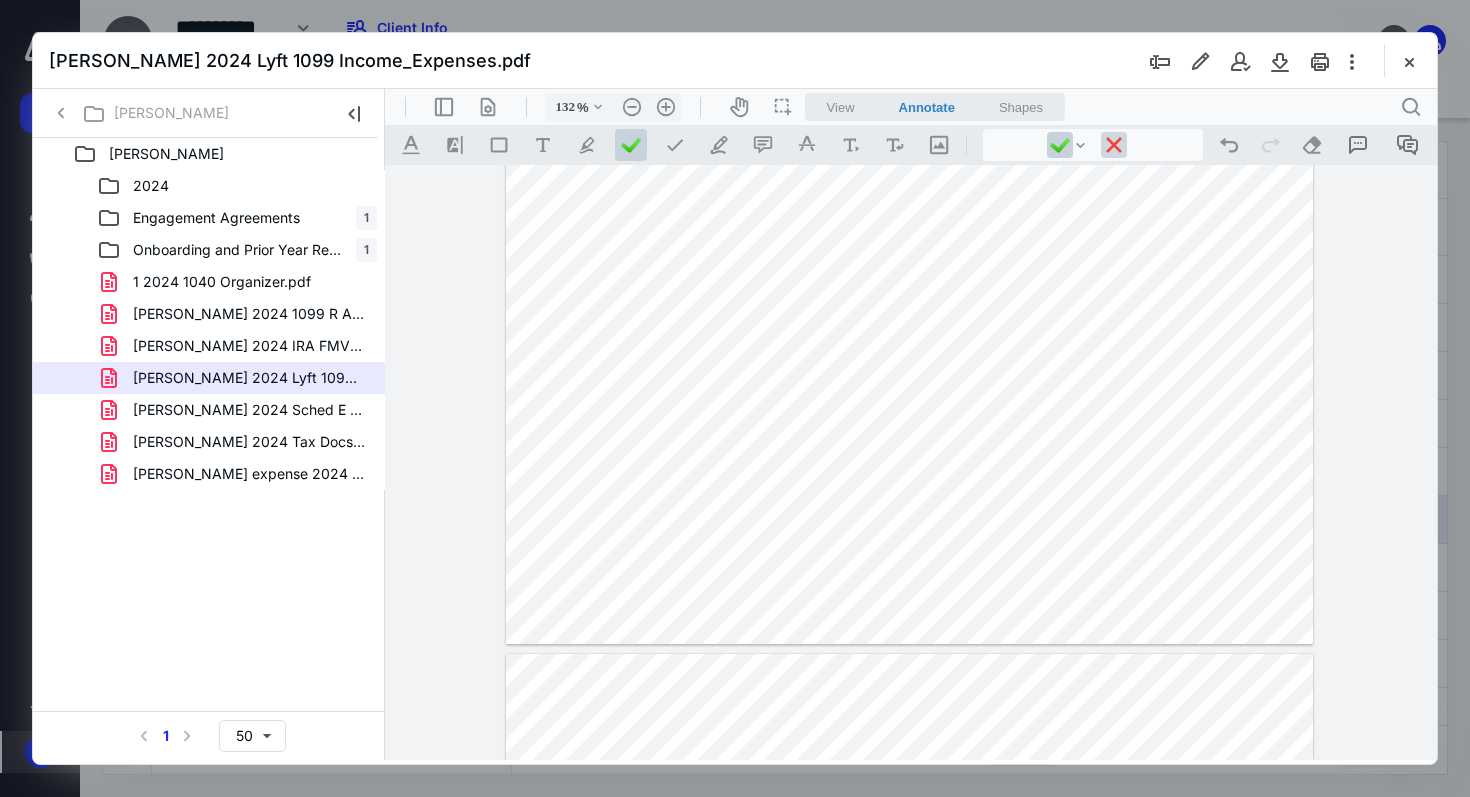 click at bounding box center (1114, 145) 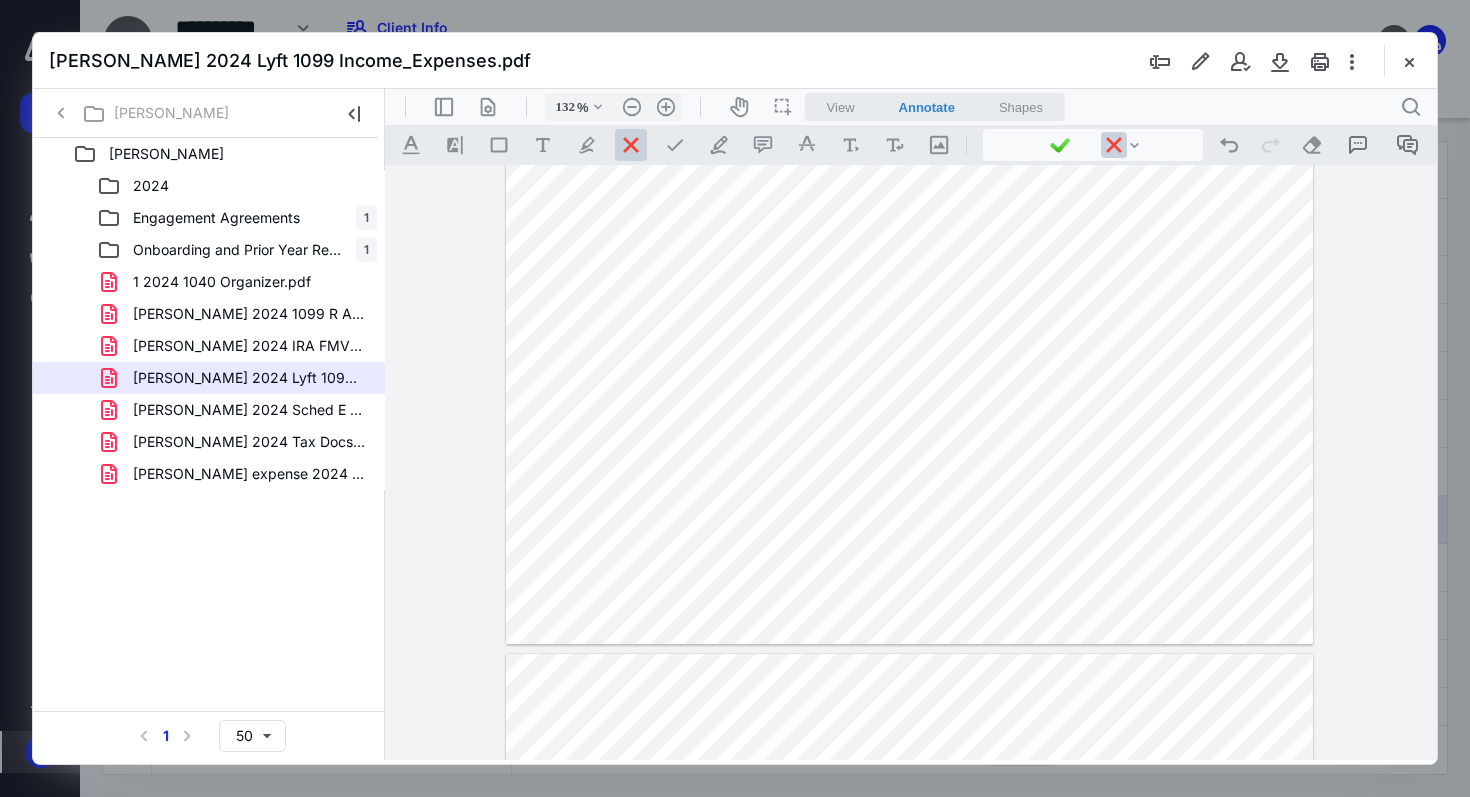 click at bounding box center (909, 122) 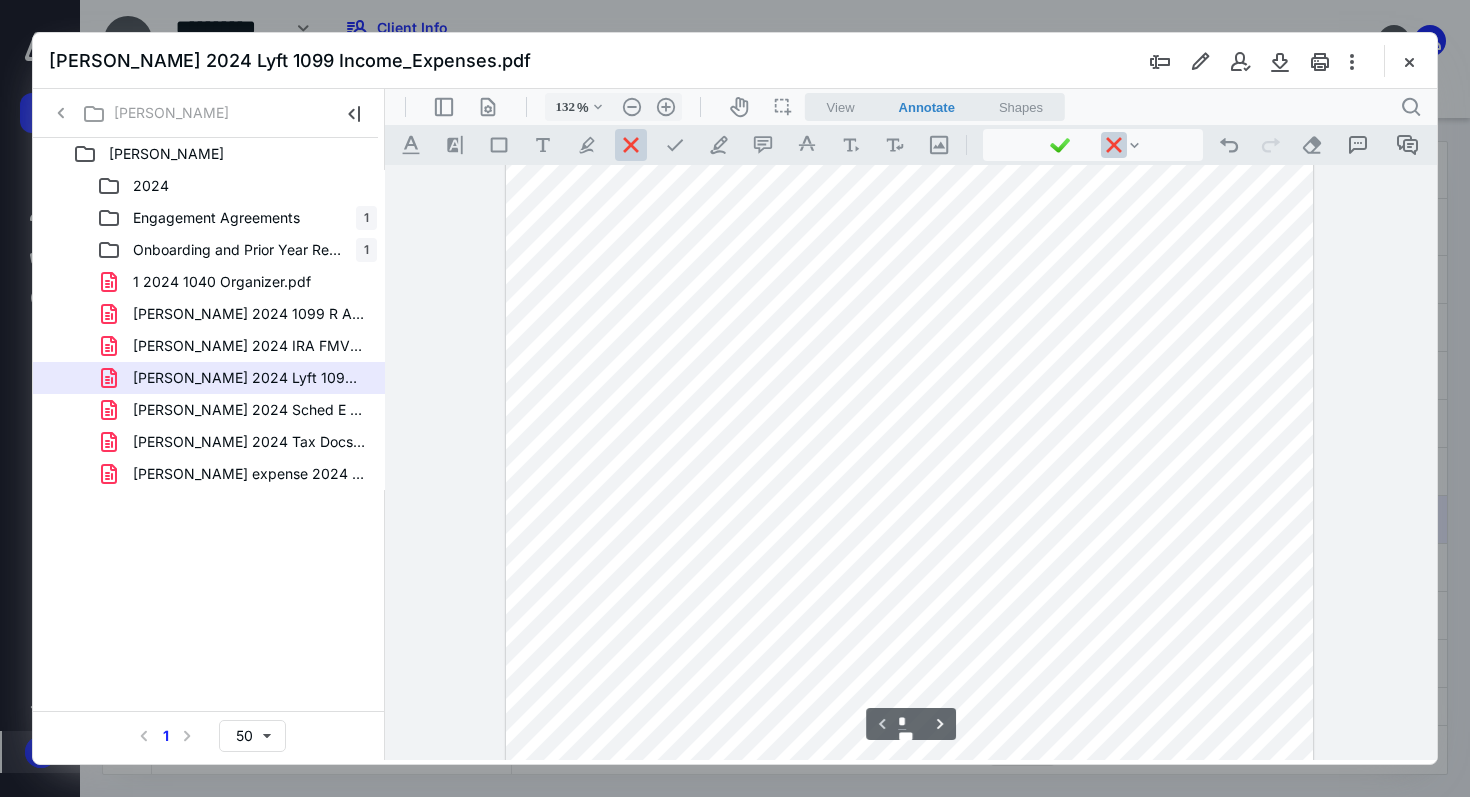 scroll, scrollTop: 425, scrollLeft: 0, axis: vertical 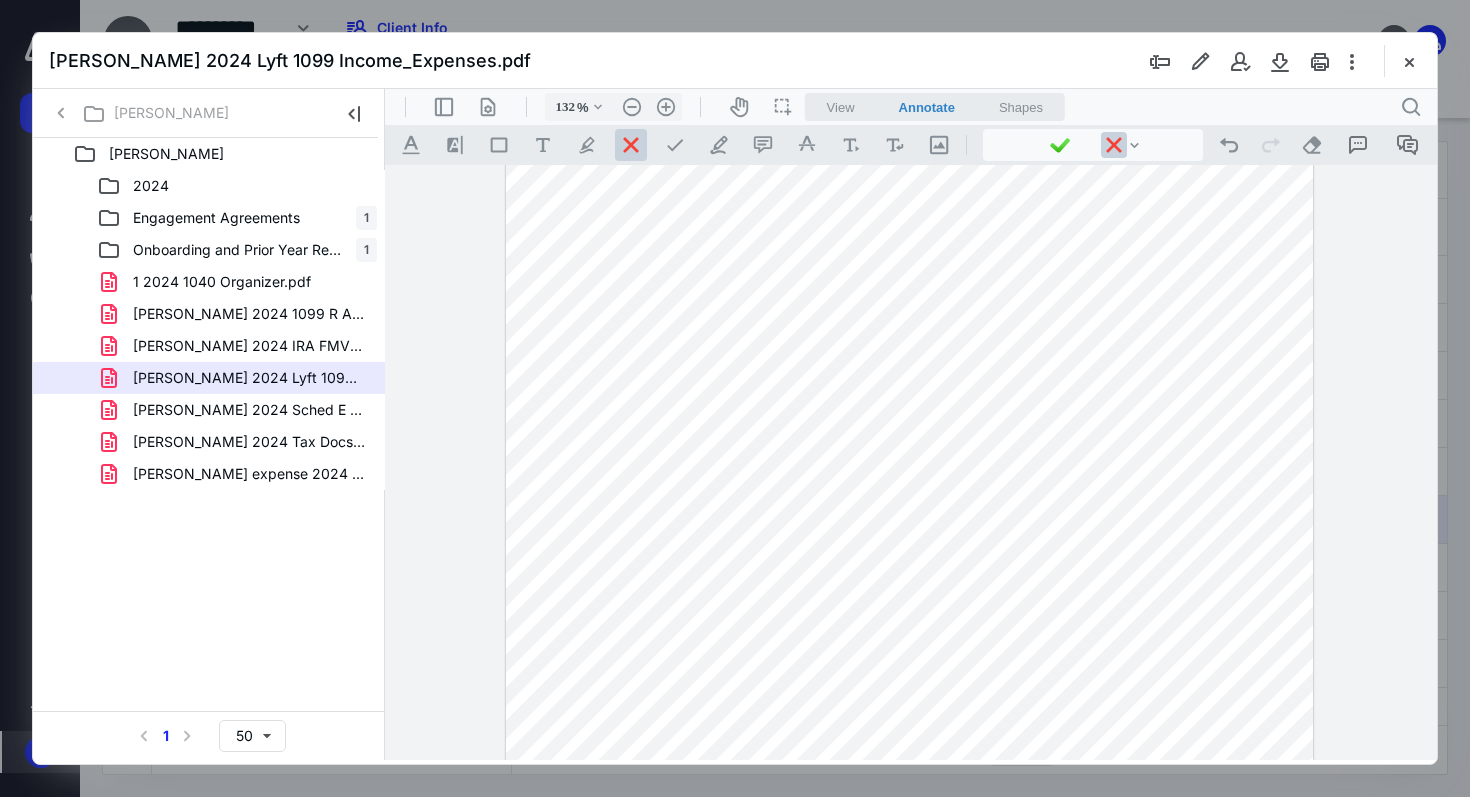 click at bounding box center (909, 285) 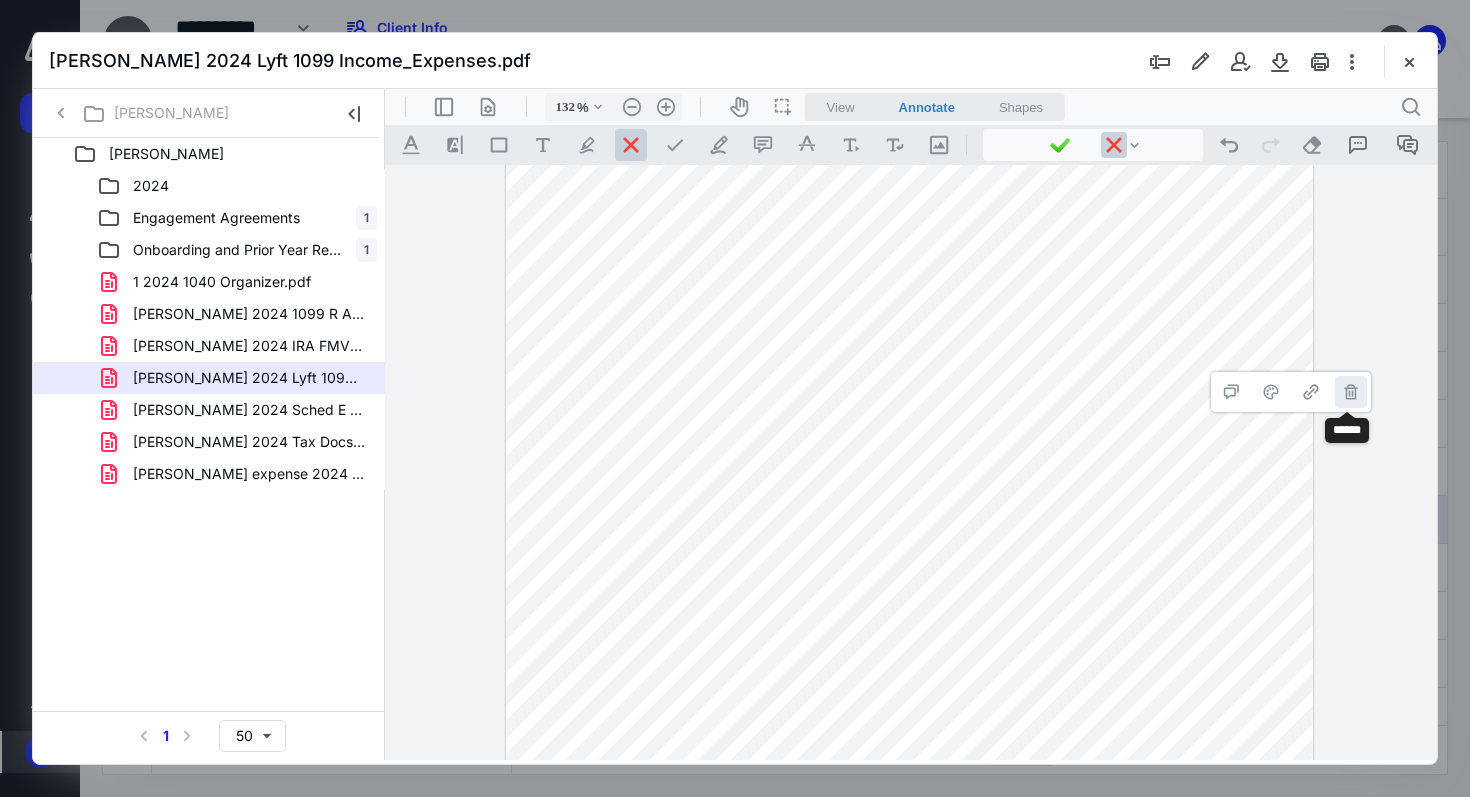 click on "**********" at bounding box center [1351, 392] 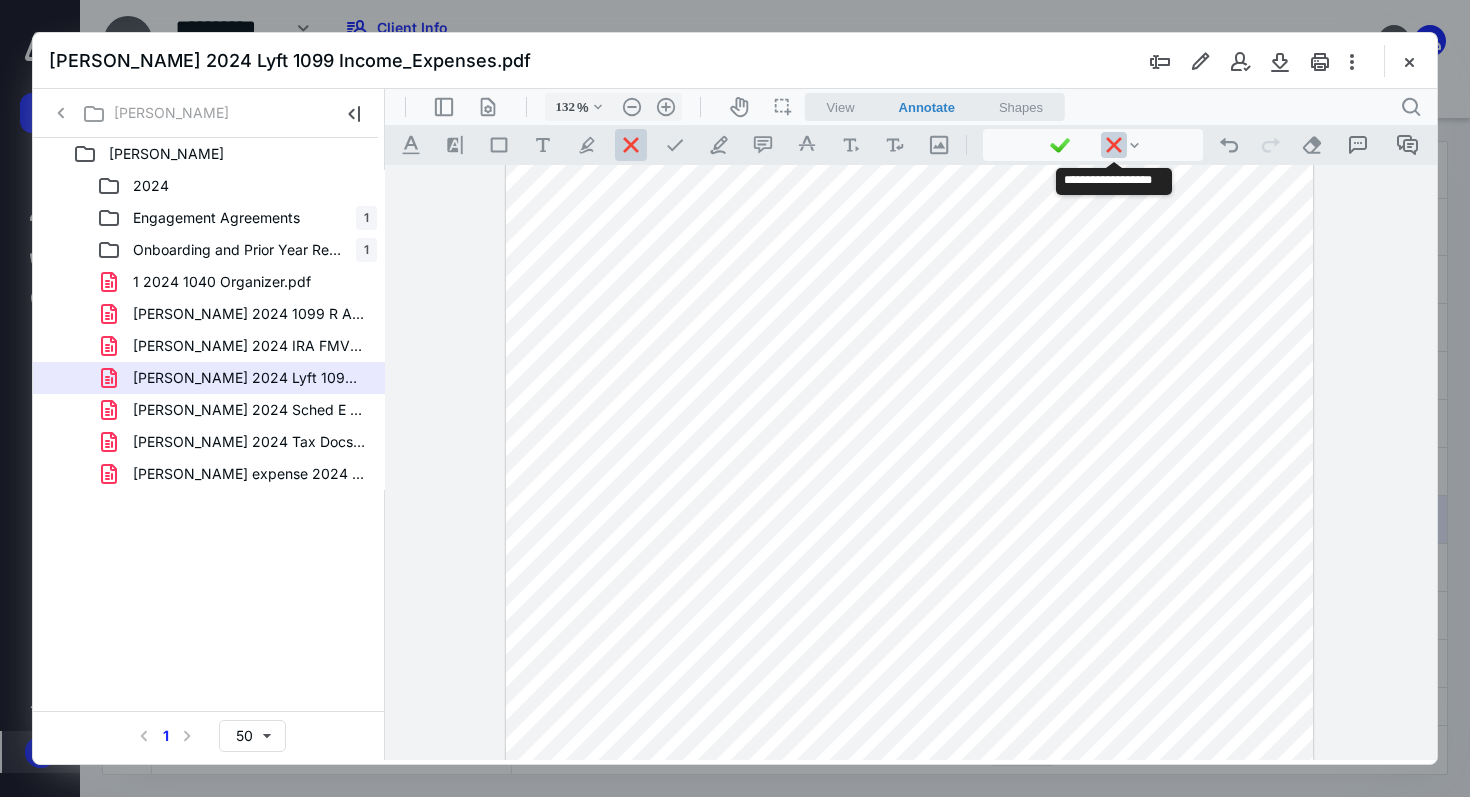 click at bounding box center [1114, 145] 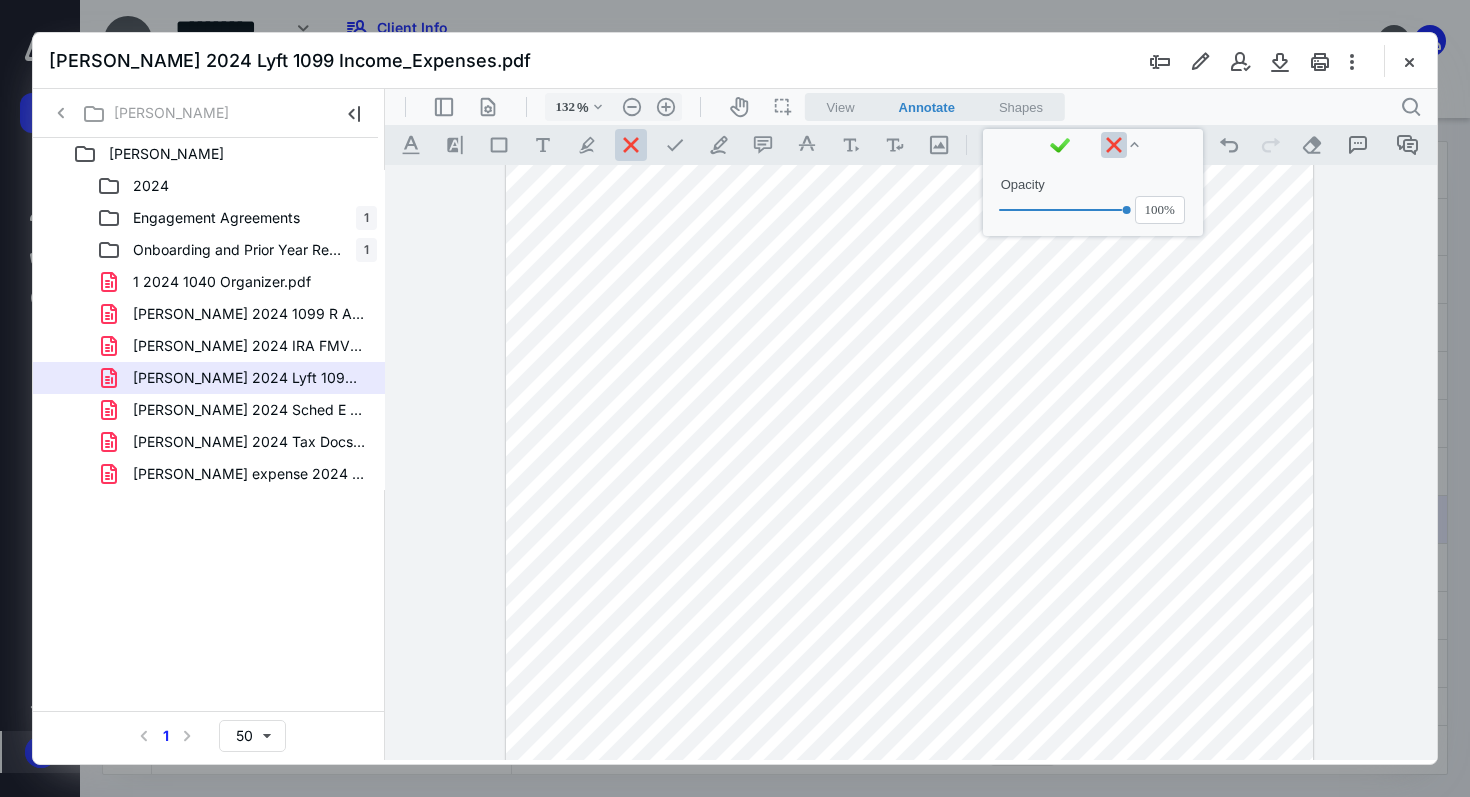 click at bounding box center (909, 285) 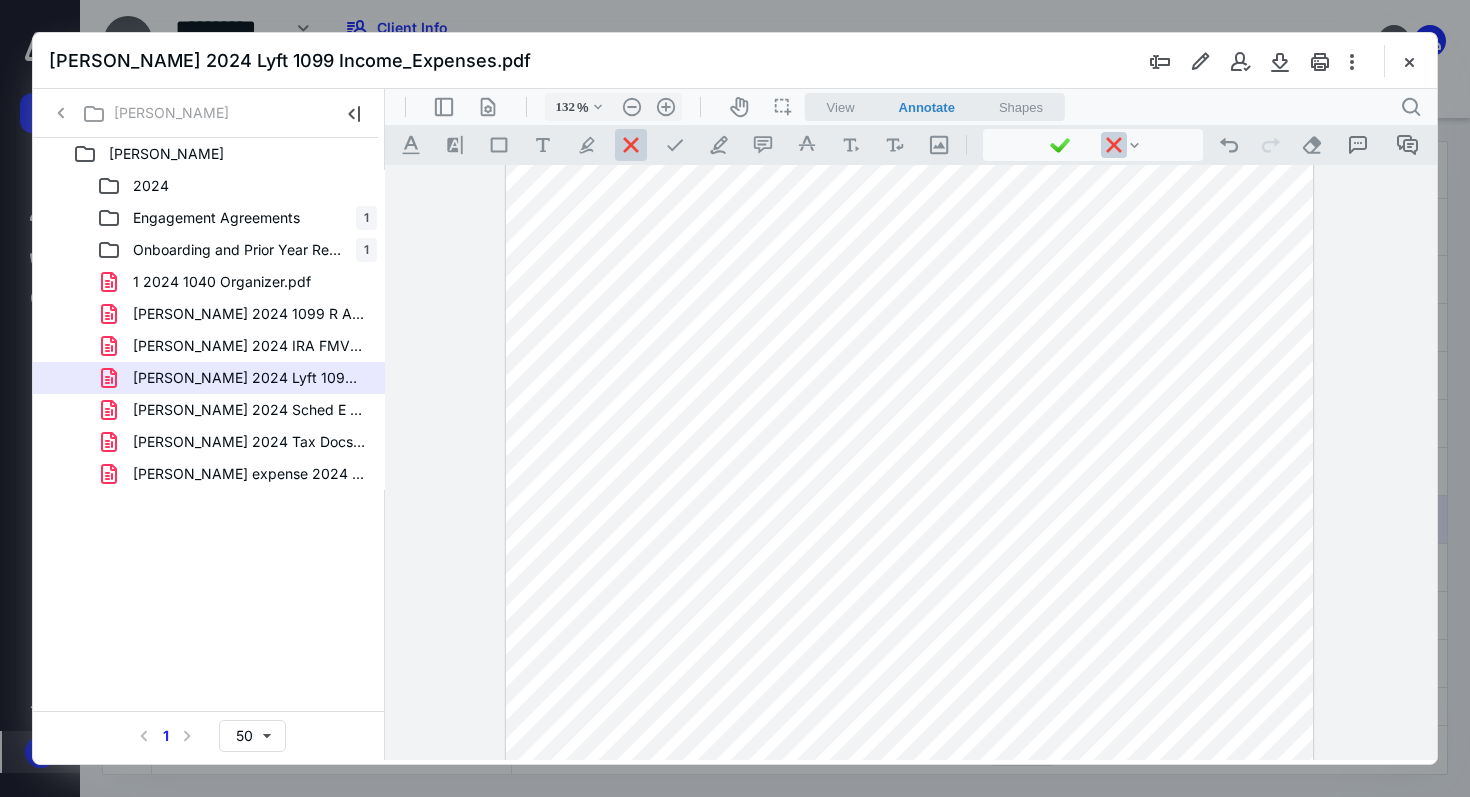 drag, startPoint x: 1435, startPoint y: 267, endPoint x: 1428, endPoint y: 250, distance: 18.384777 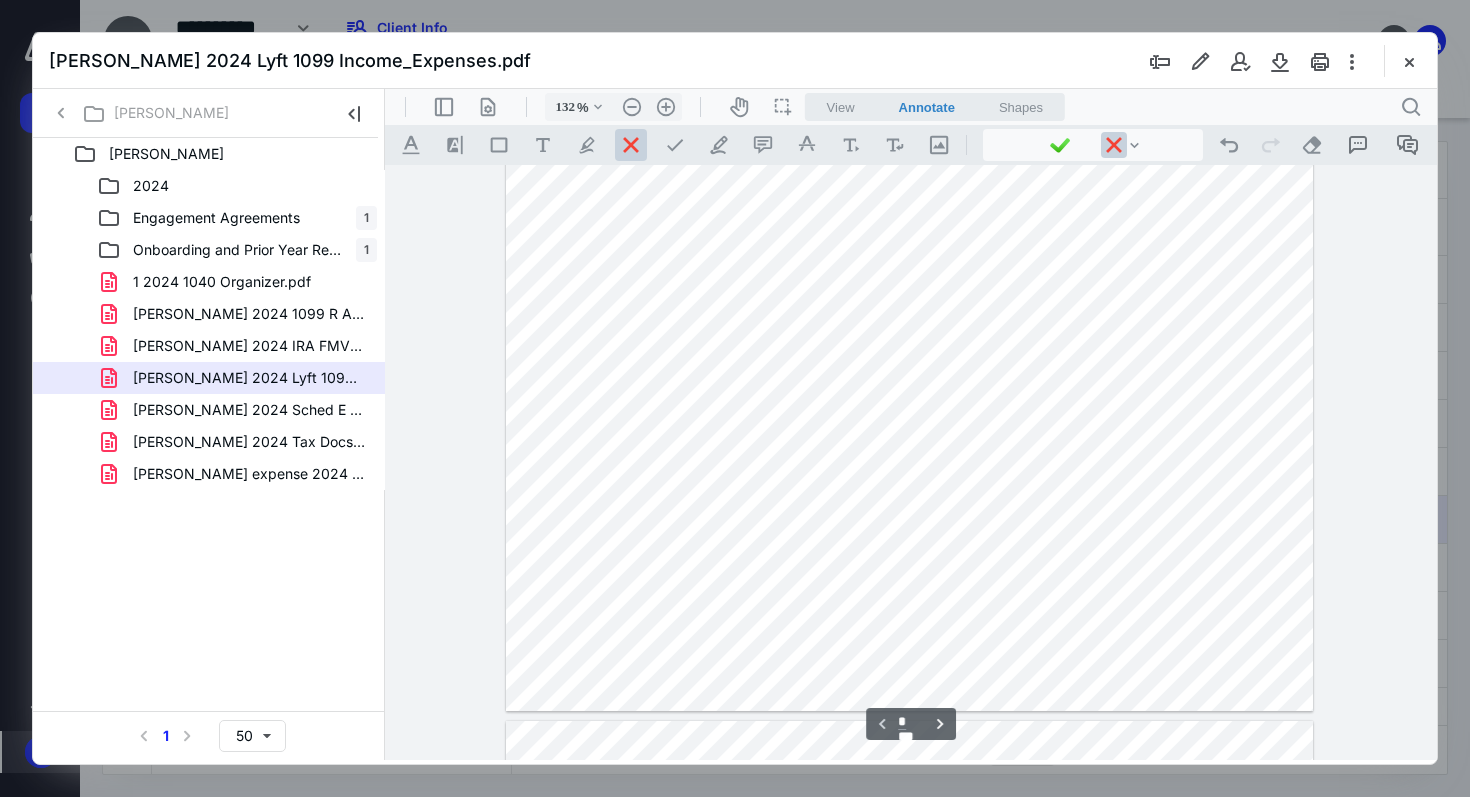 scroll, scrollTop: 556, scrollLeft: 0, axis: vertical 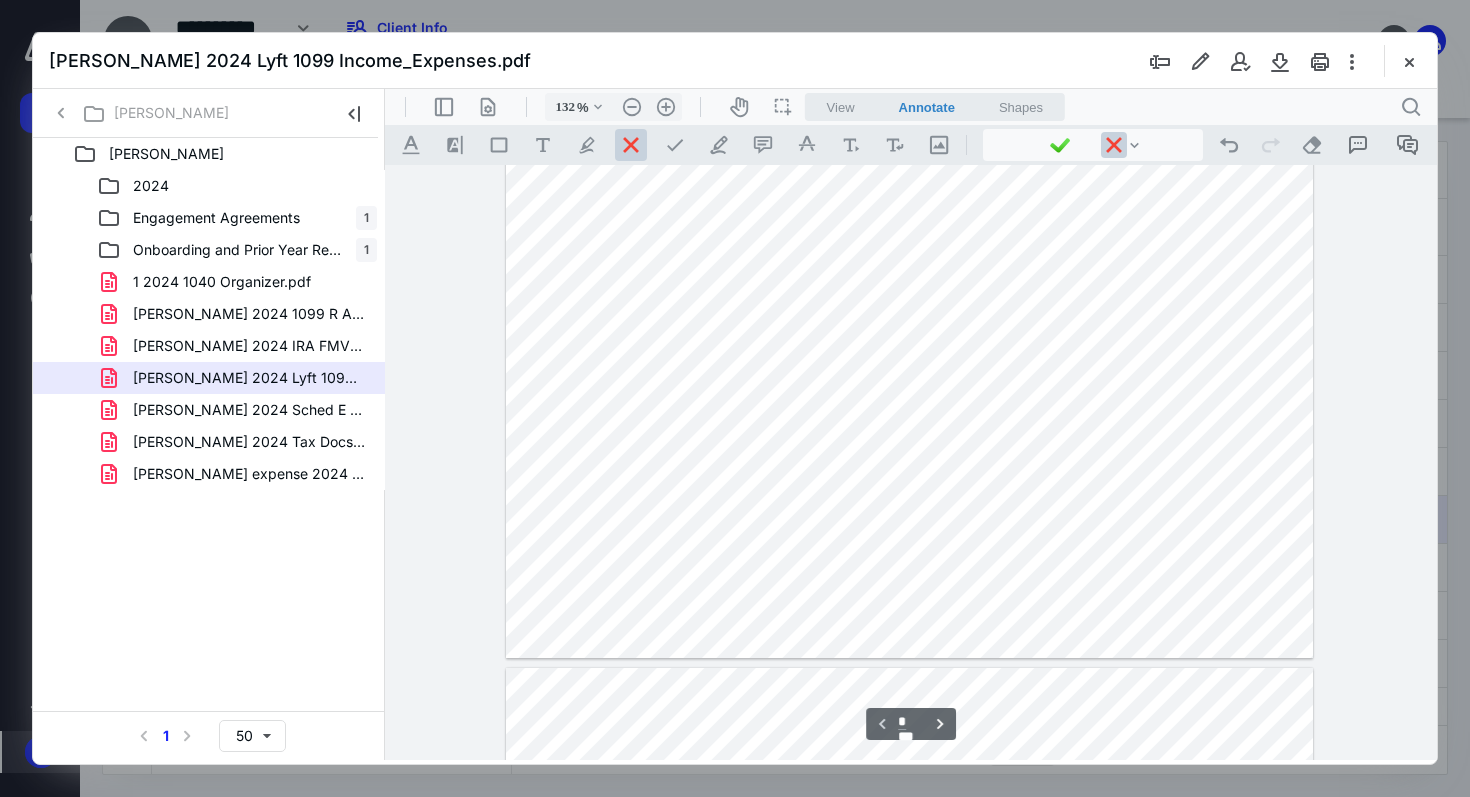 click at bounding box center [909, 136] 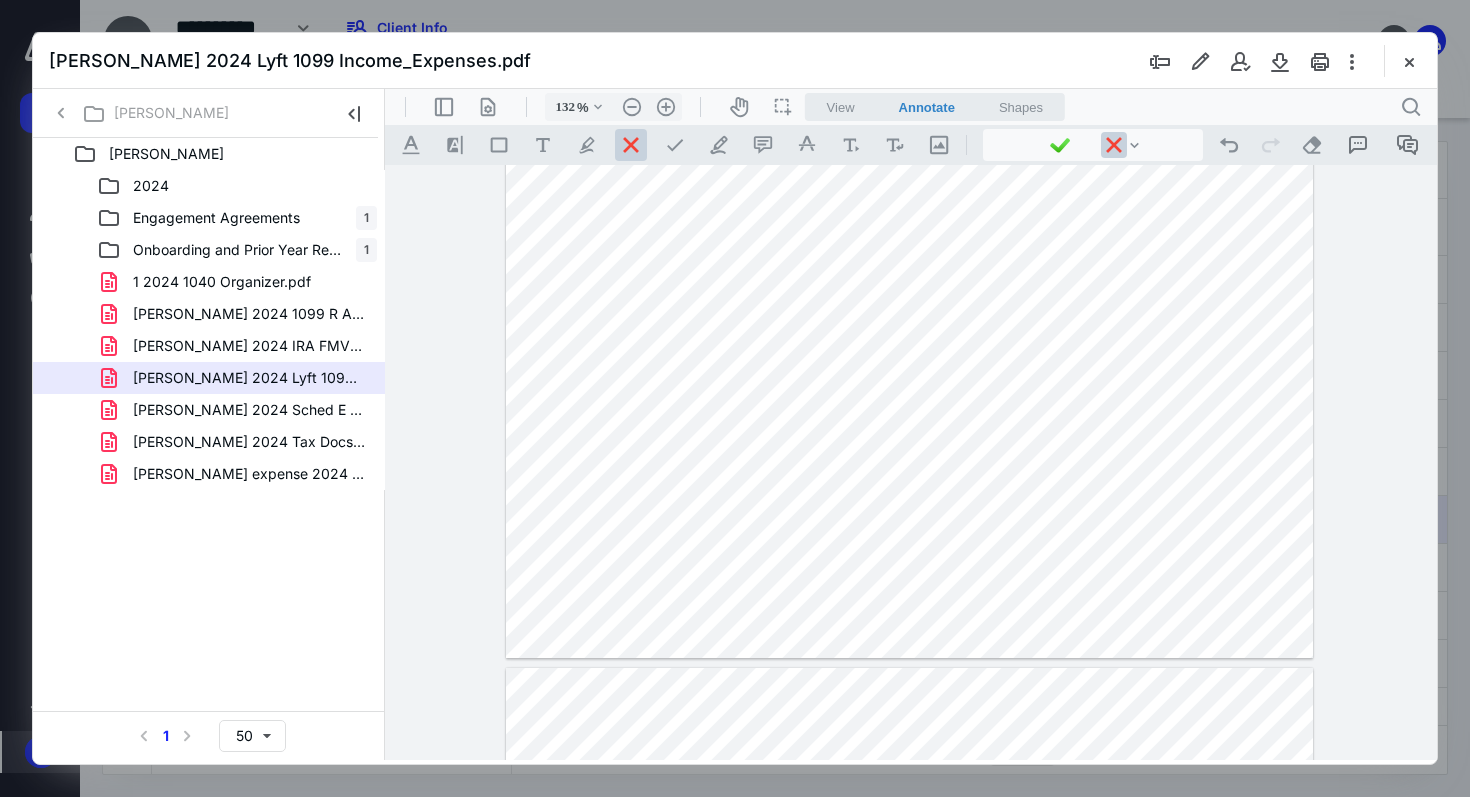 click at bounding box center (909, 136) 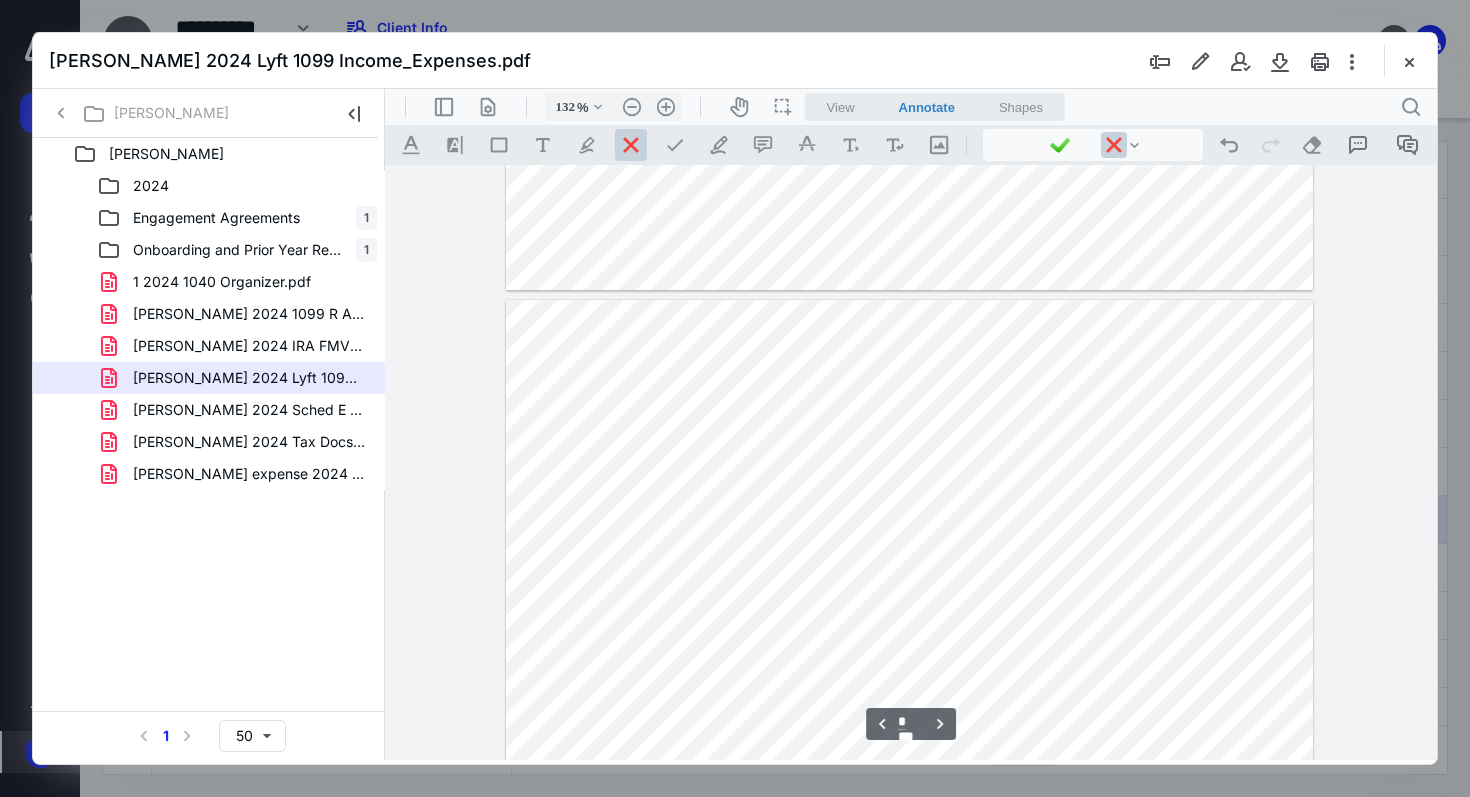 scroll, scrollTop: 914, scrollLeft: 0, axis: vertical 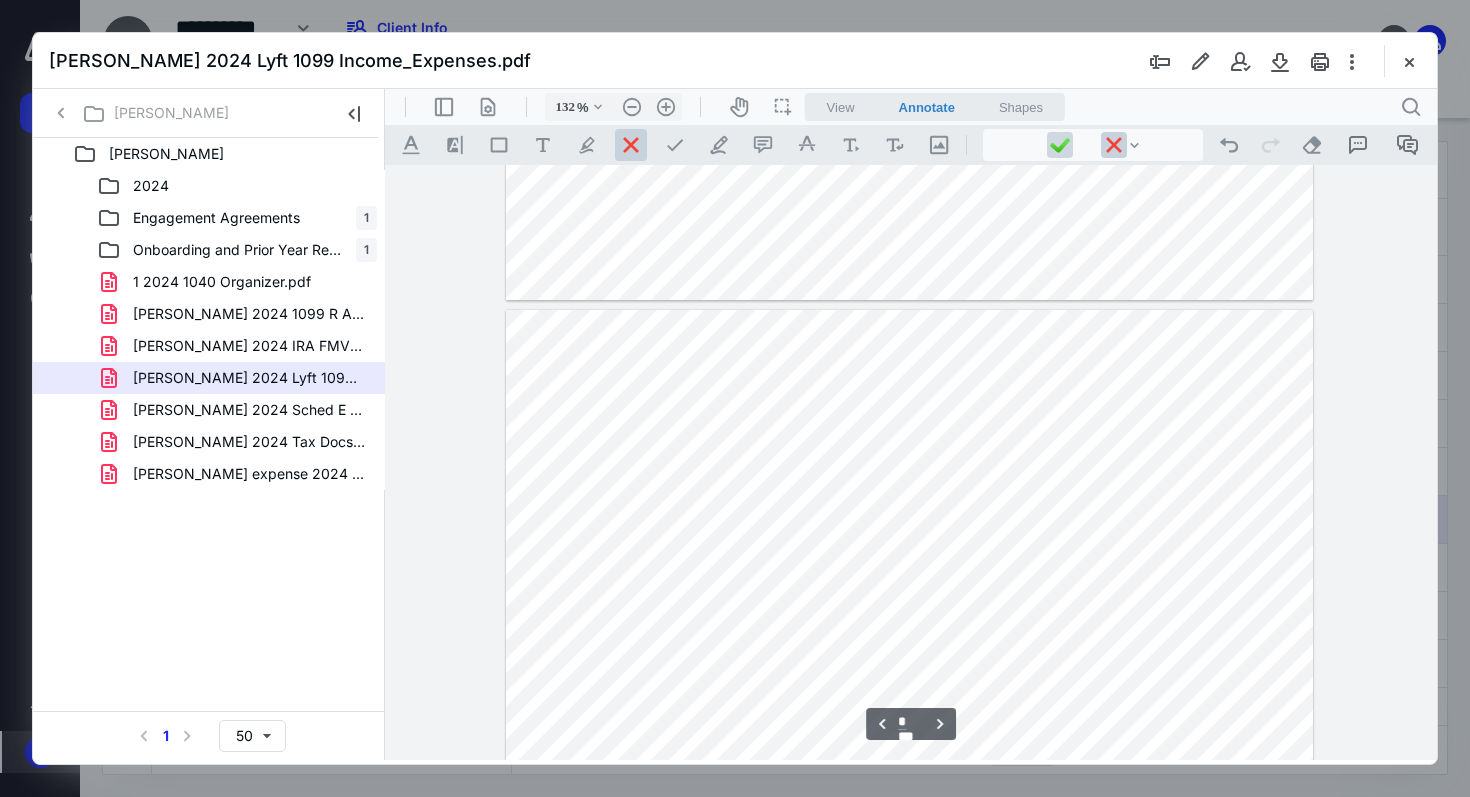 click at bounding box center [1060, 145] 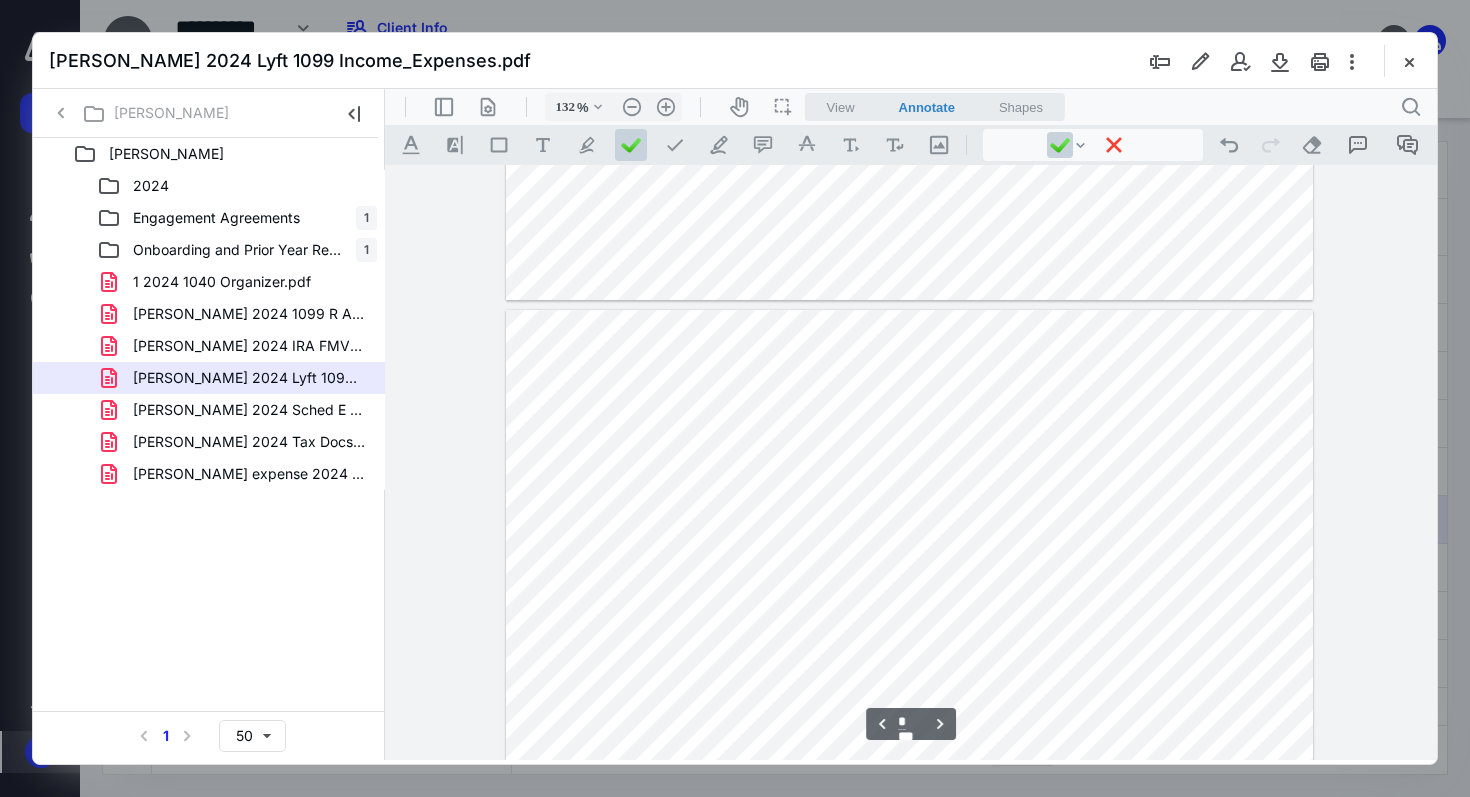 click at bounding box center [909, 832] 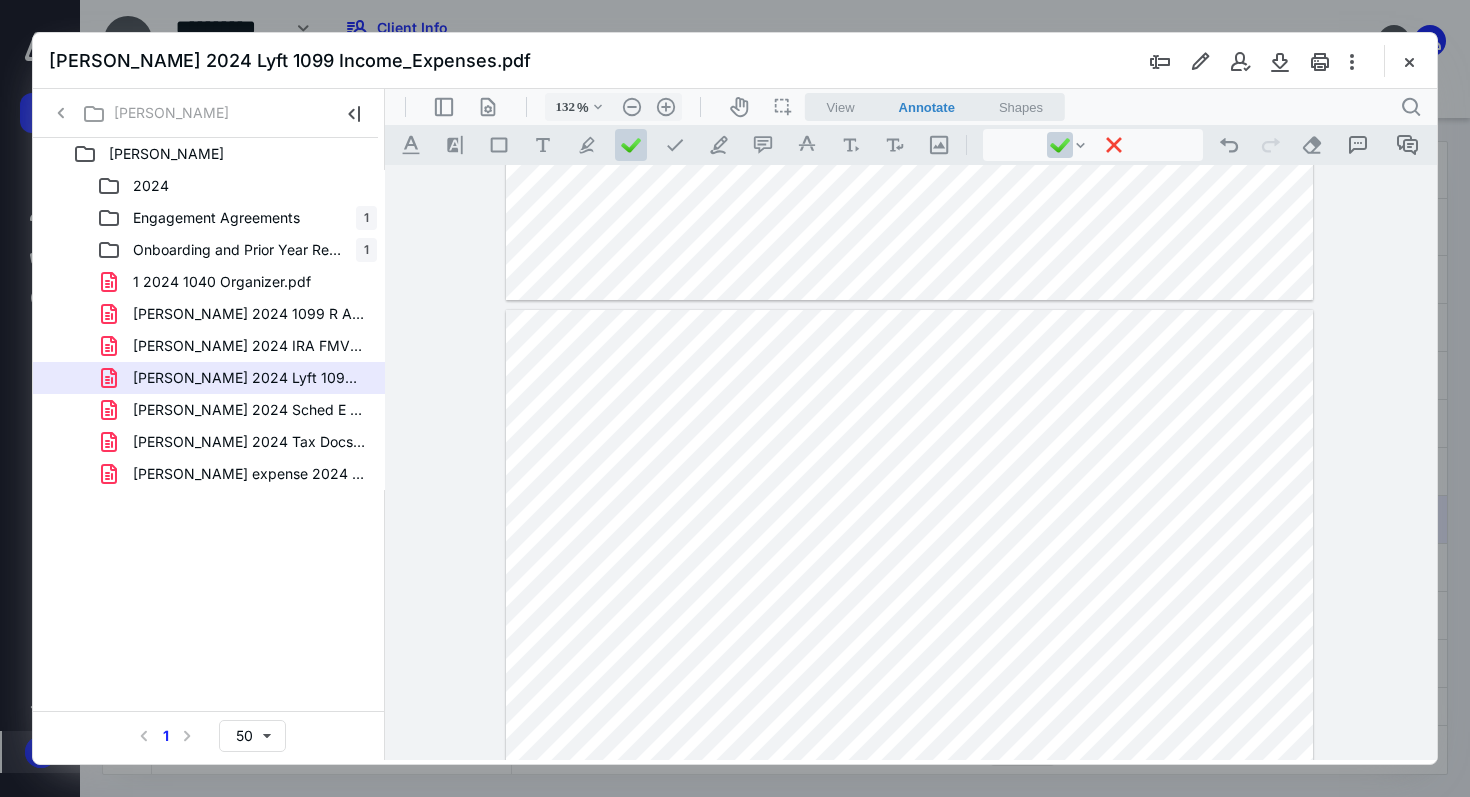 click at bounding box center [909, 832] 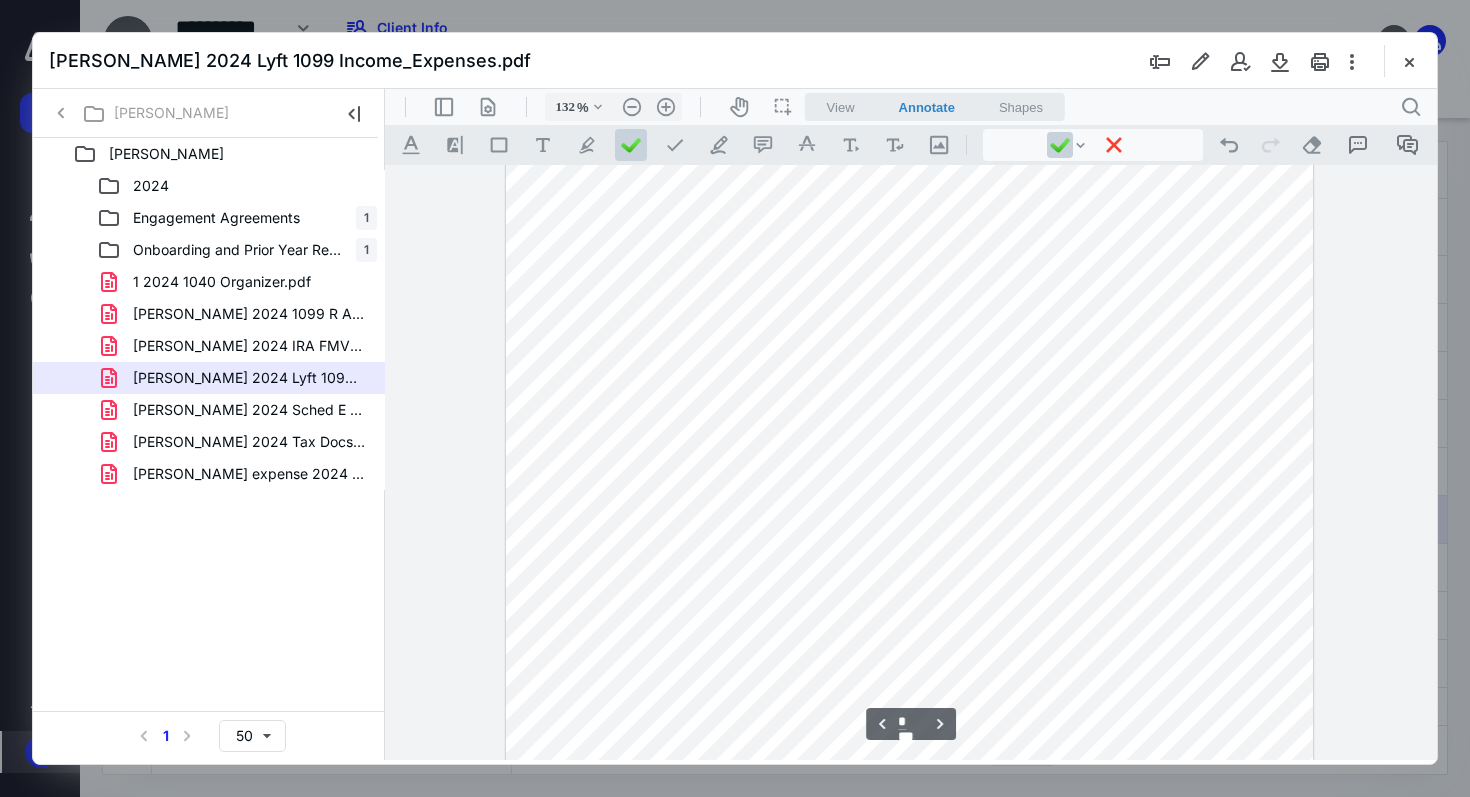 scroll, scrollTop: 1367, scrollLeft: 0, axis: vertical 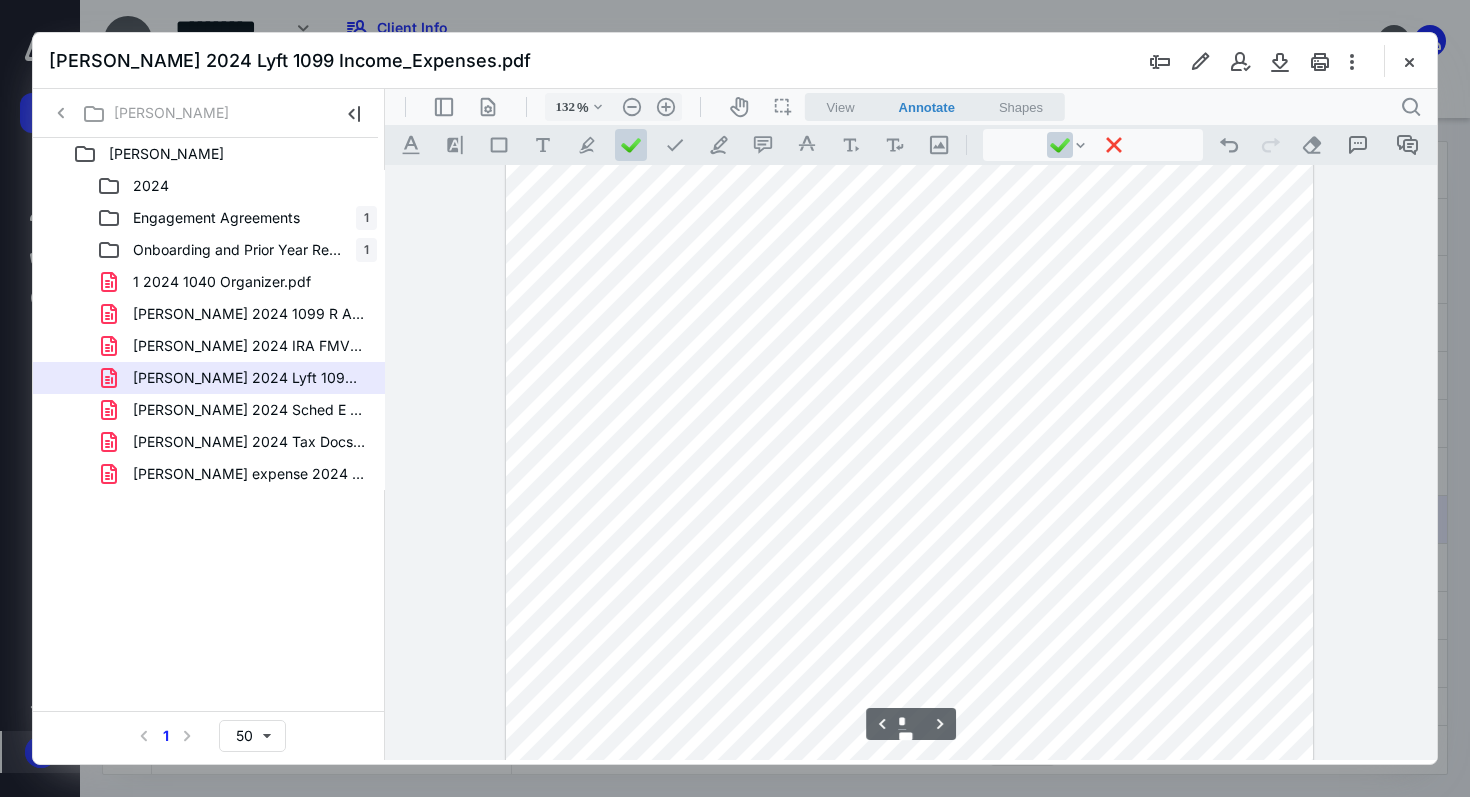 click at bounding box center (909, 338) 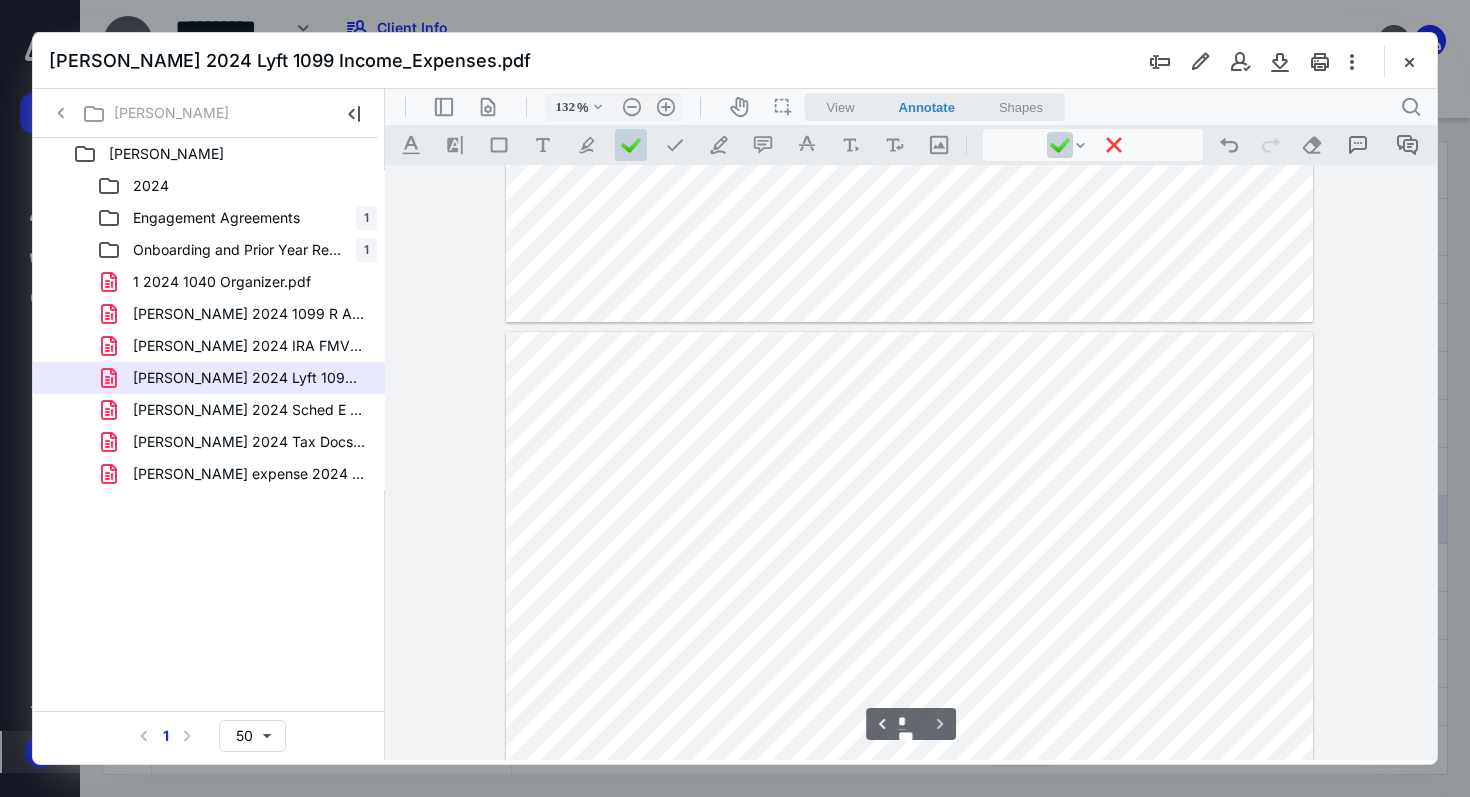 scroll, scrollTop: 3096, scrollLeft: 0, axis: vertical 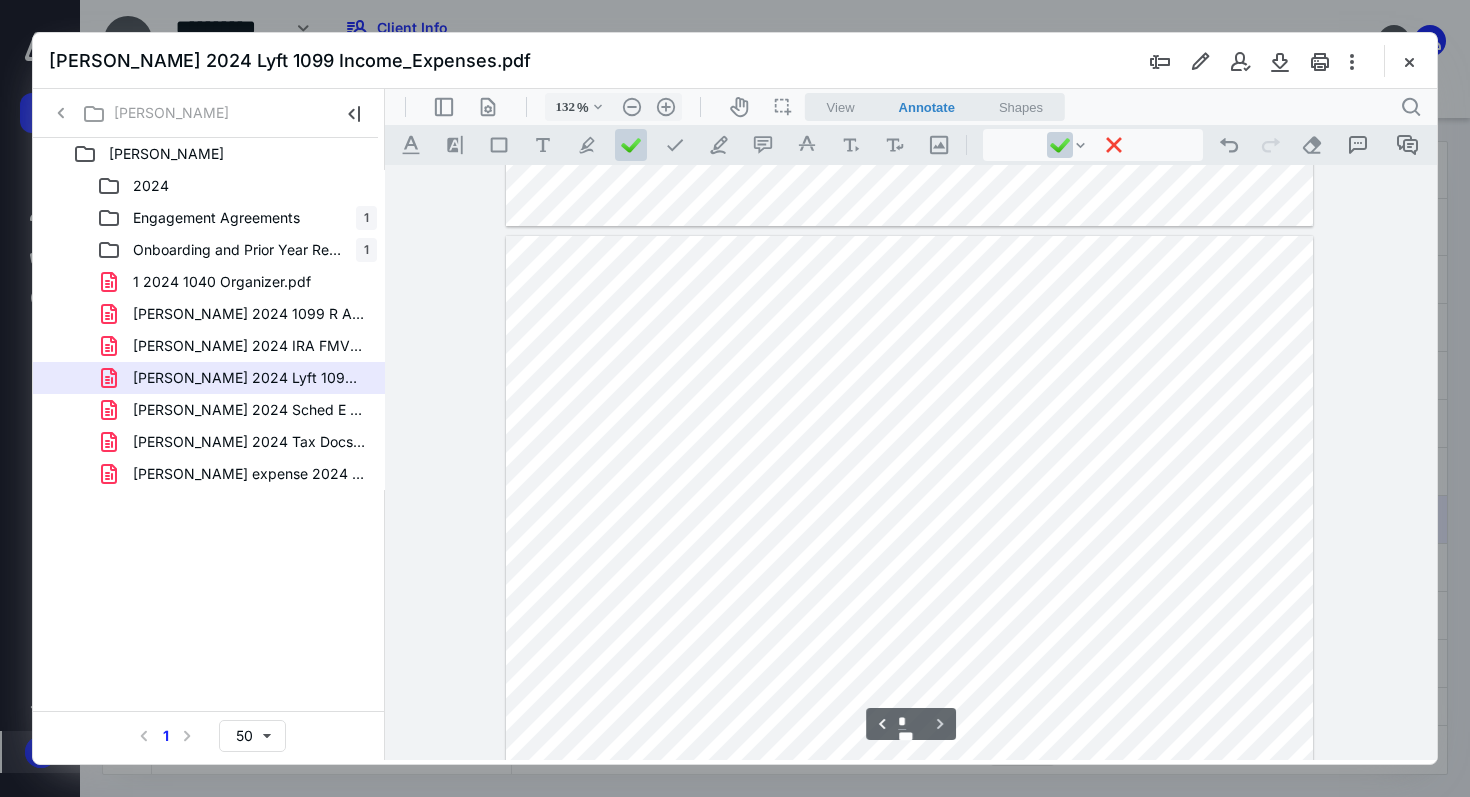 click at bounding box center (909, 758) 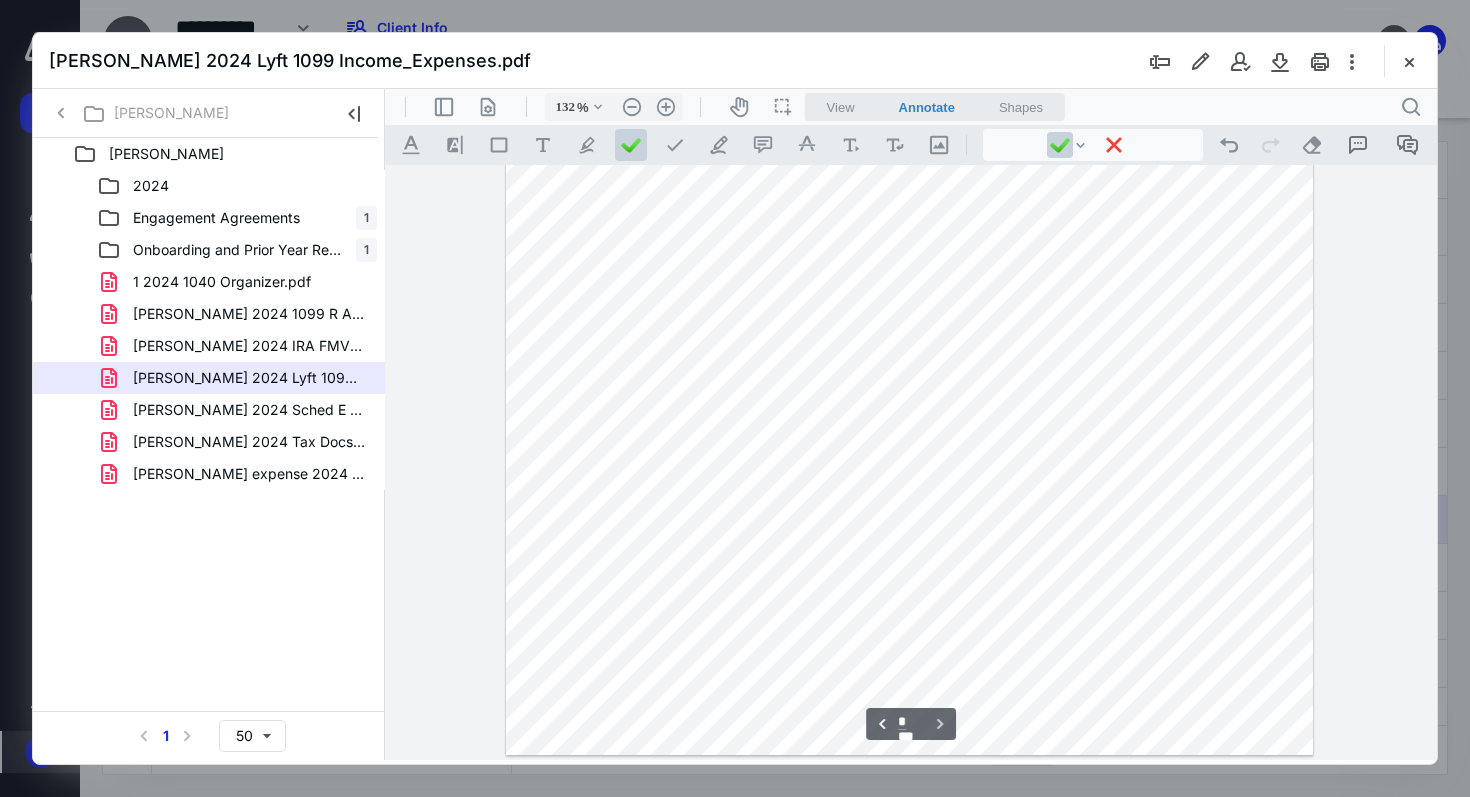 type on "*" 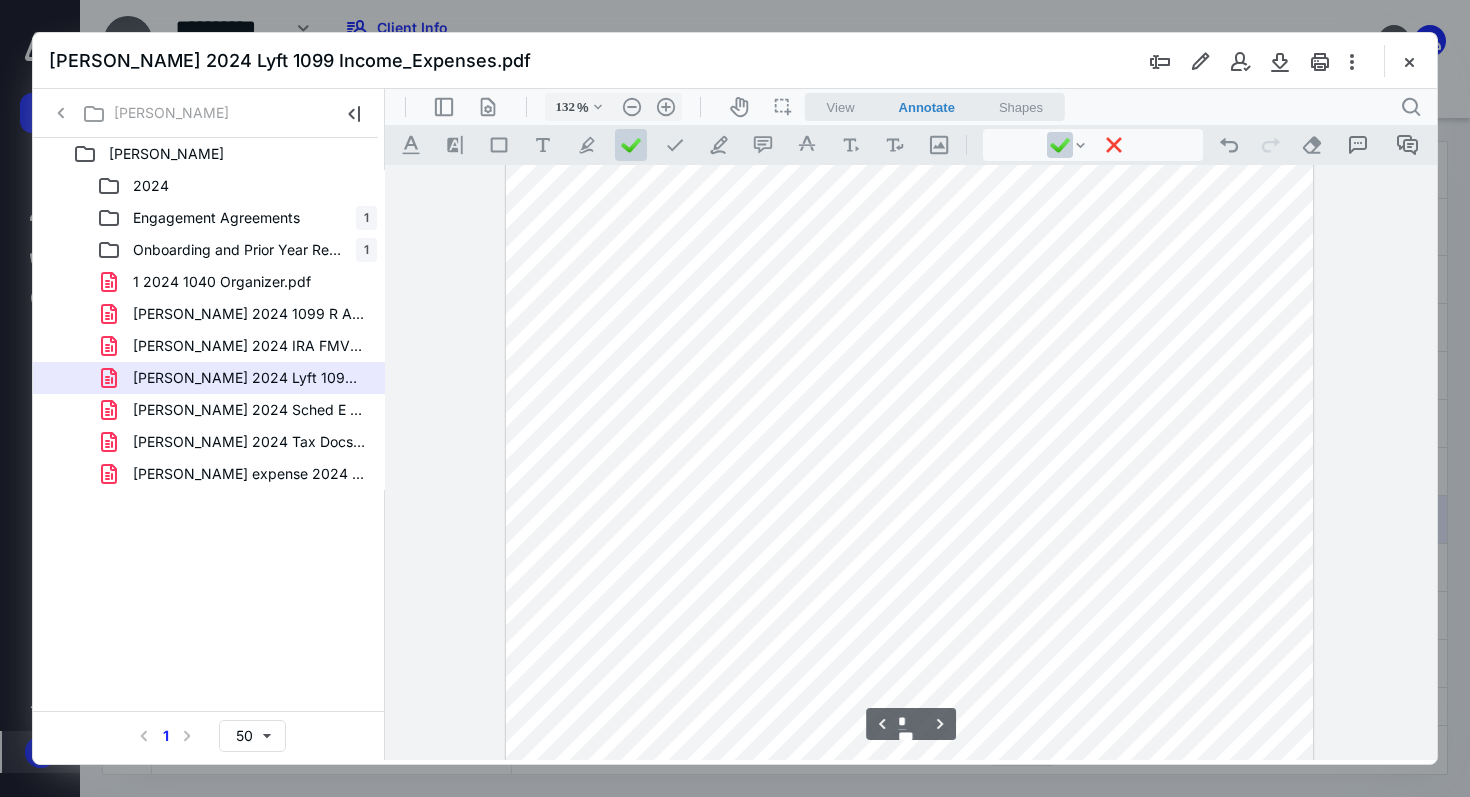 scroll, scrollTop: 2253, scrollLeft: 0, axis: vertical 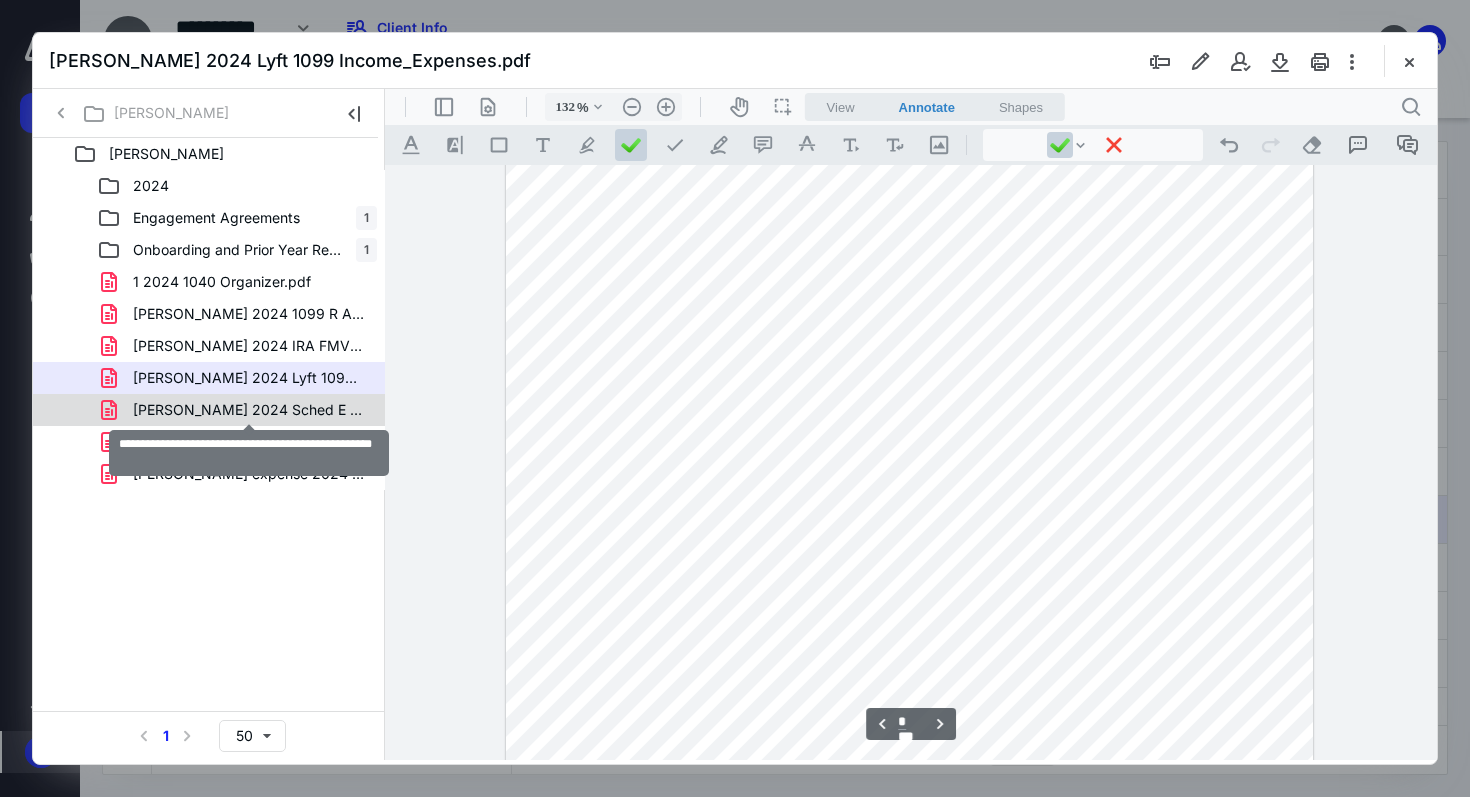 click on "Hale, David 2024 Sched E Rental Income_Expenses.pdf" at bounding box center (249, 410) 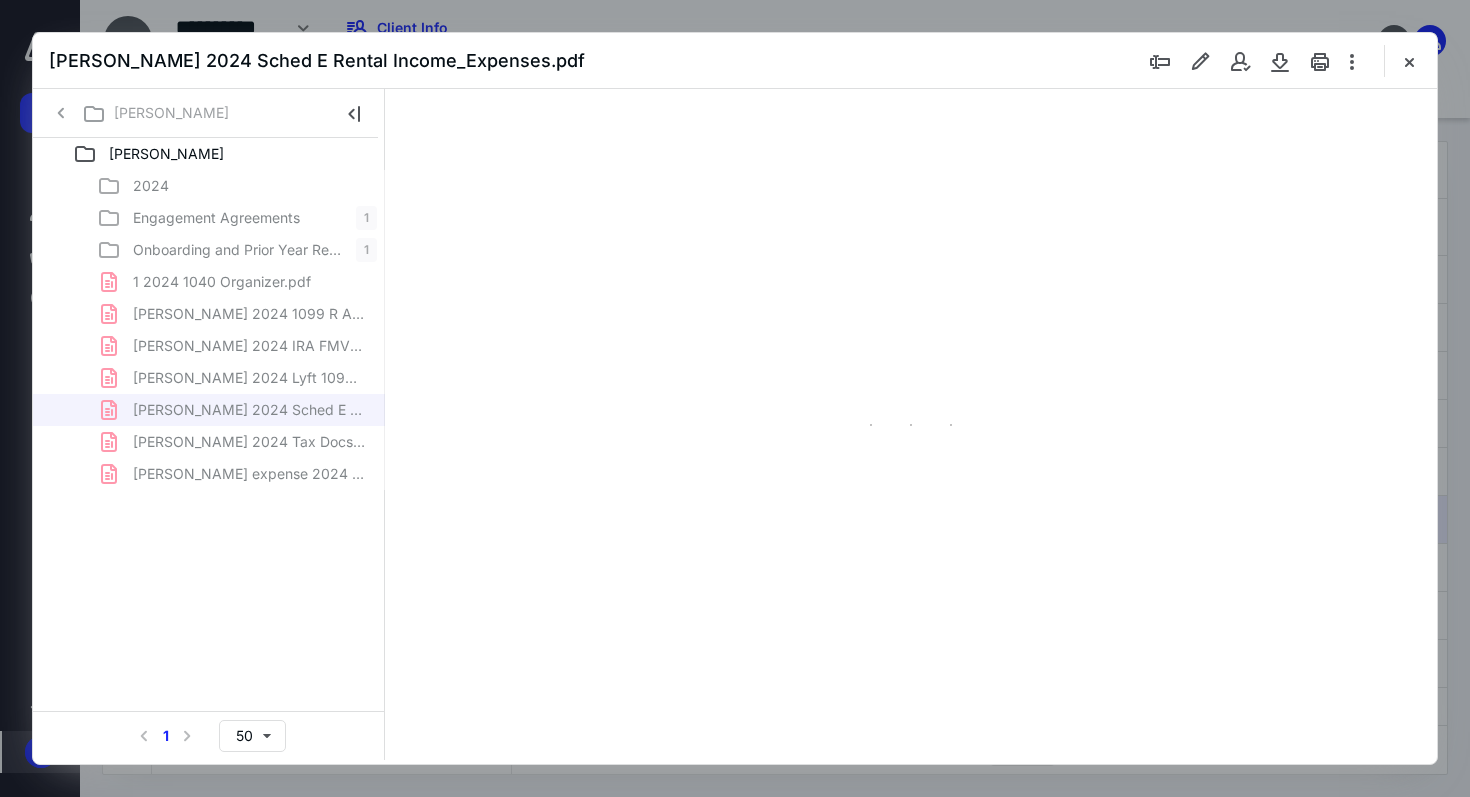 scroll, scrollTop: 79, scrollLeft: 0, axis: vertical 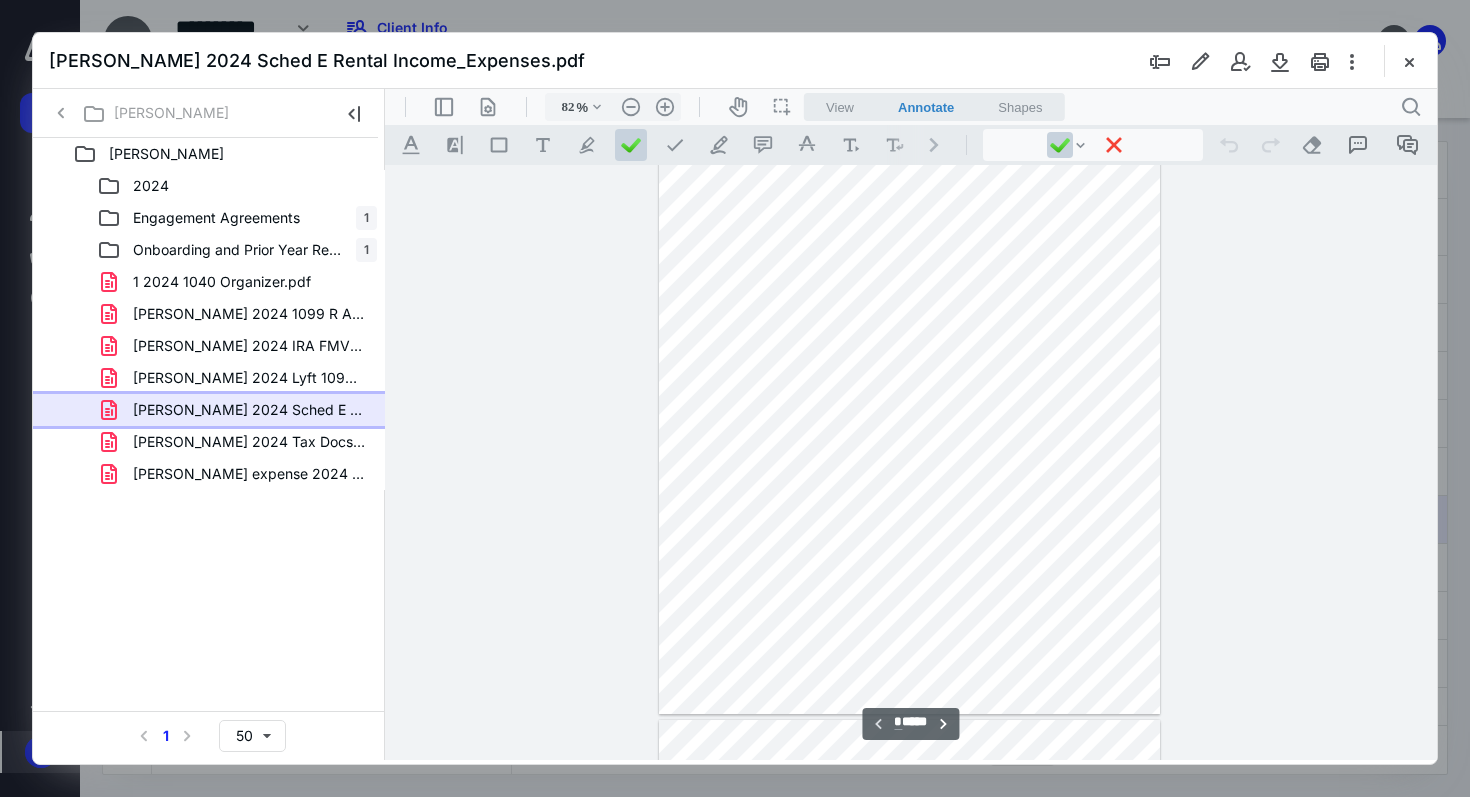 type on "107" 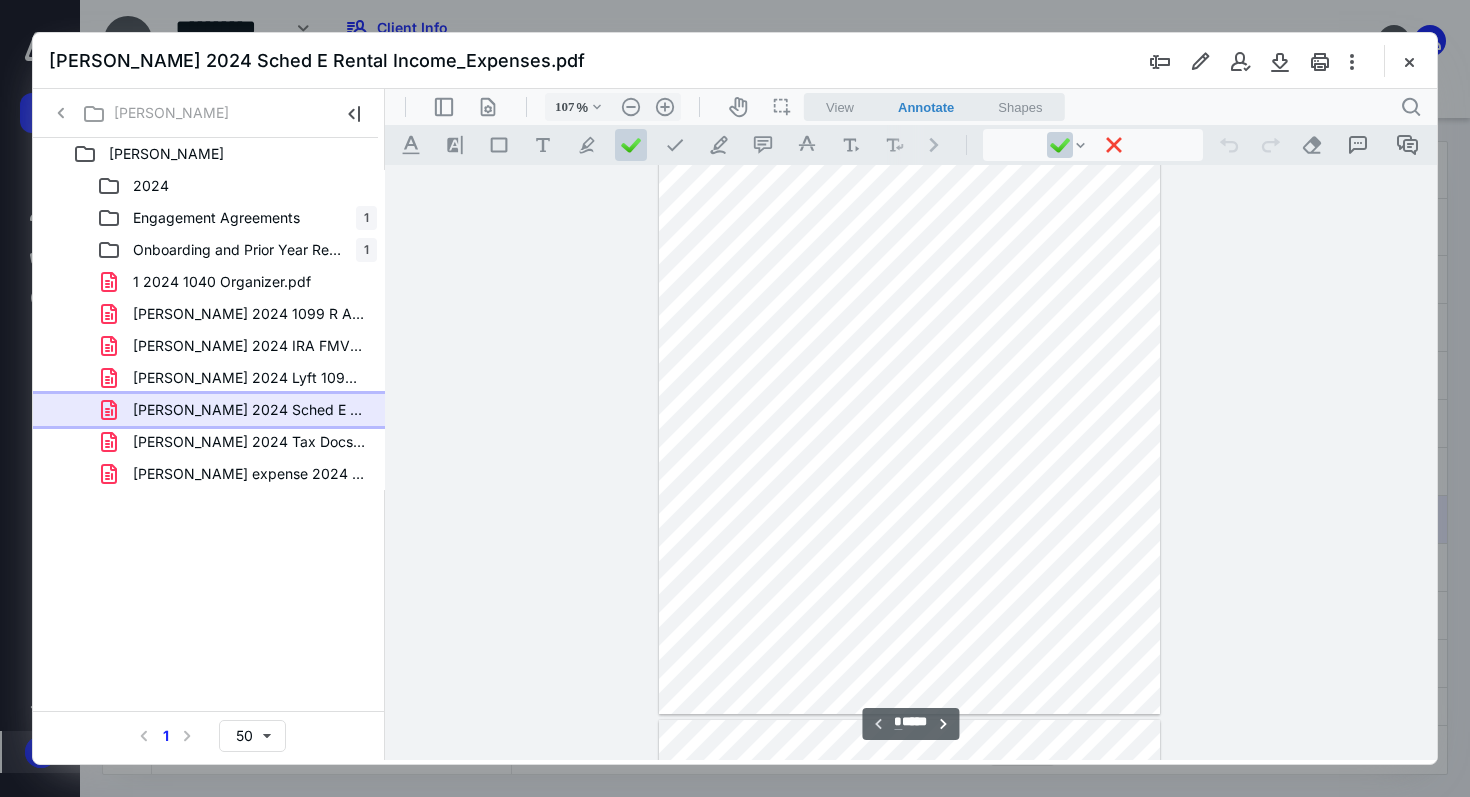 scroll, scrollTop: 187, scrollLeft: 0, axis: vertical 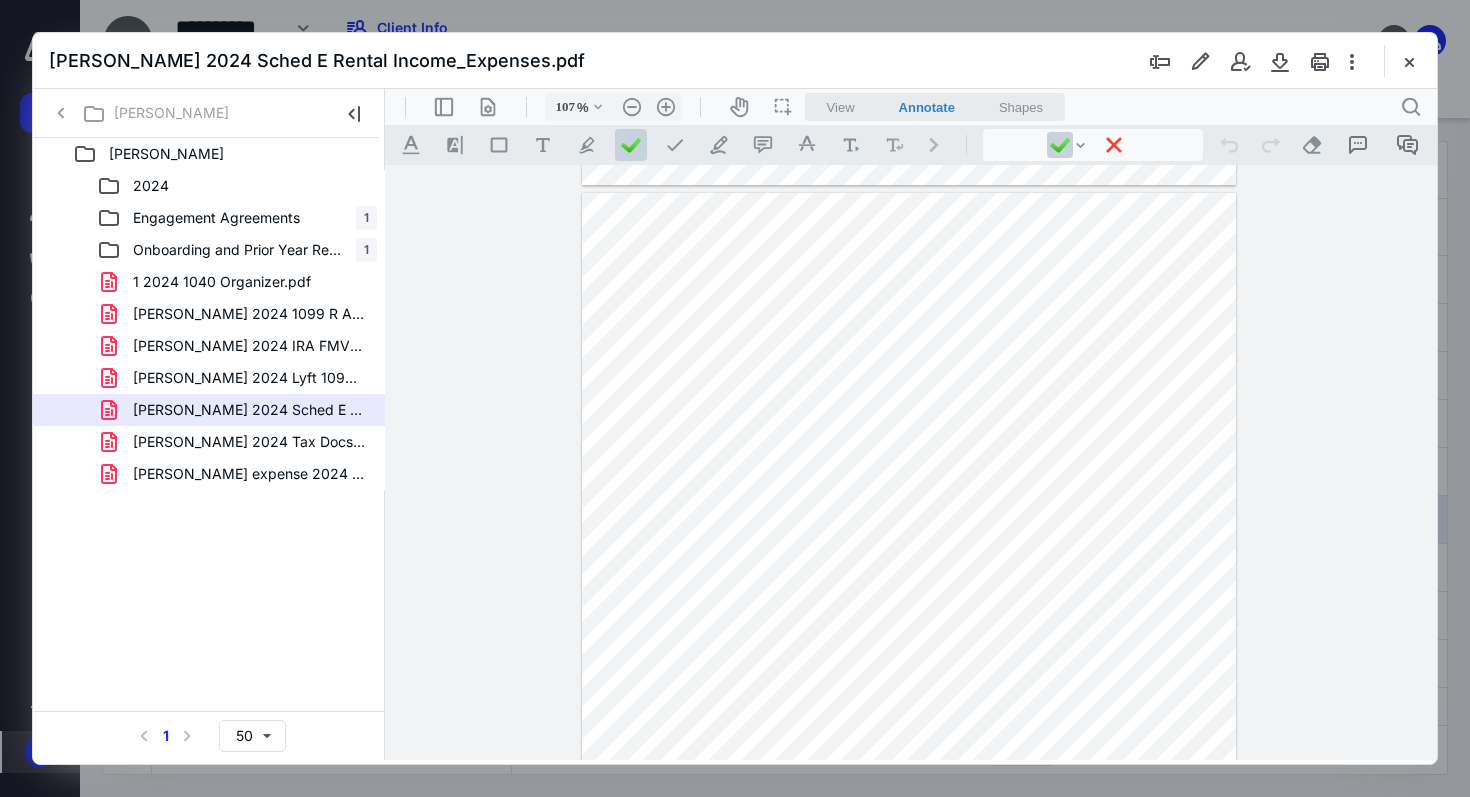 click at bounding box center (909, 616) 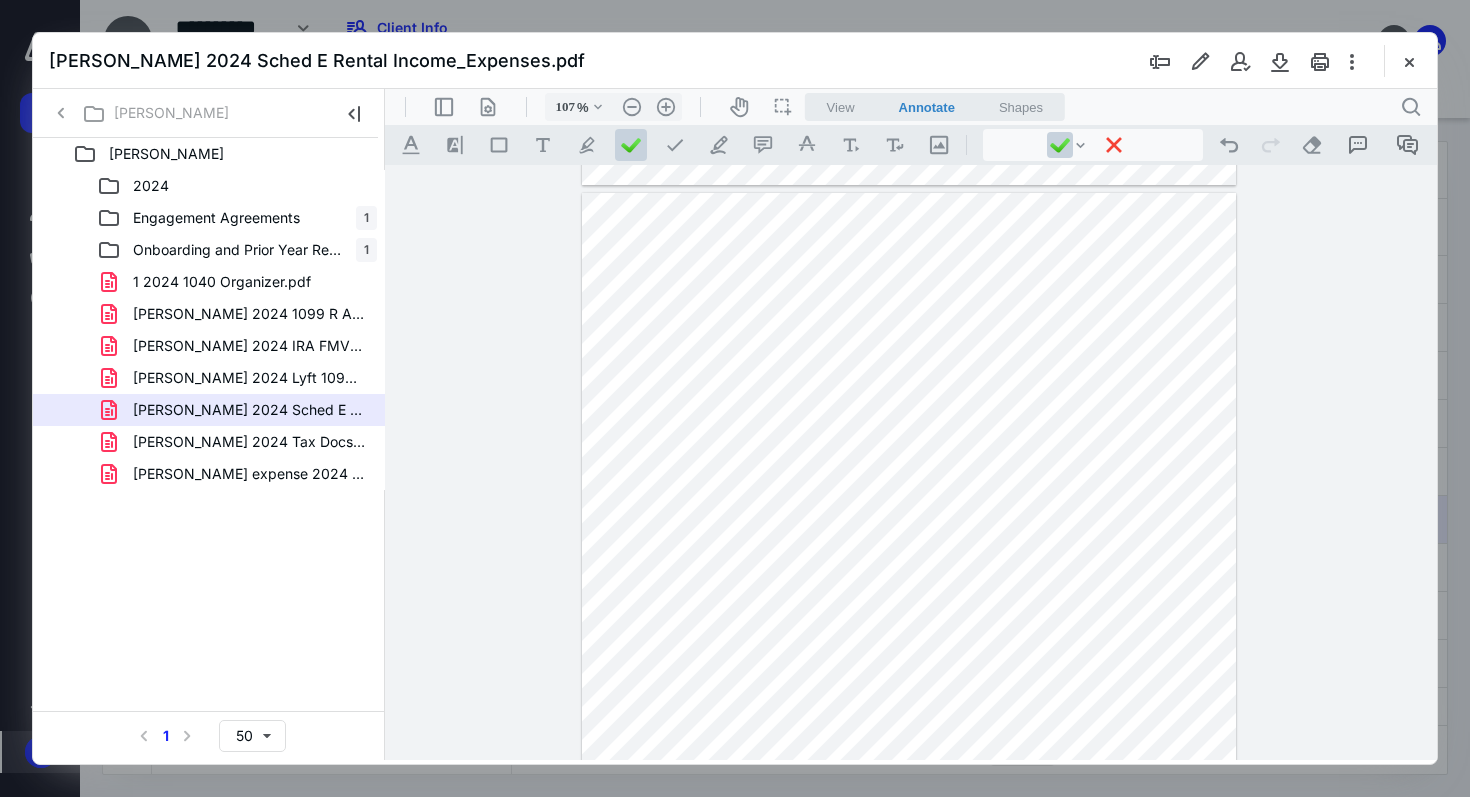 click at bounding box center (909, 616) 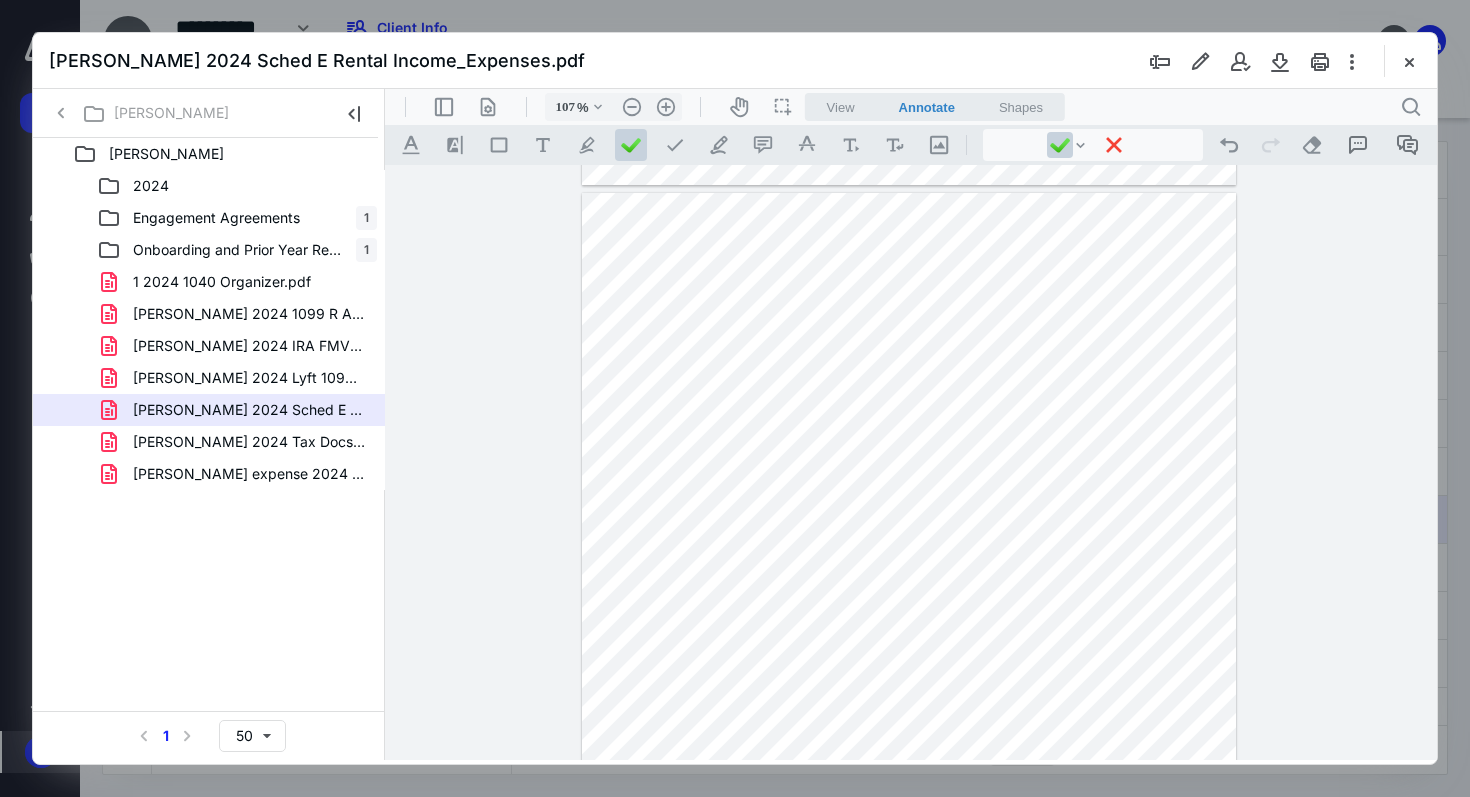 click on "**********" at bounding box center [911, 462] 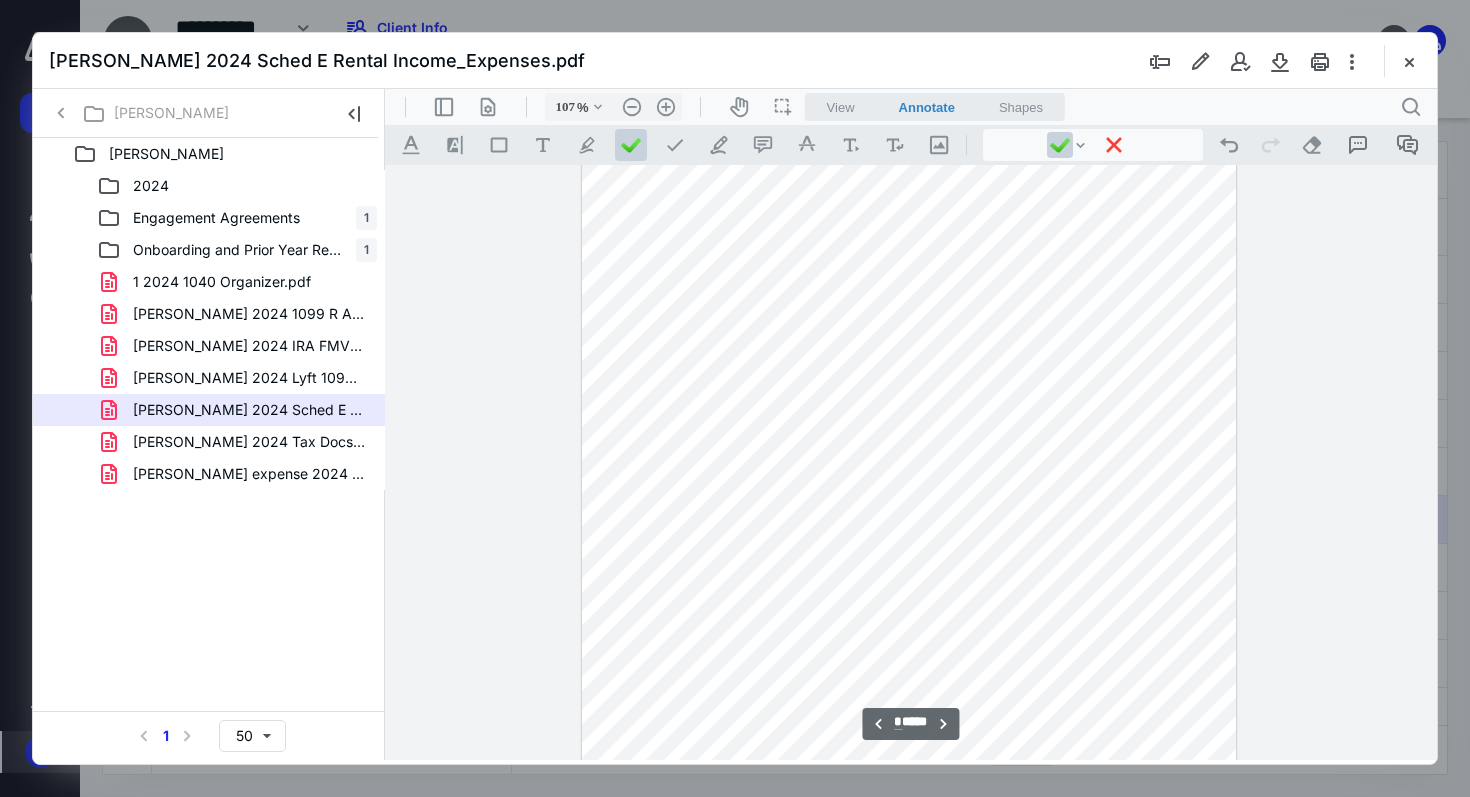 scroll, scrollTop: 3661, scrollLeft: 0, axis: vertical 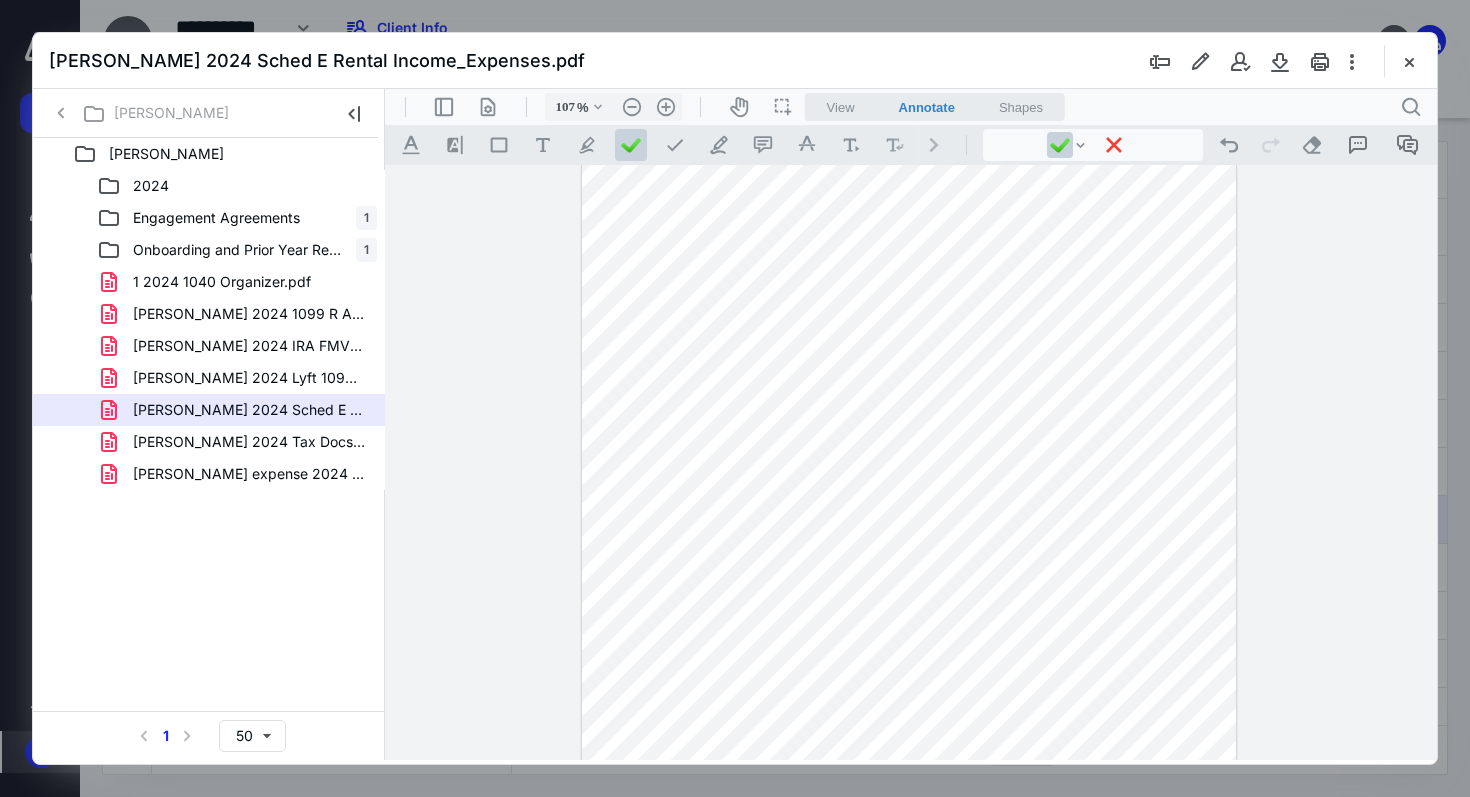 click at bounding box center (909, 347) 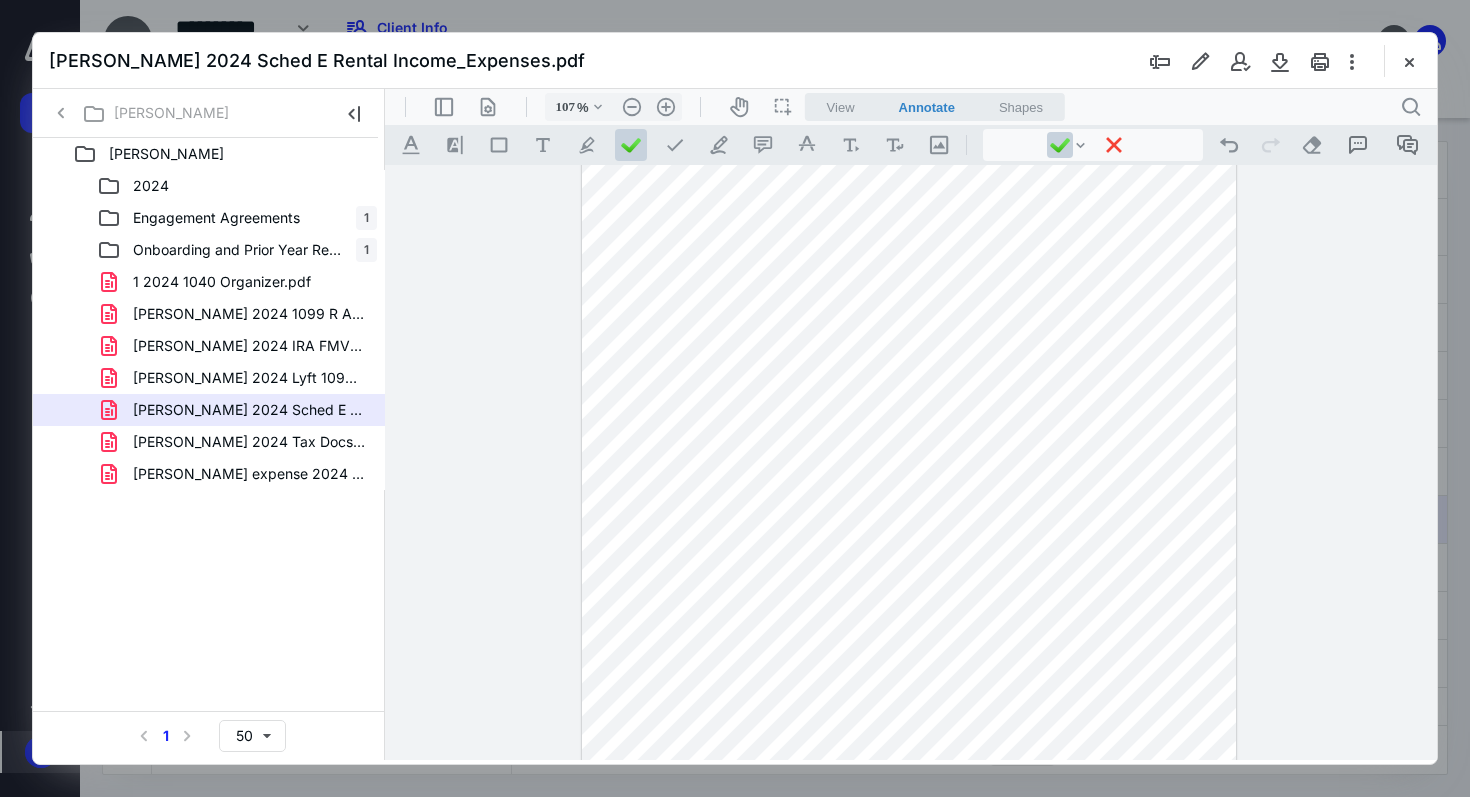click at bounding box center (909, 347) 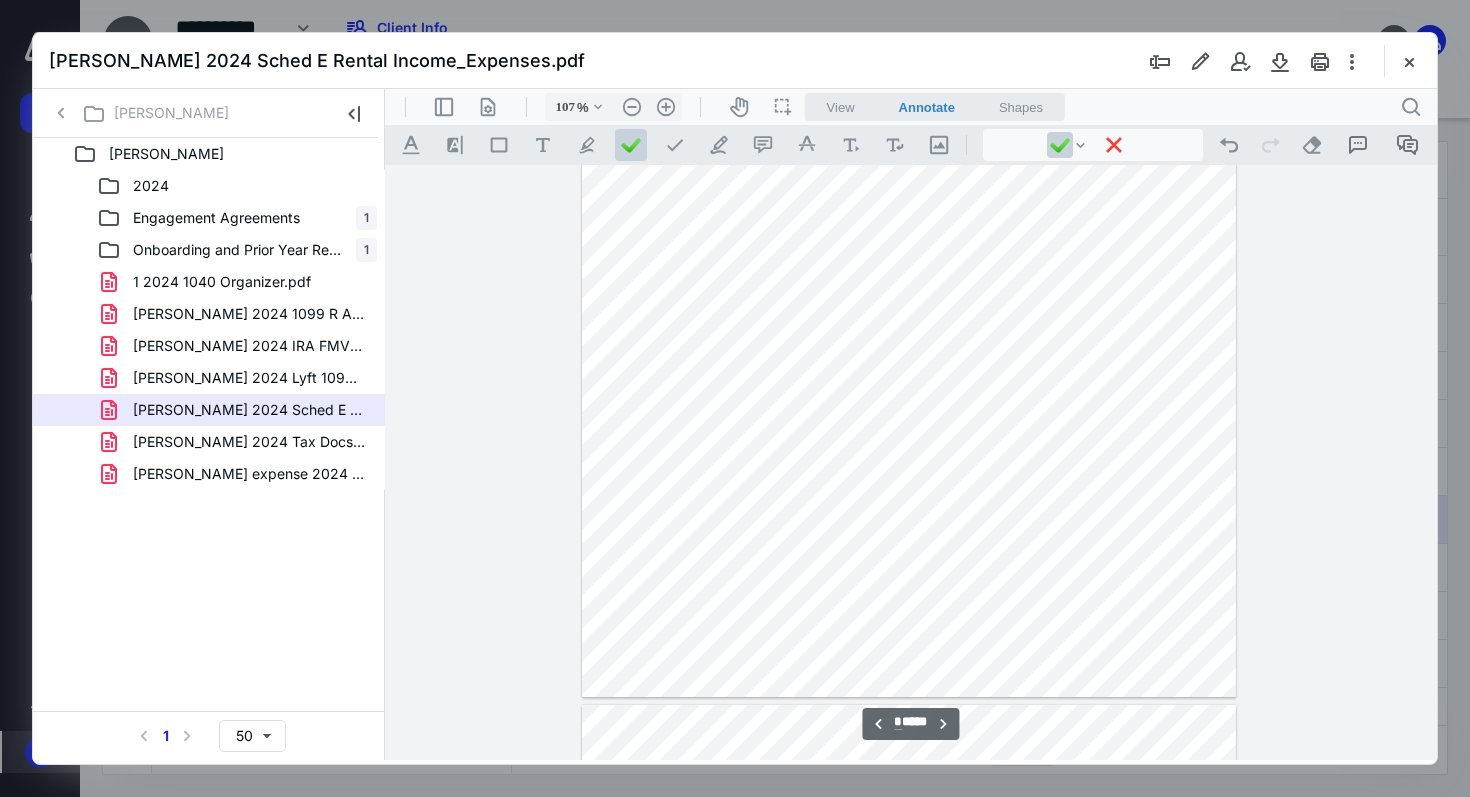 scroll, scrollTop: 3904, scrollLeft: 0, axis: vertical 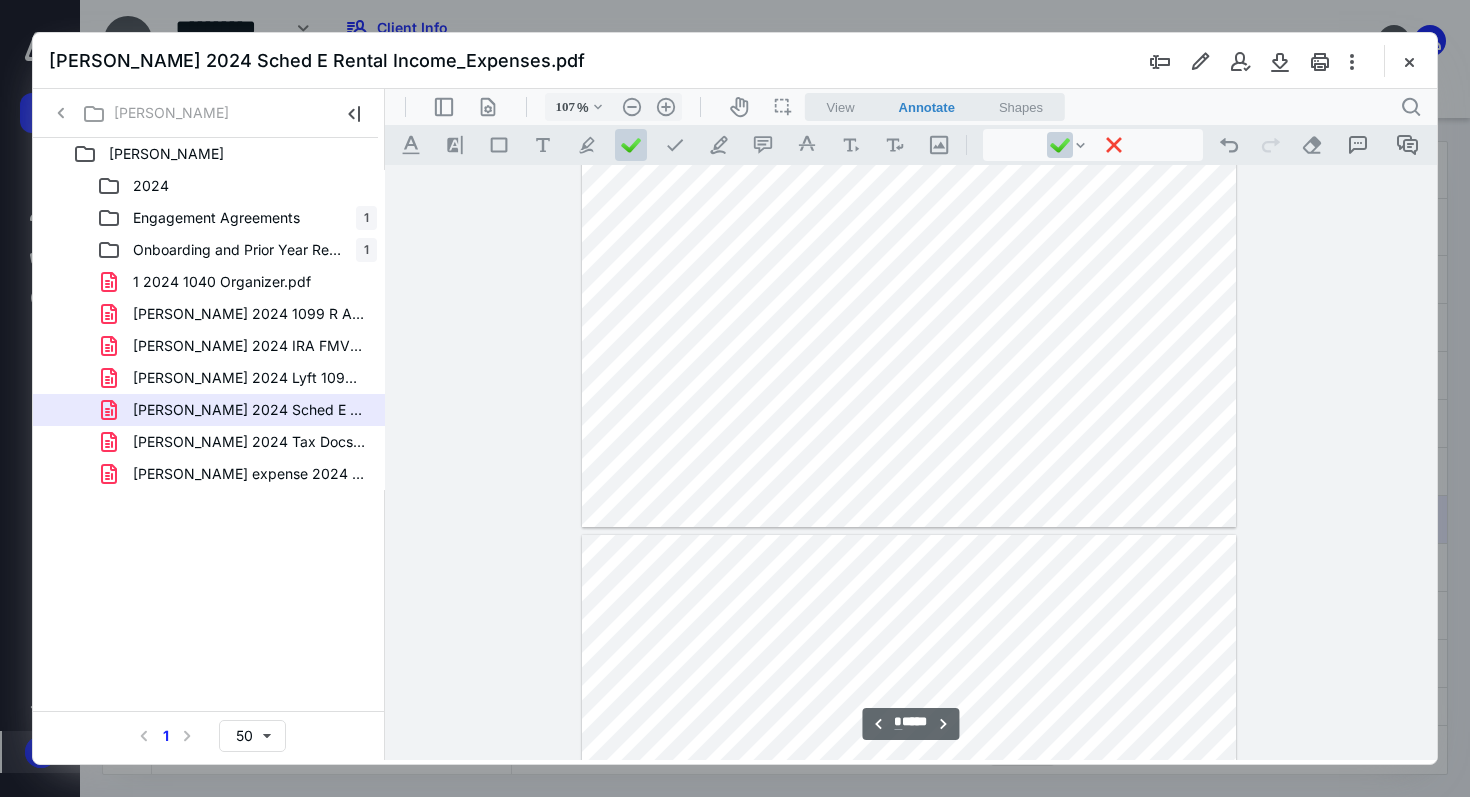 click at bounding box center [909, 104] 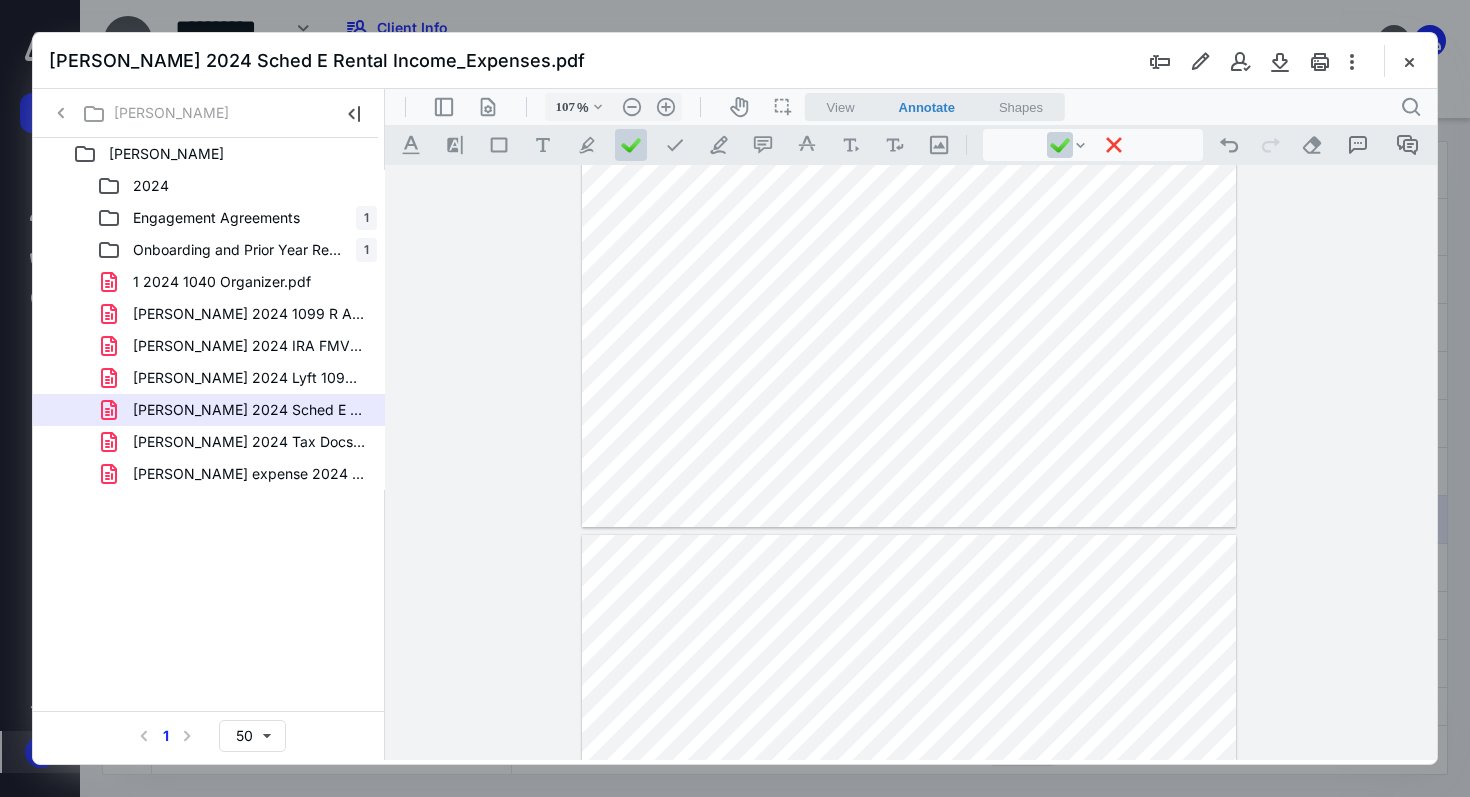 click at bounding box center [909, 104] 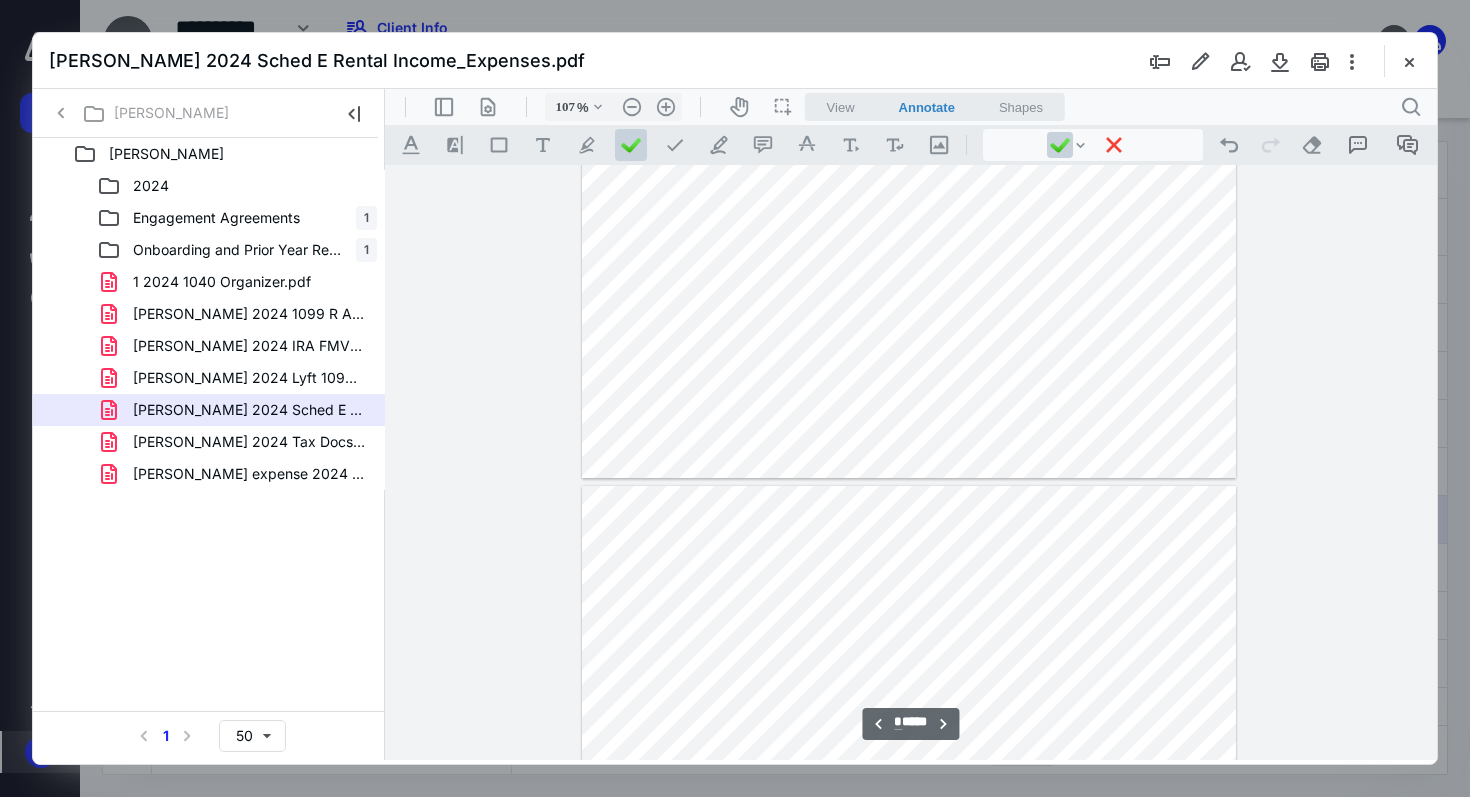 scroll, scrollTop: 4075, scrollLeft: 0, axis: vertical 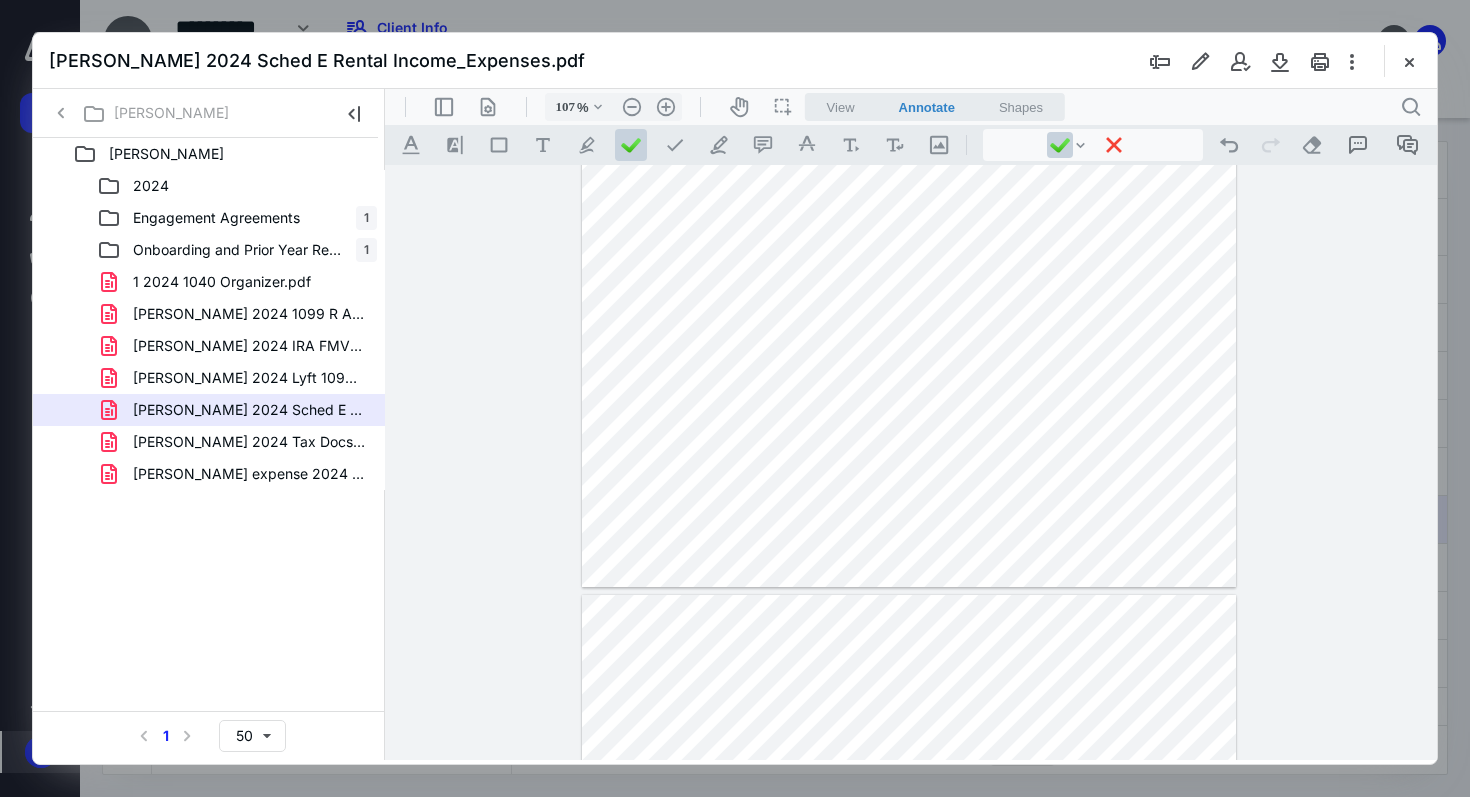 click at bounding box center [909, 164] 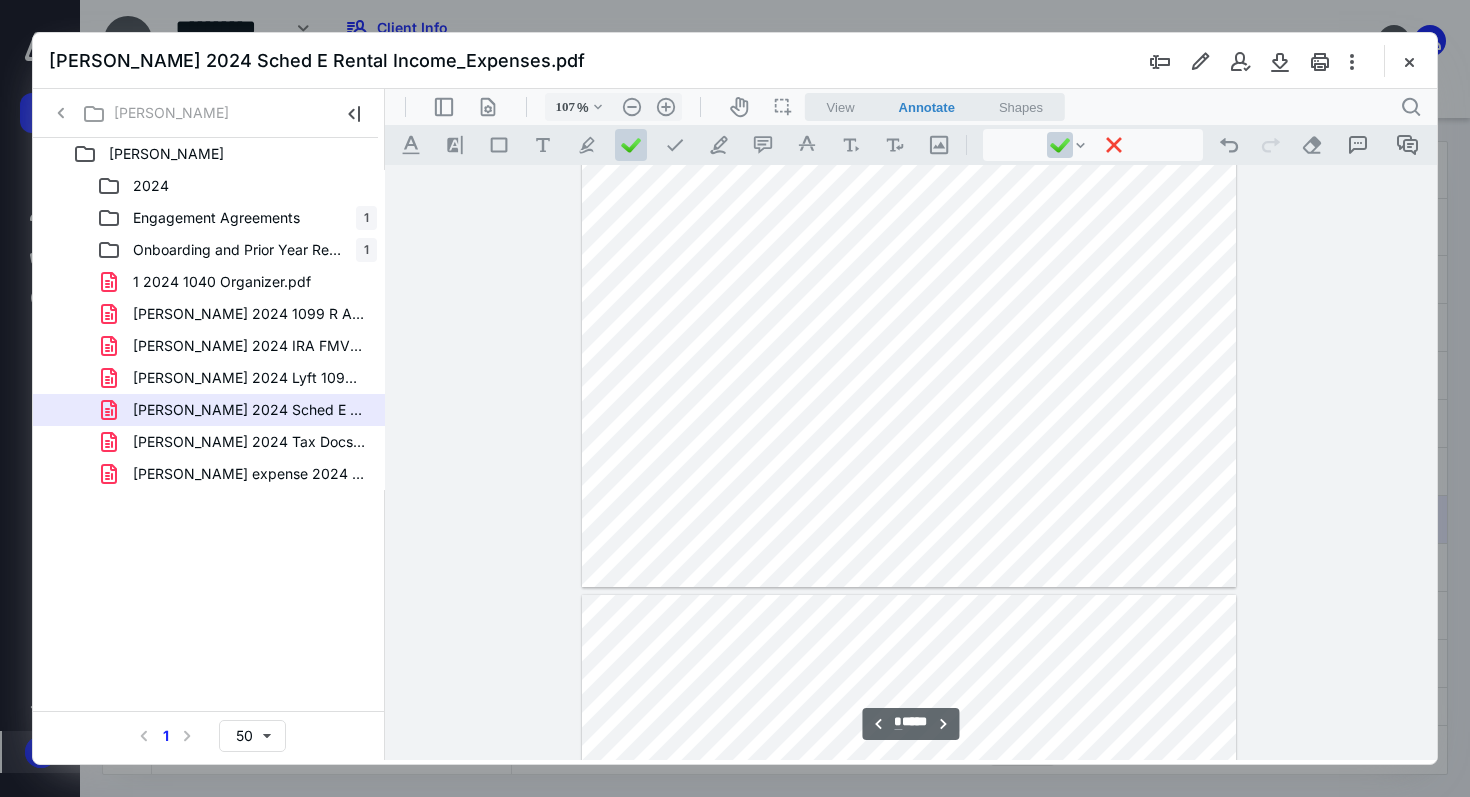scroll, scrollTop: 3840, scrollLeft: 0, axis: vertical 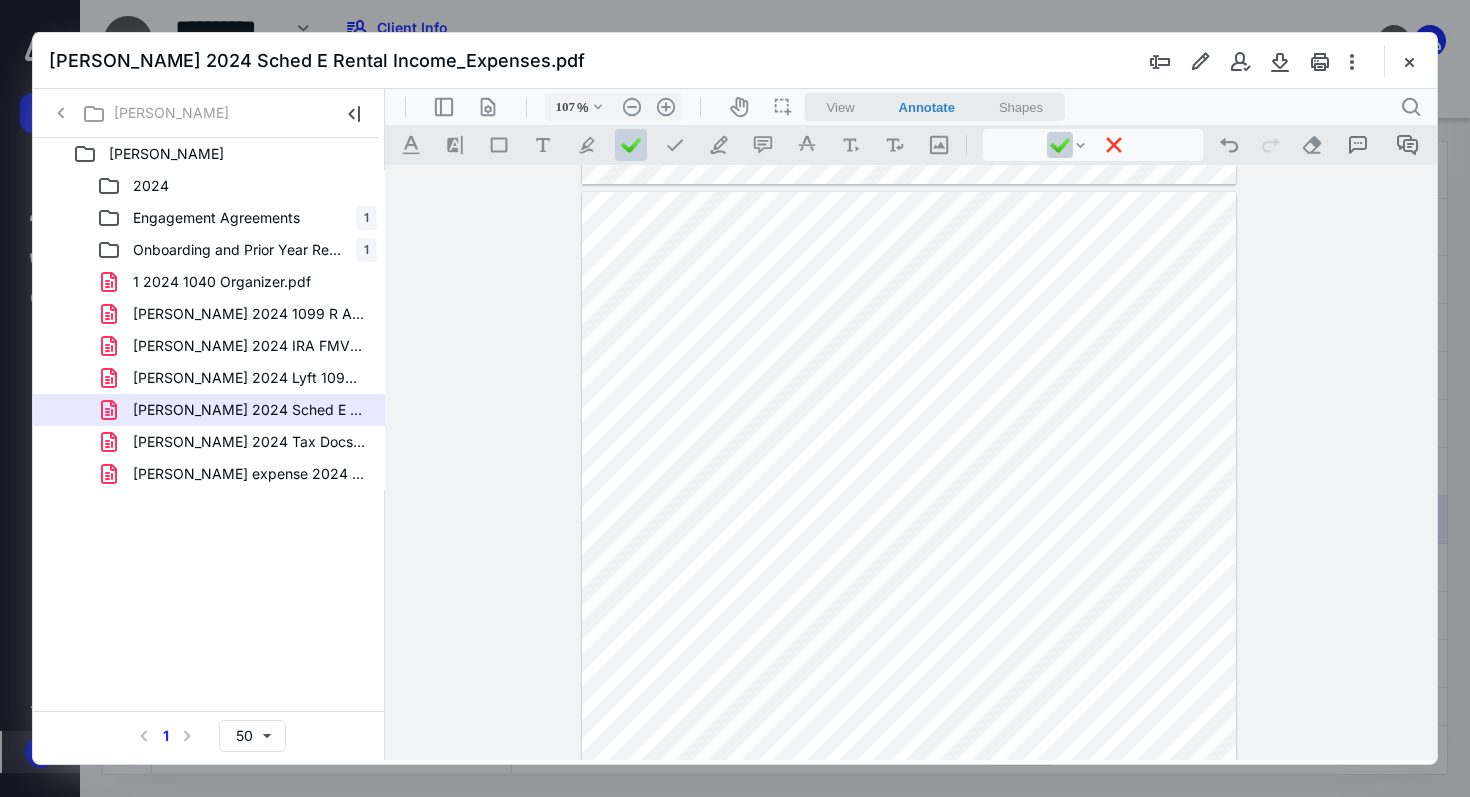 click at bounding box center [909, 615] 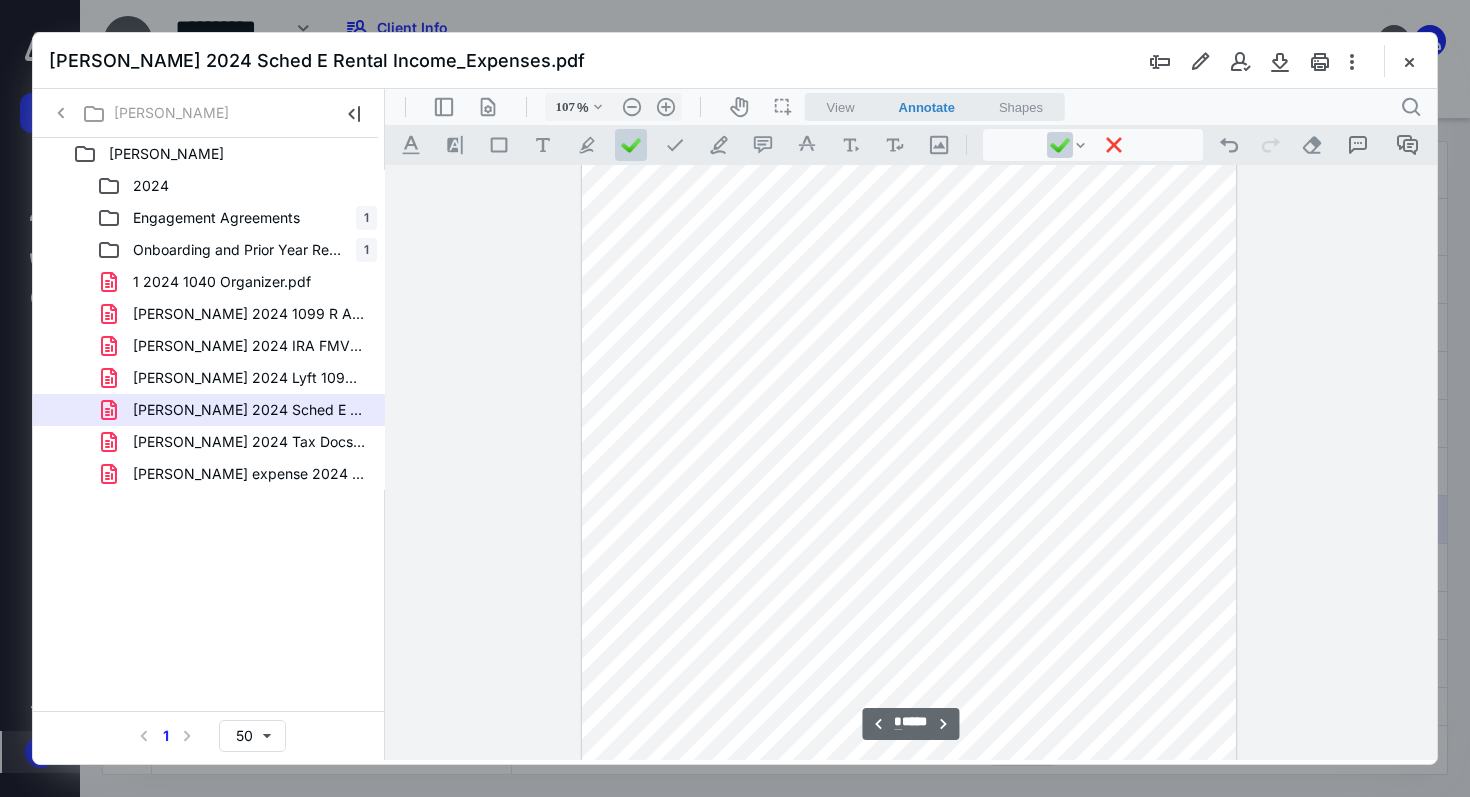 scroll, scrollTop: 6138, scrollLeft: 0, axis: vertical 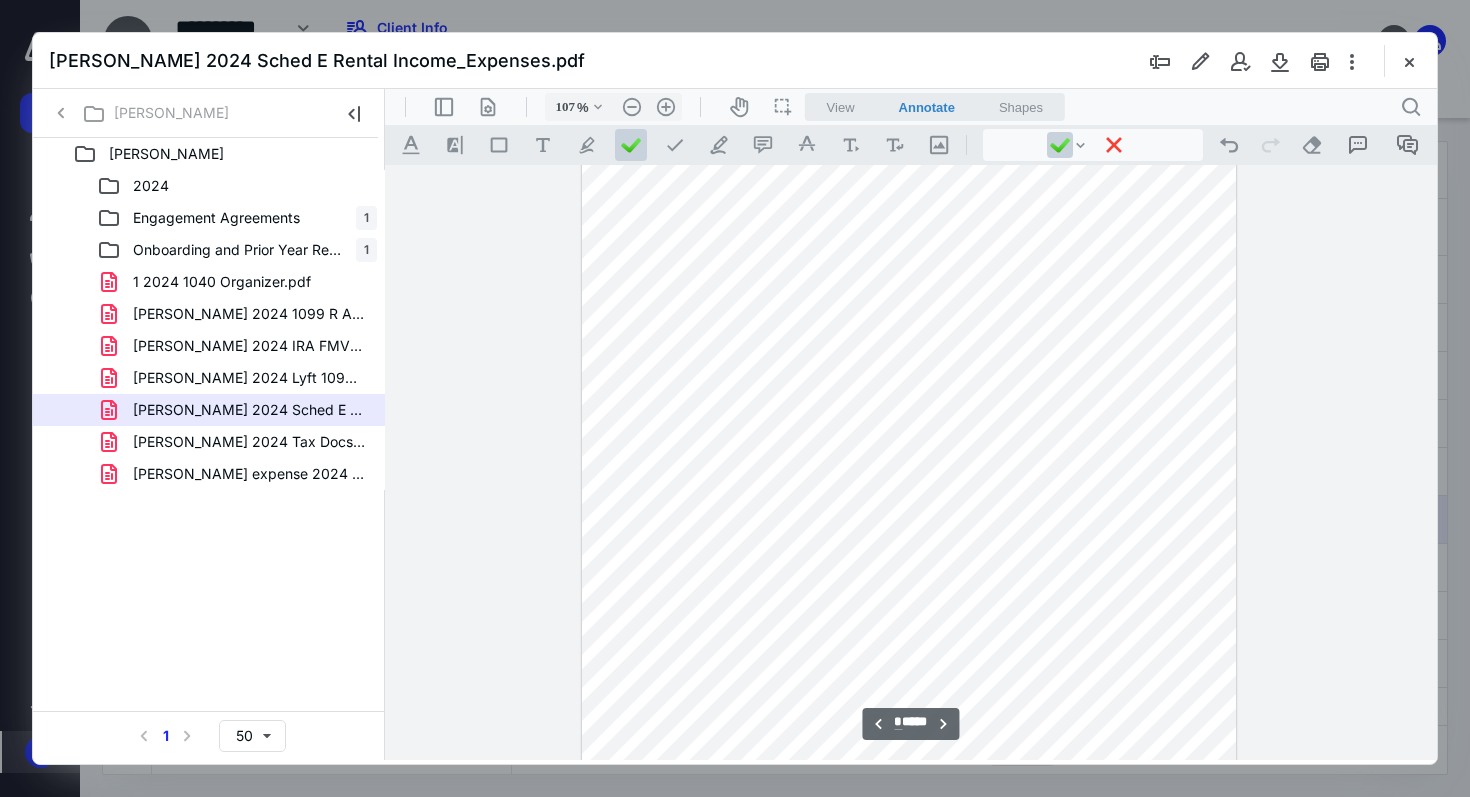 click at bounding box center (909, 432) 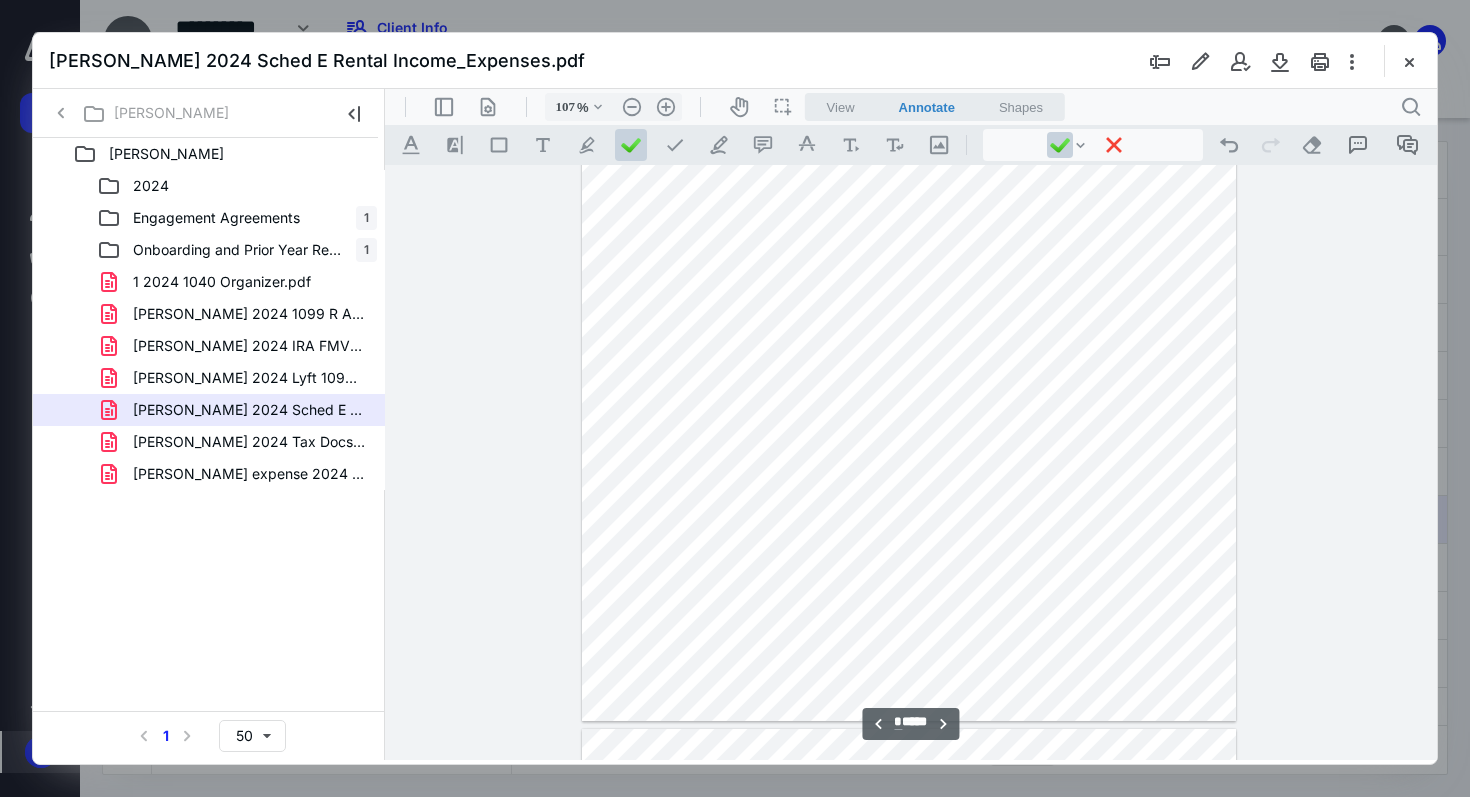 scroll, scrollTop: 6406, scrollLeft: 0, axis: vertical 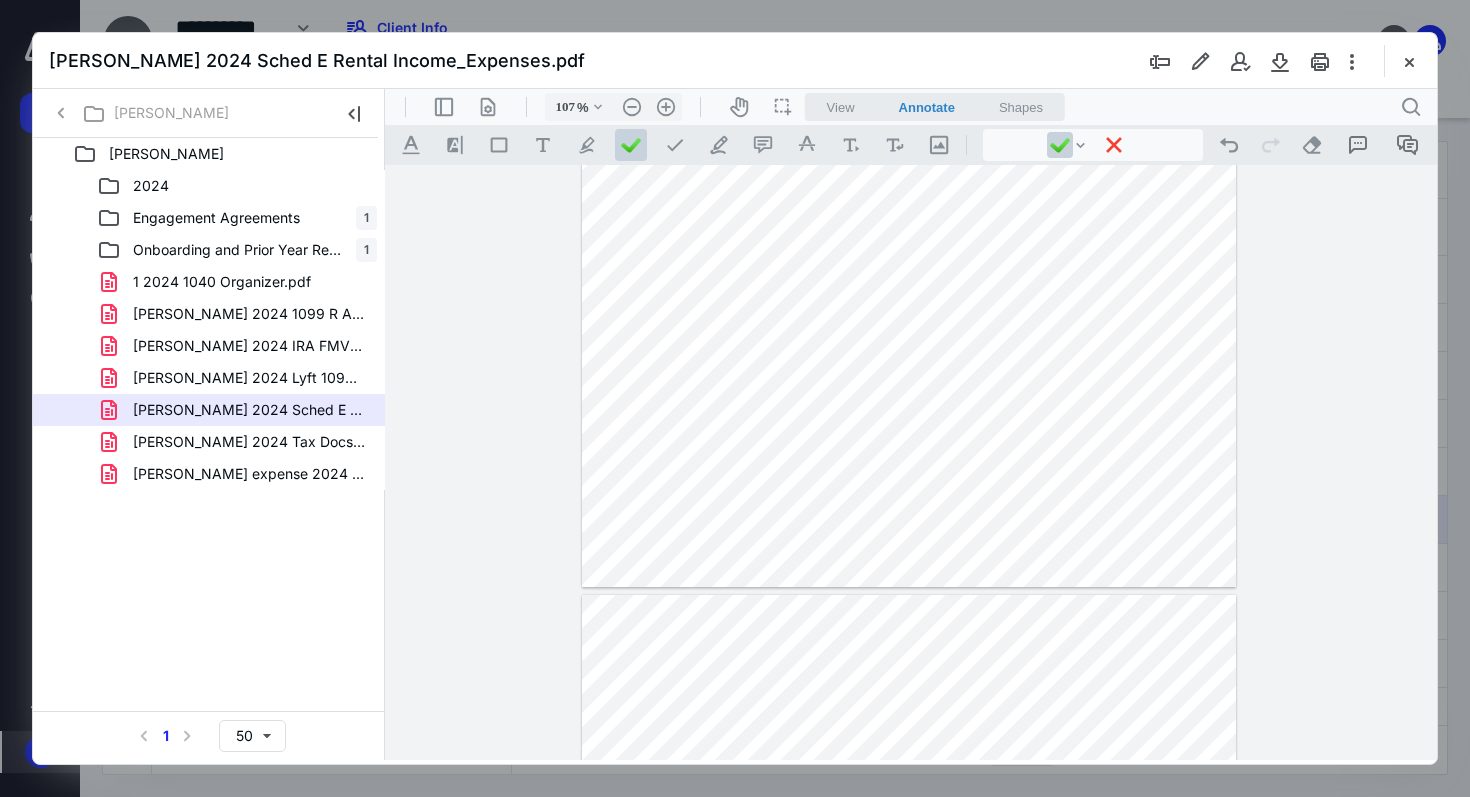 click at bounding box center (909, 164) 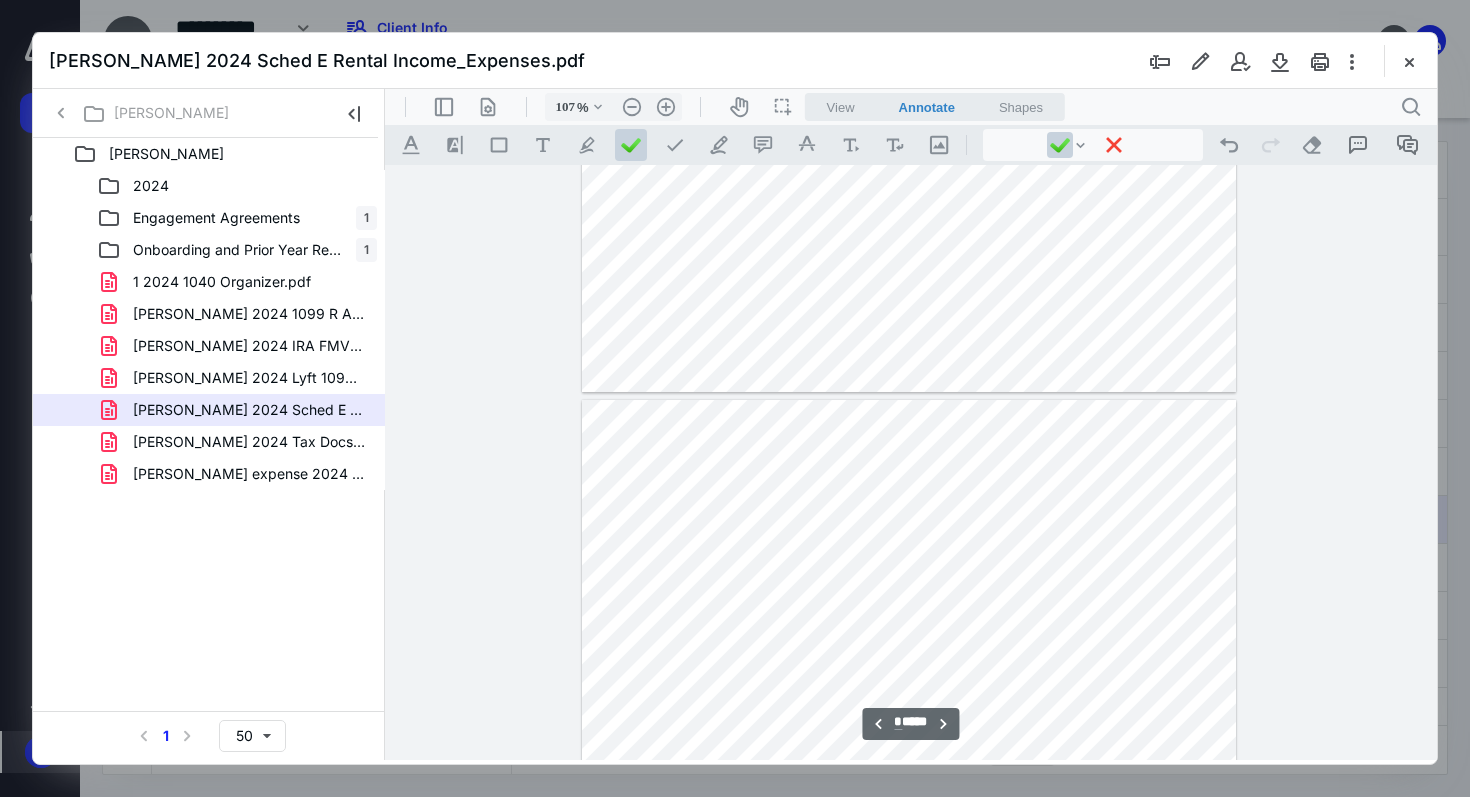 scroll, scrollTop: 6662, scrollLeft: 0, axis: vertical 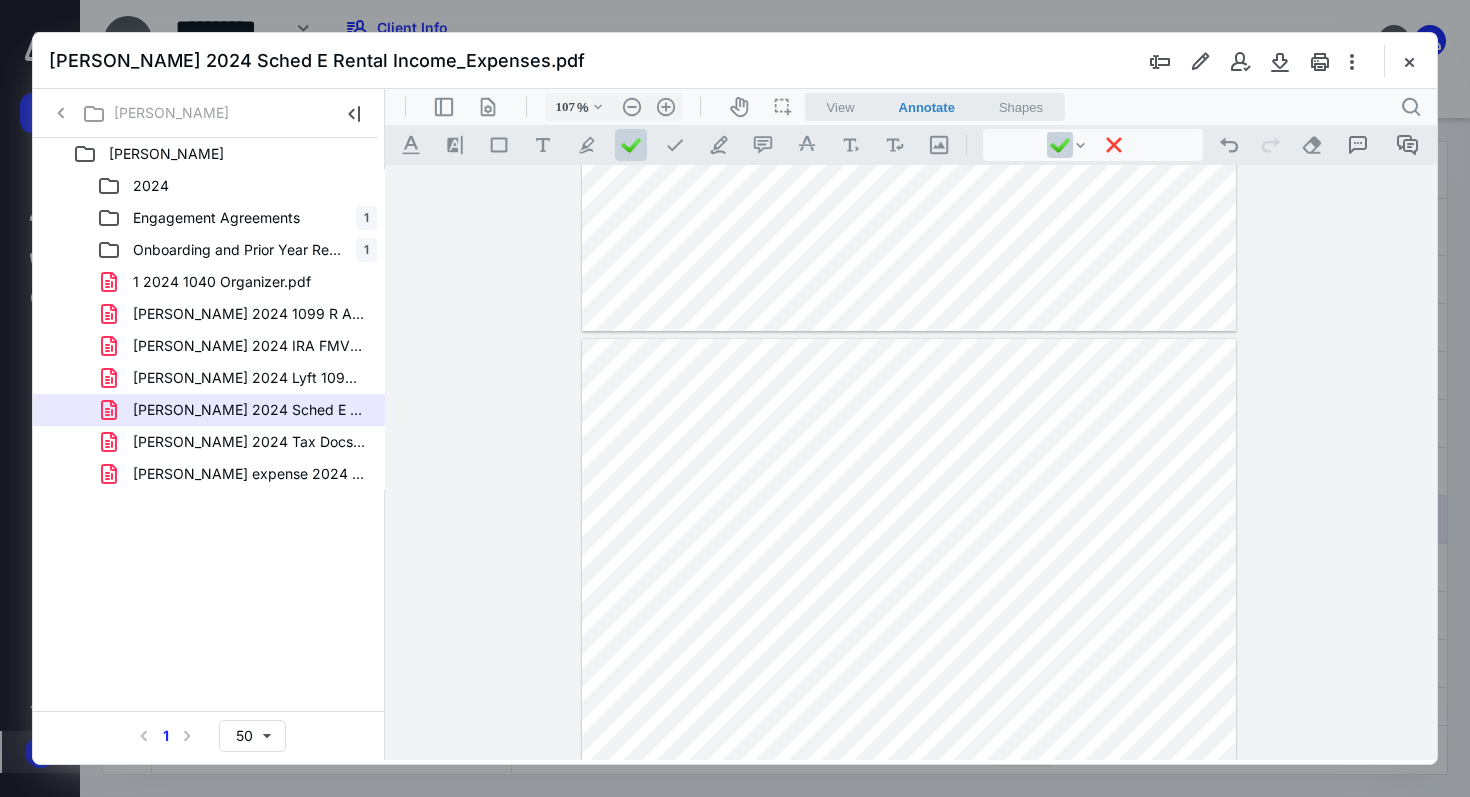 click at bounding box center (909, 762) 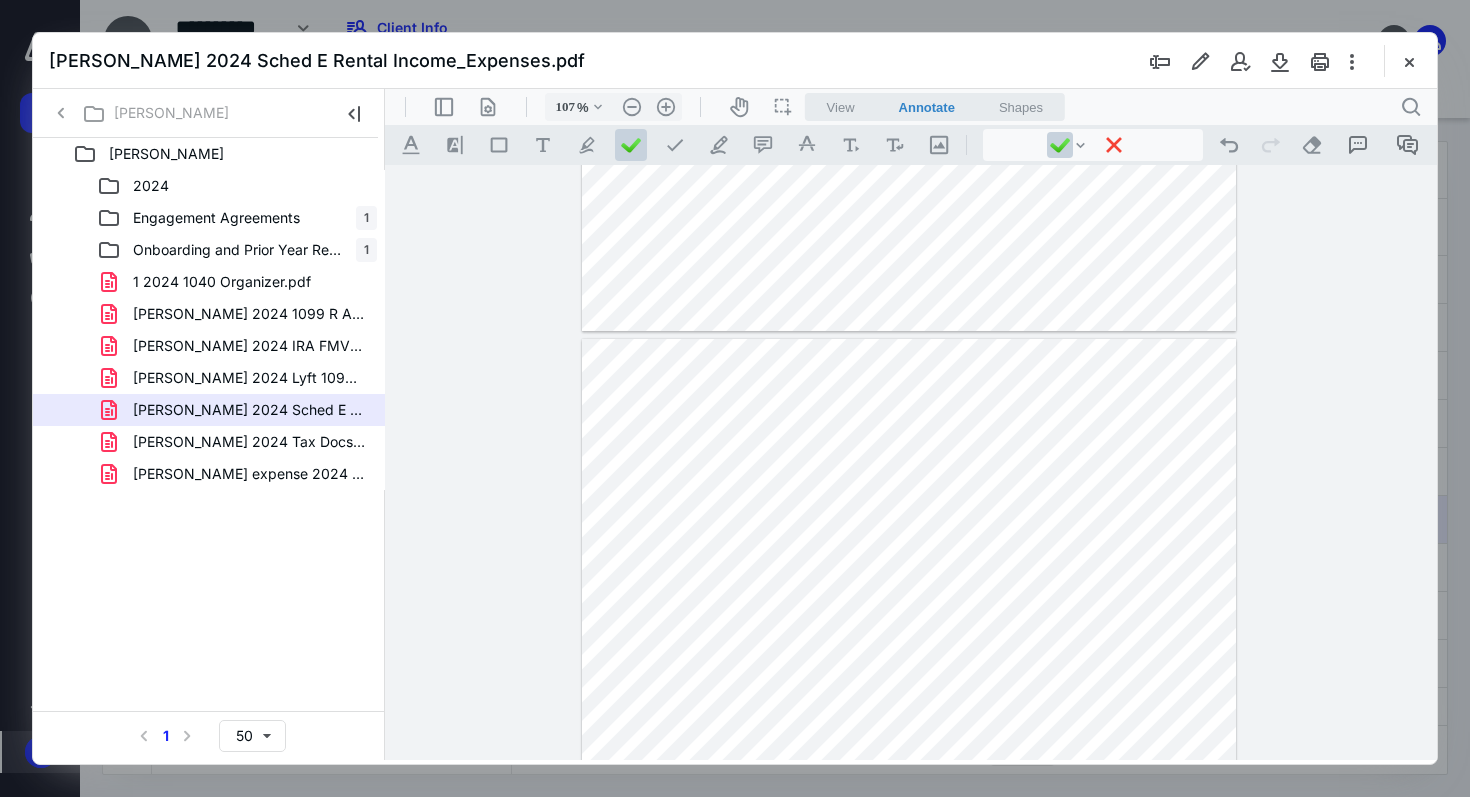 click on "**********" at bounding box center [911, 462] 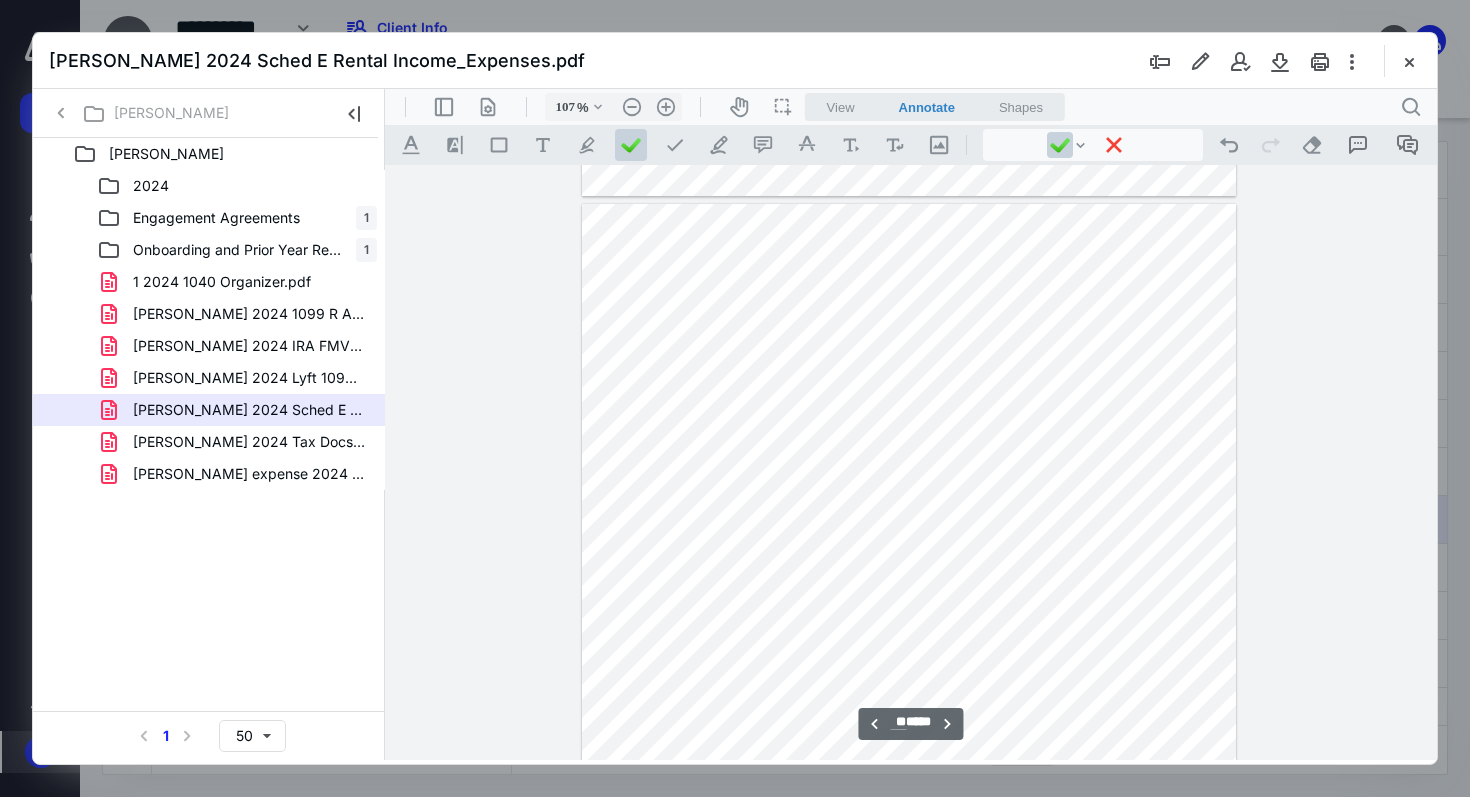 scroll, scrollTop: 8566, scrollLeft: 0, axis: vertical 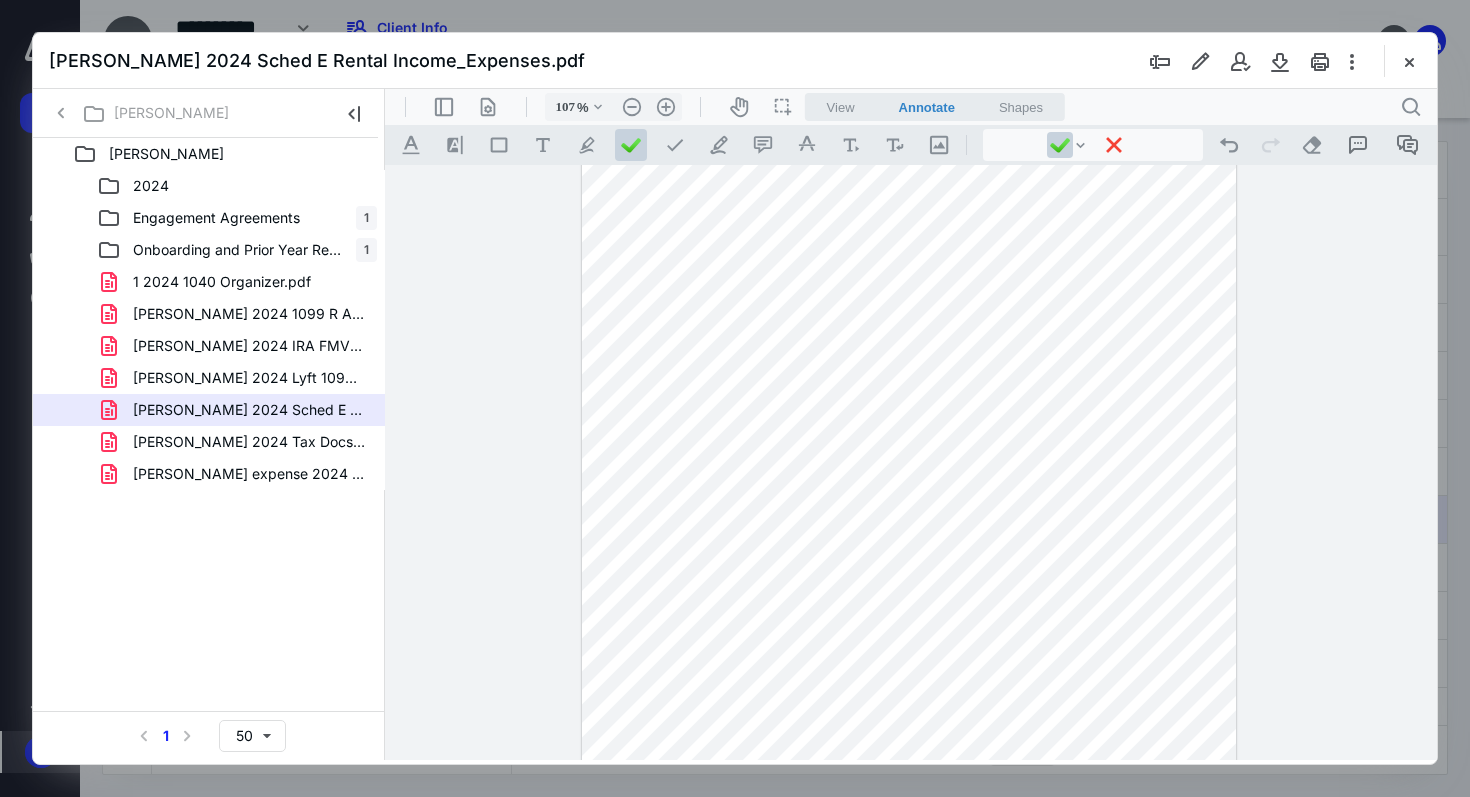 click at bounding box center (909, 566) 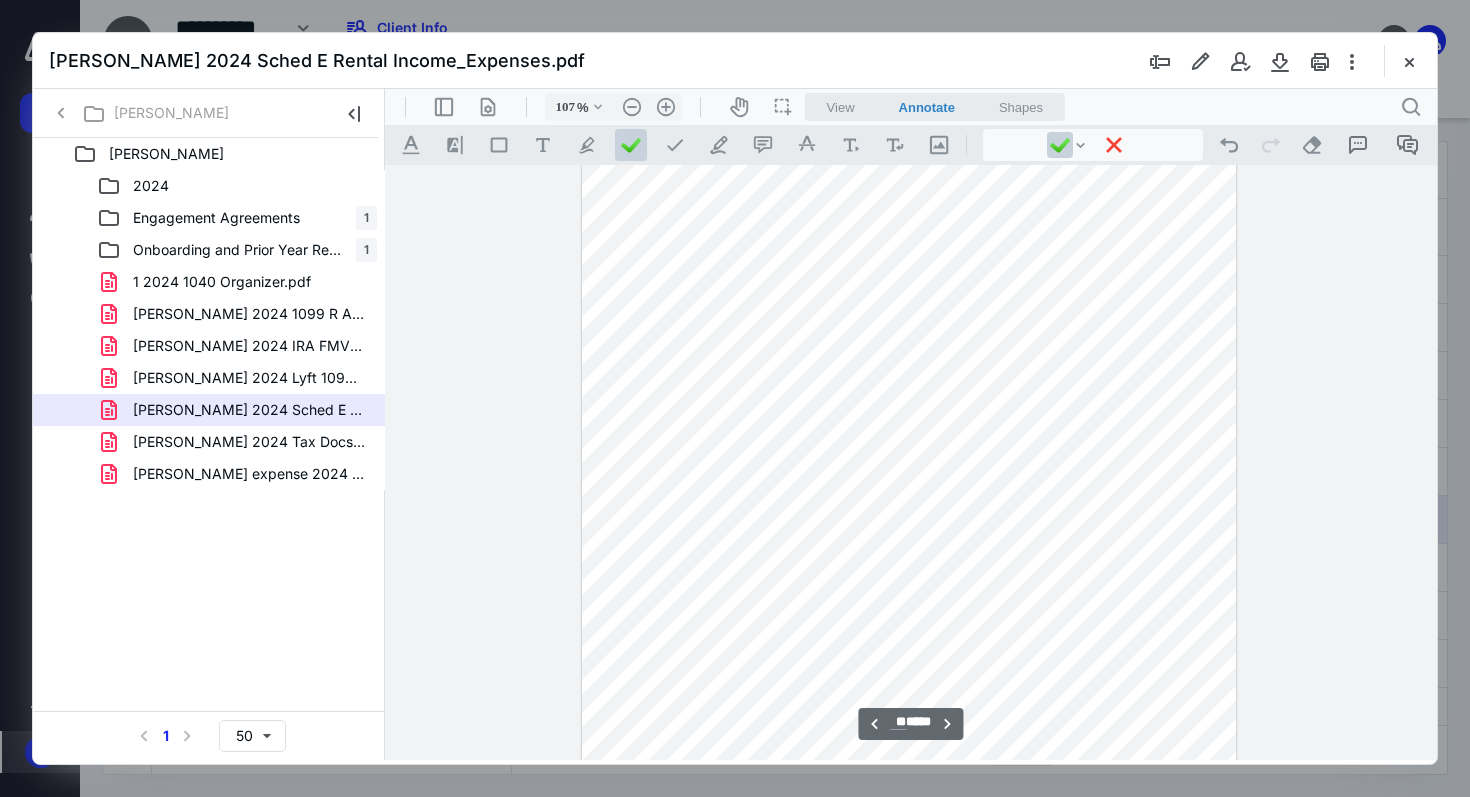 scroll, scrollTop: 8737, scrollLeft: 0, axis: vertical 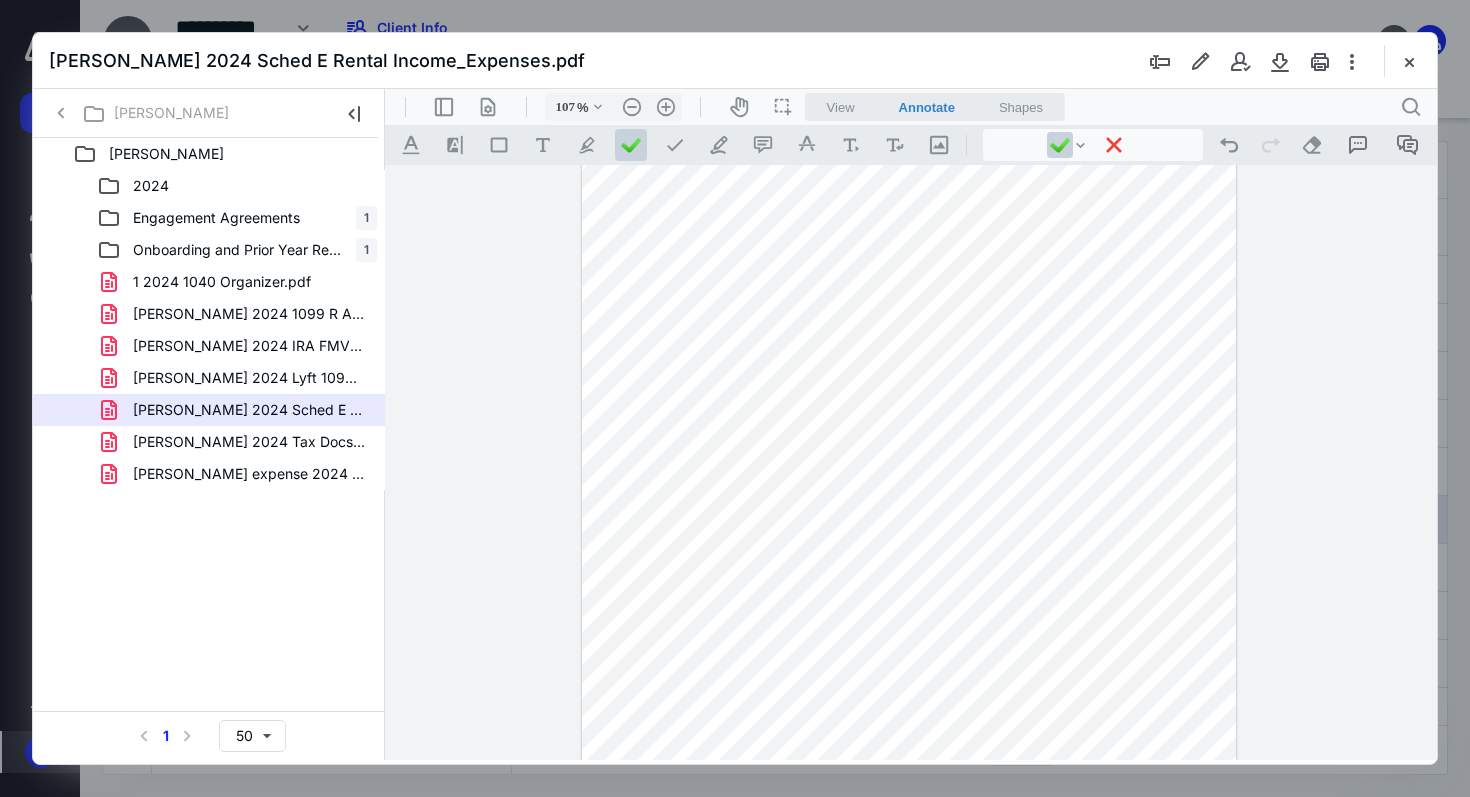 click at bounding box center (909, 395) 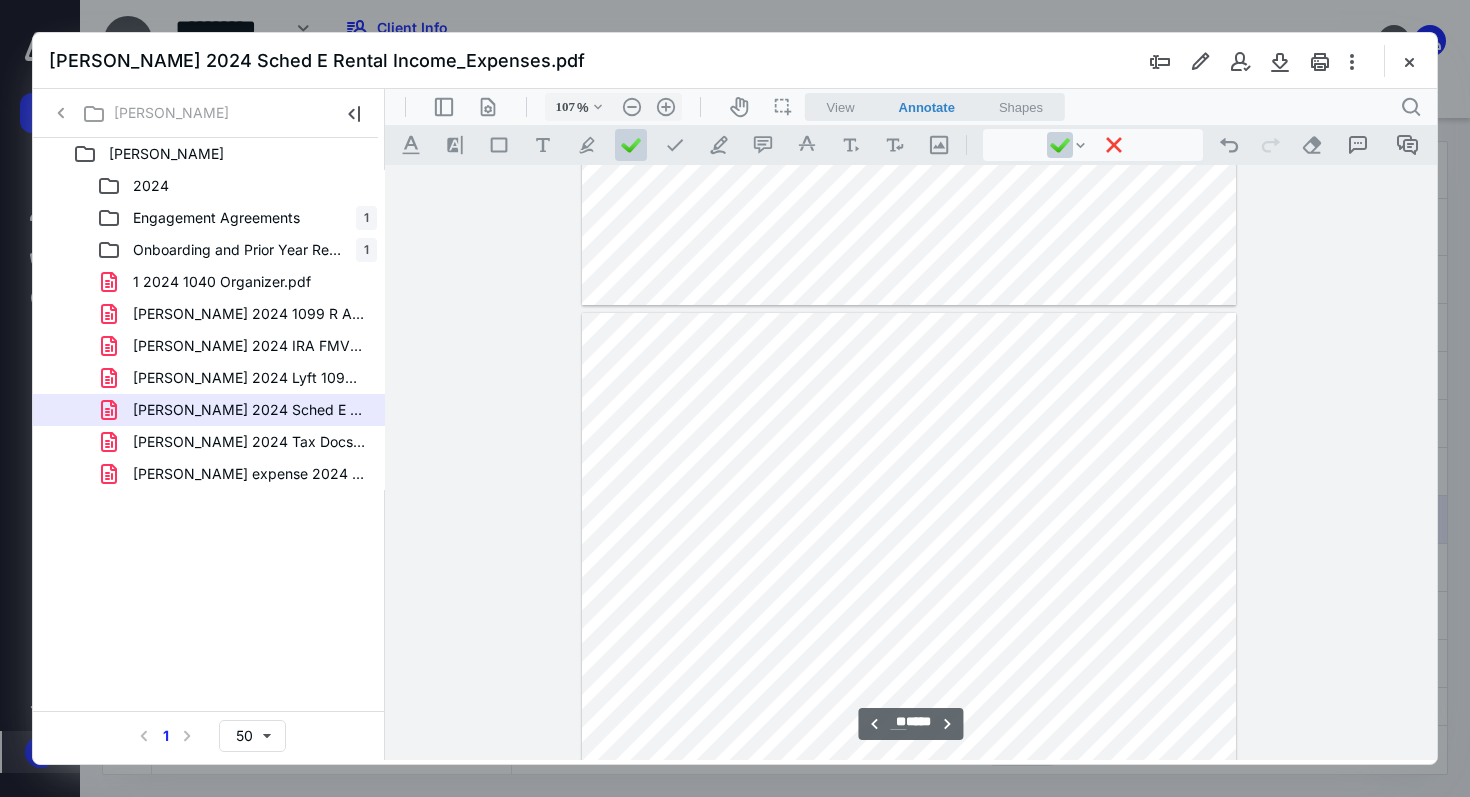 scroll, scrollTop: 11873, scrollLeft: 0, axis: vertical 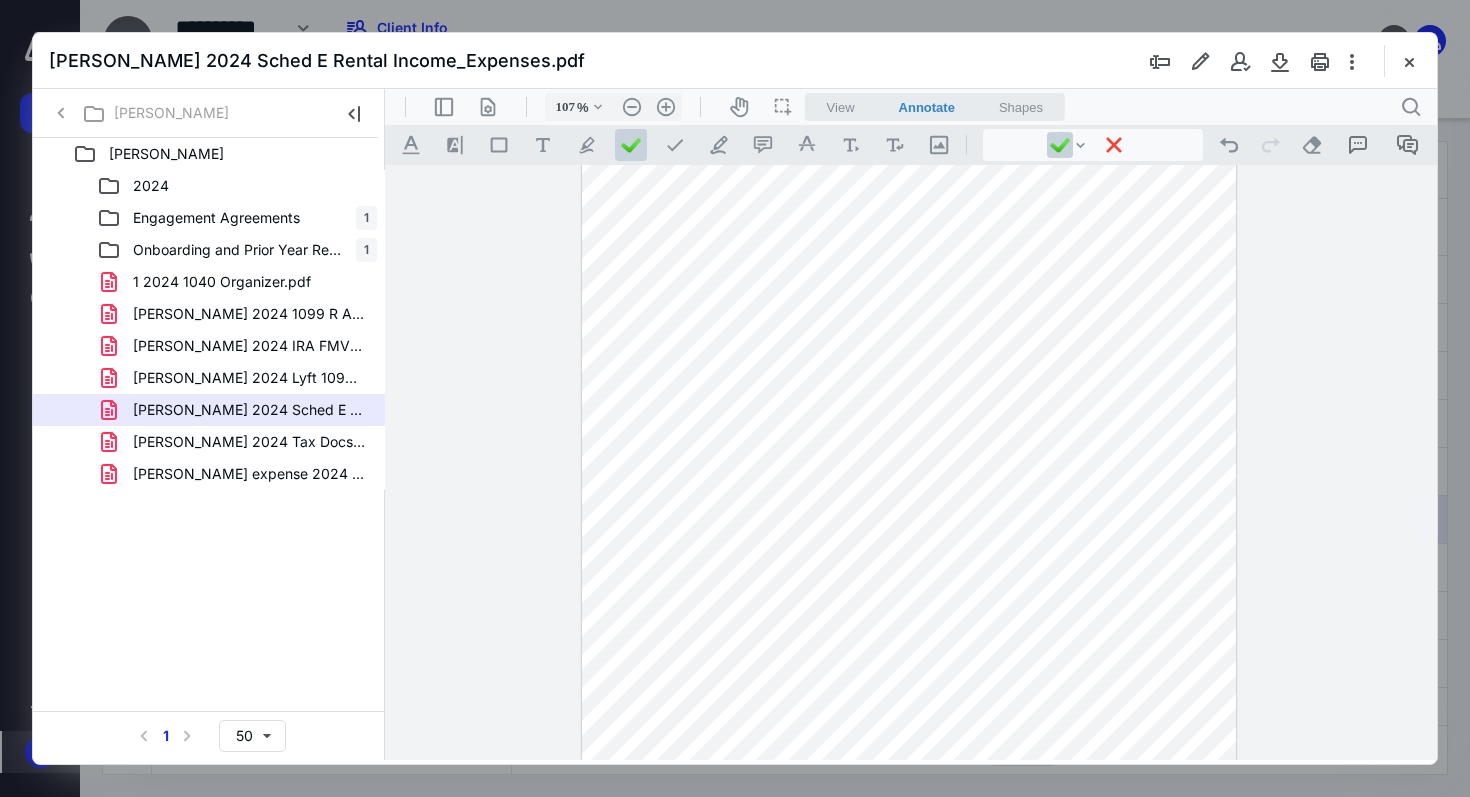 click at bounding box center [909, 531] 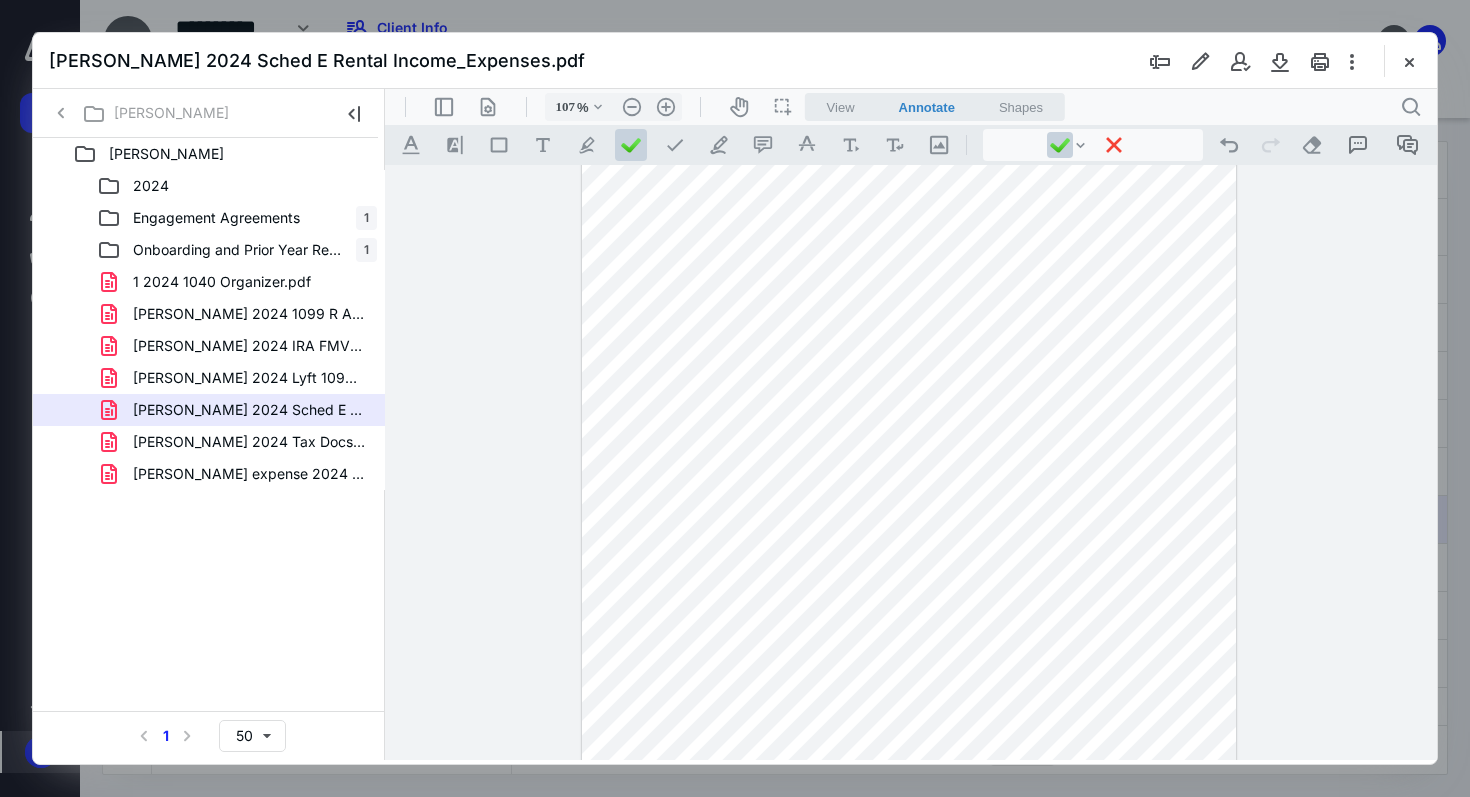 click at bounding box center [909, 531] 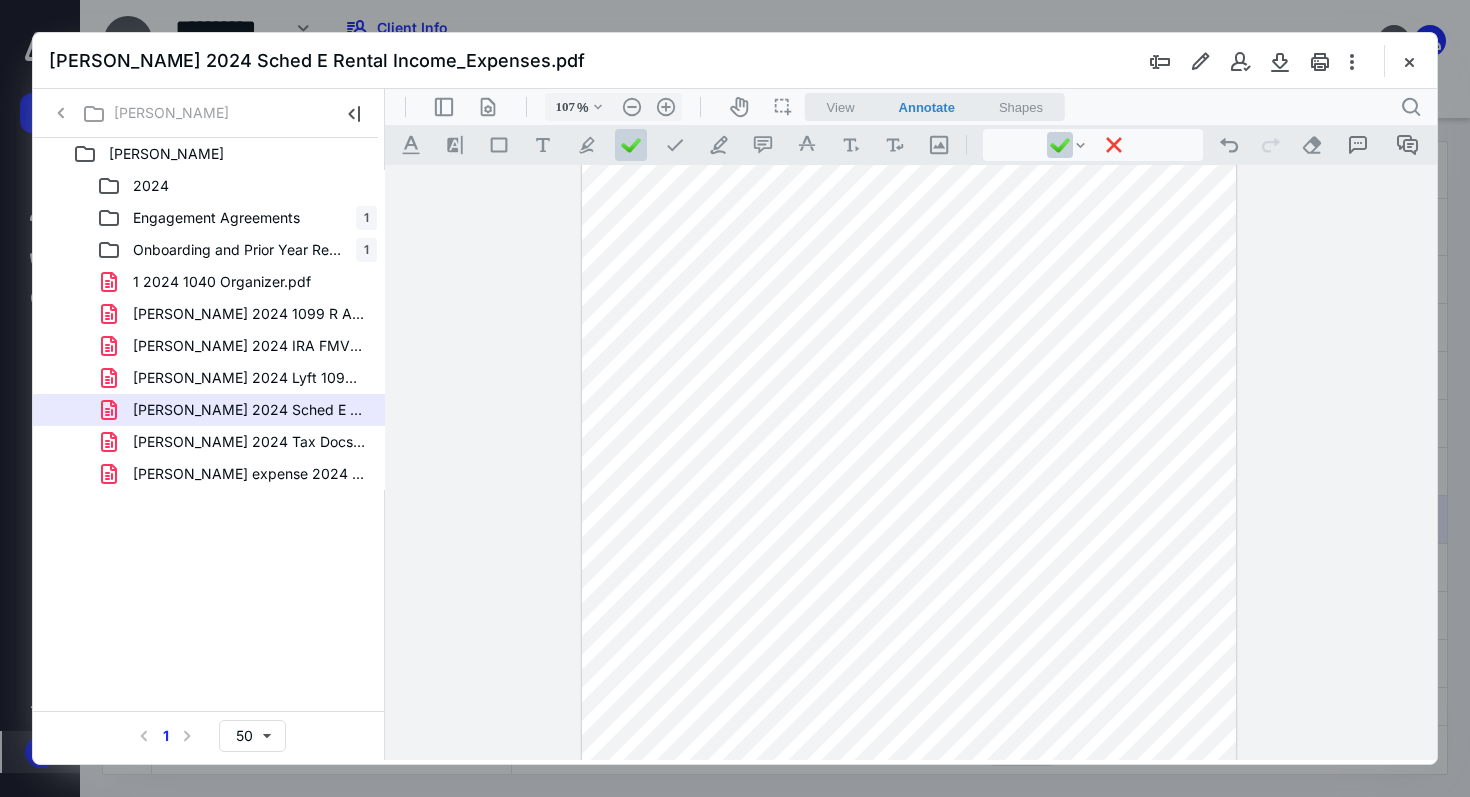 click at bounding box center [909, 531] 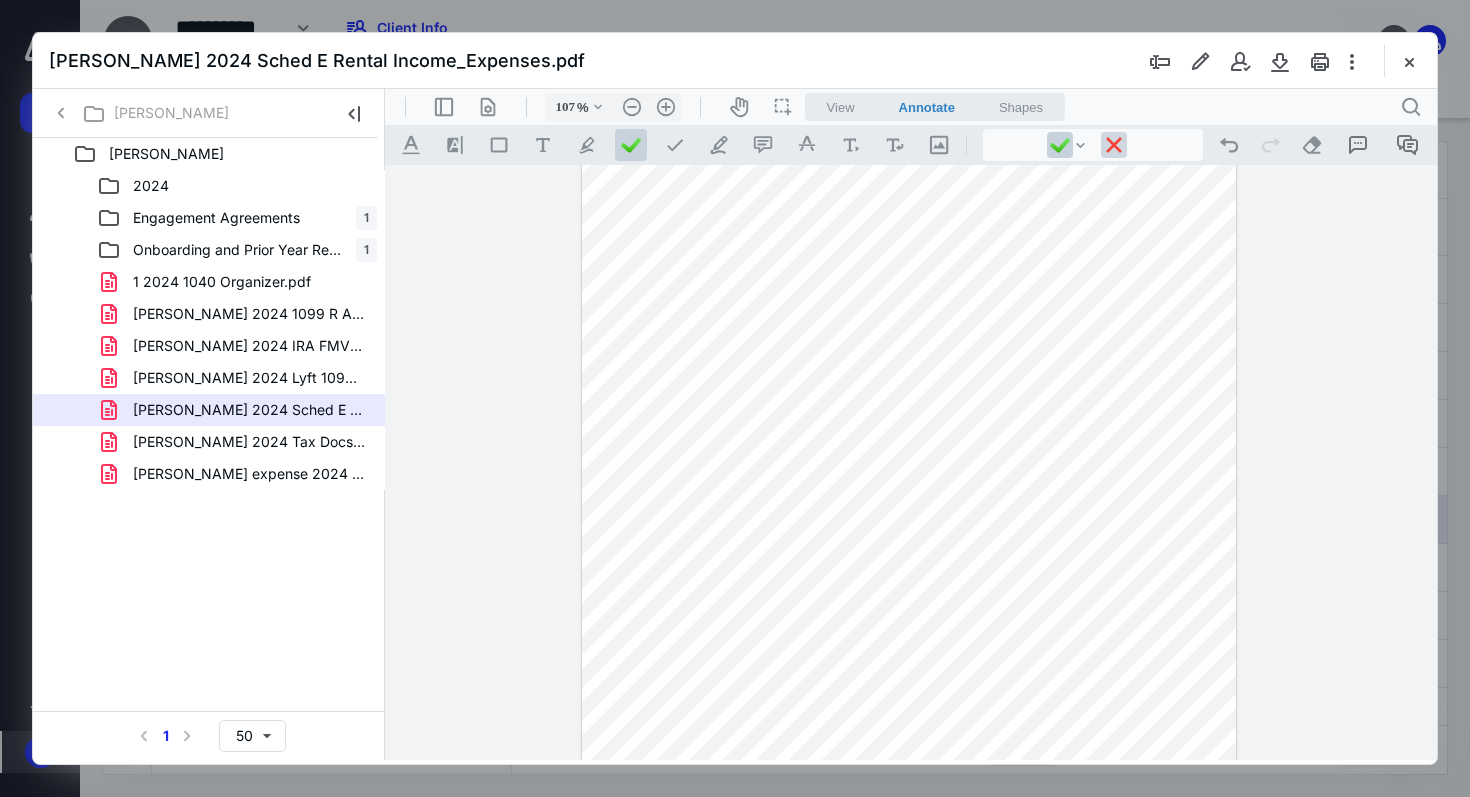 click at bounding box center [1114, 145] 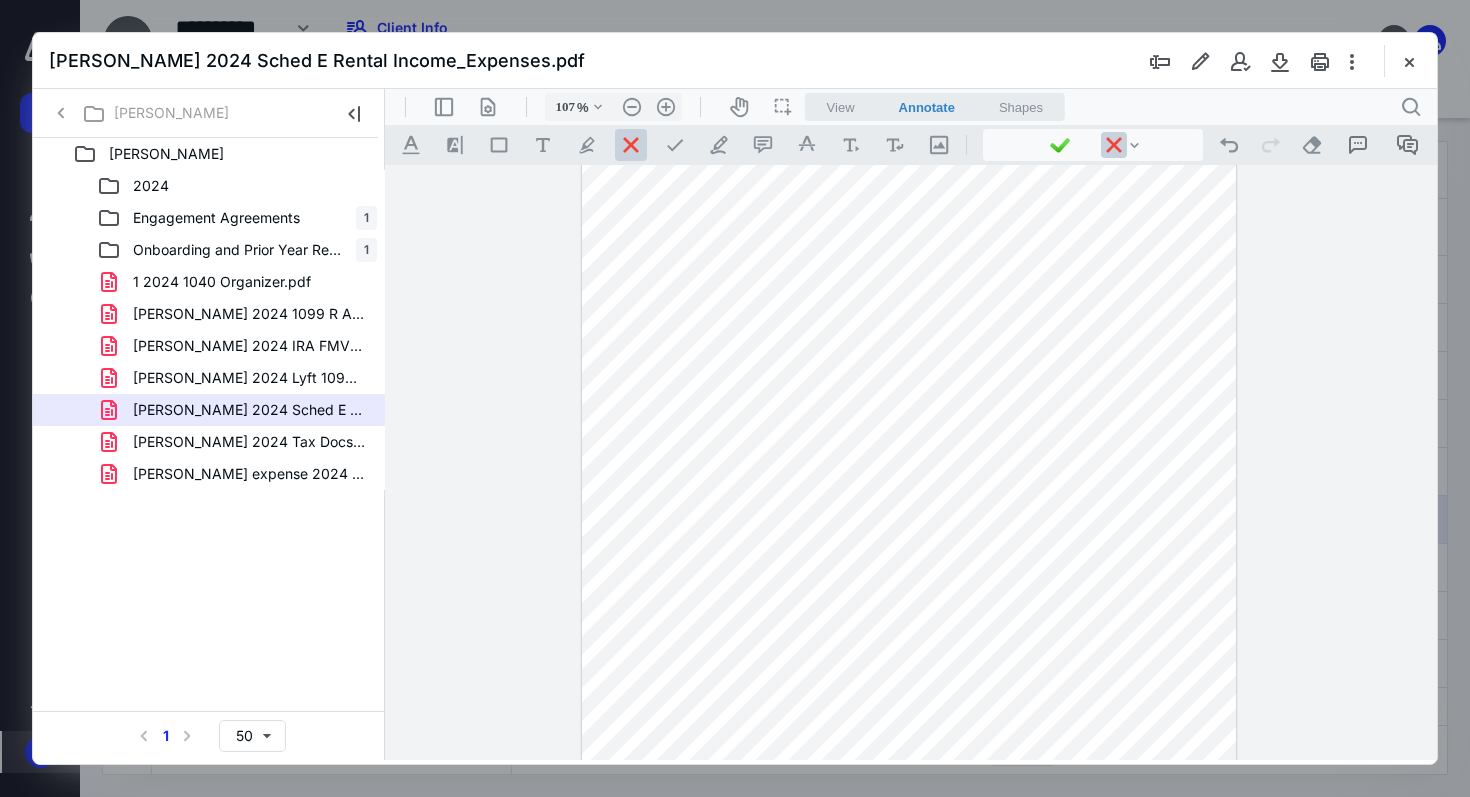 click at bounding box center [909, 531] 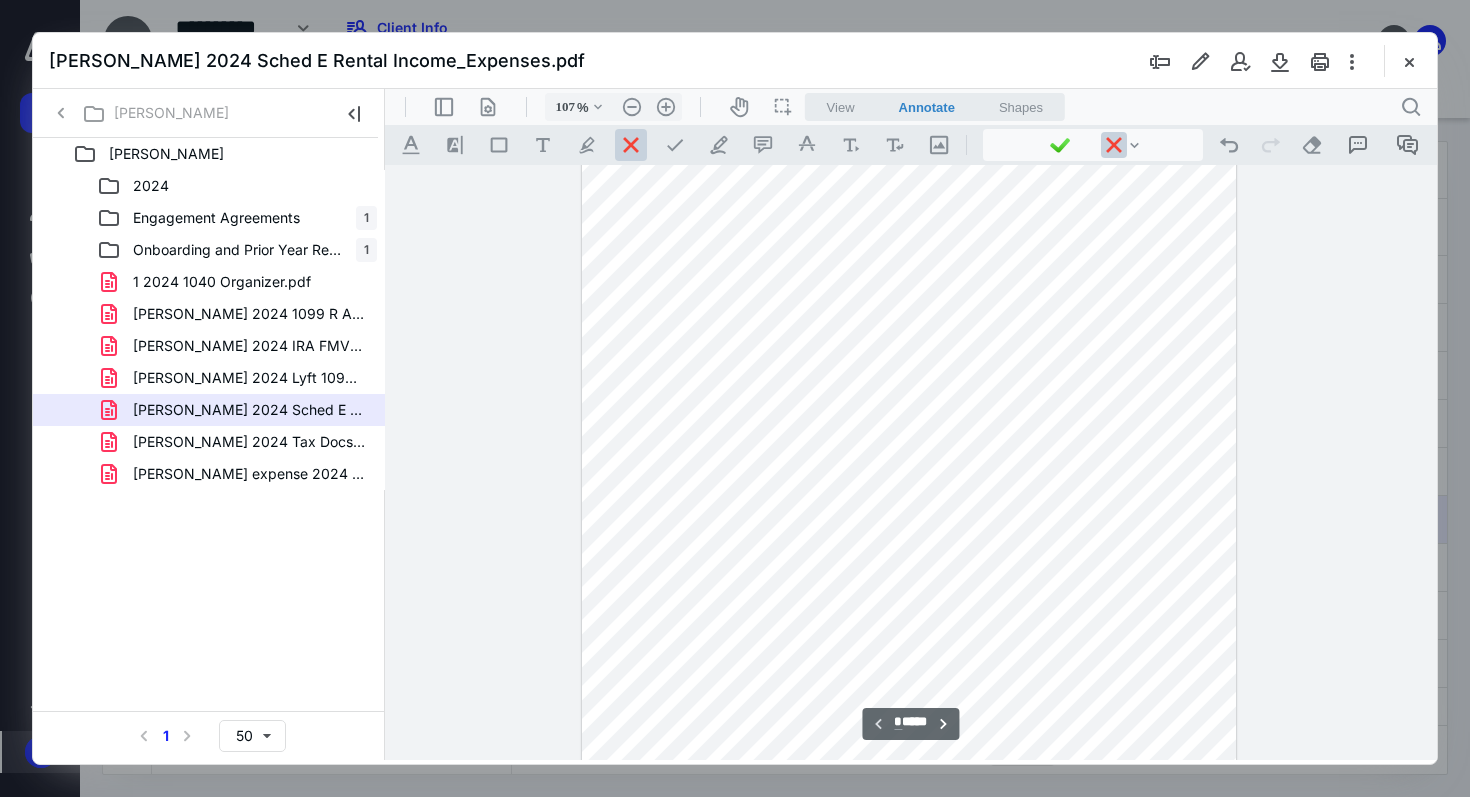 scroll, scrollTop: 0, scrollLeft: 0, axis: both 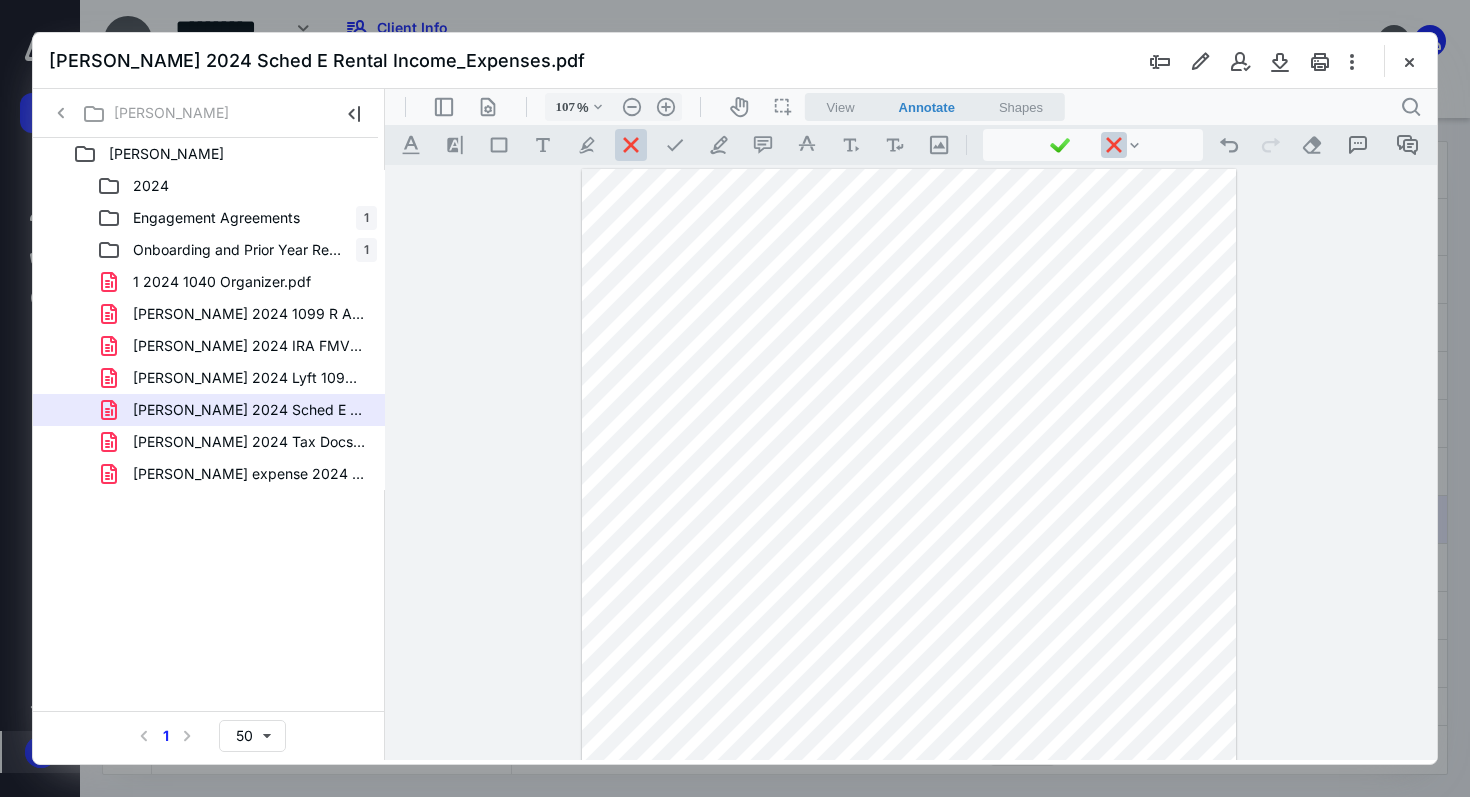 click on "**********" at bounding box center [911, 462] 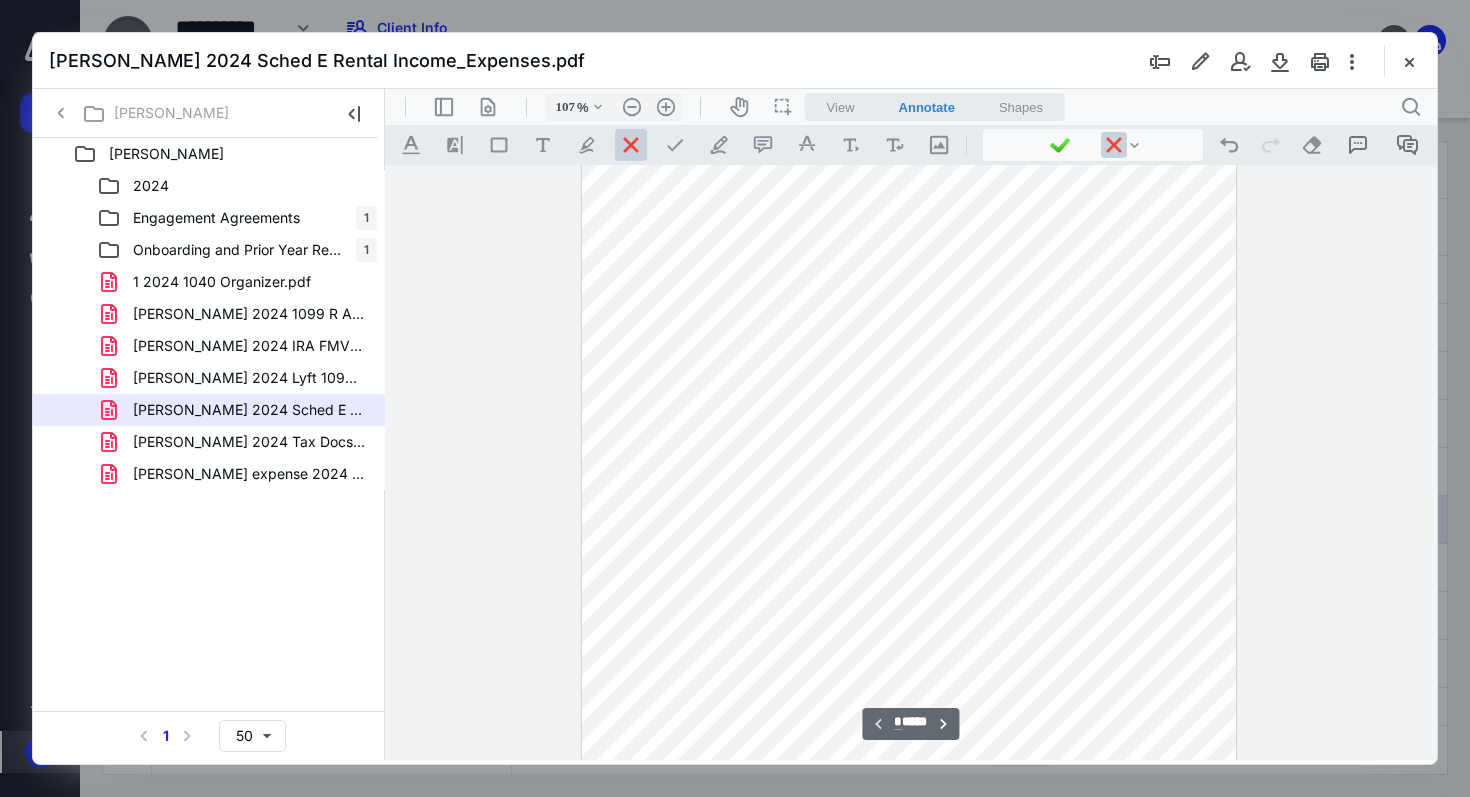 scroll, scrollTop: 0, scrollLeft: 0, axis: both 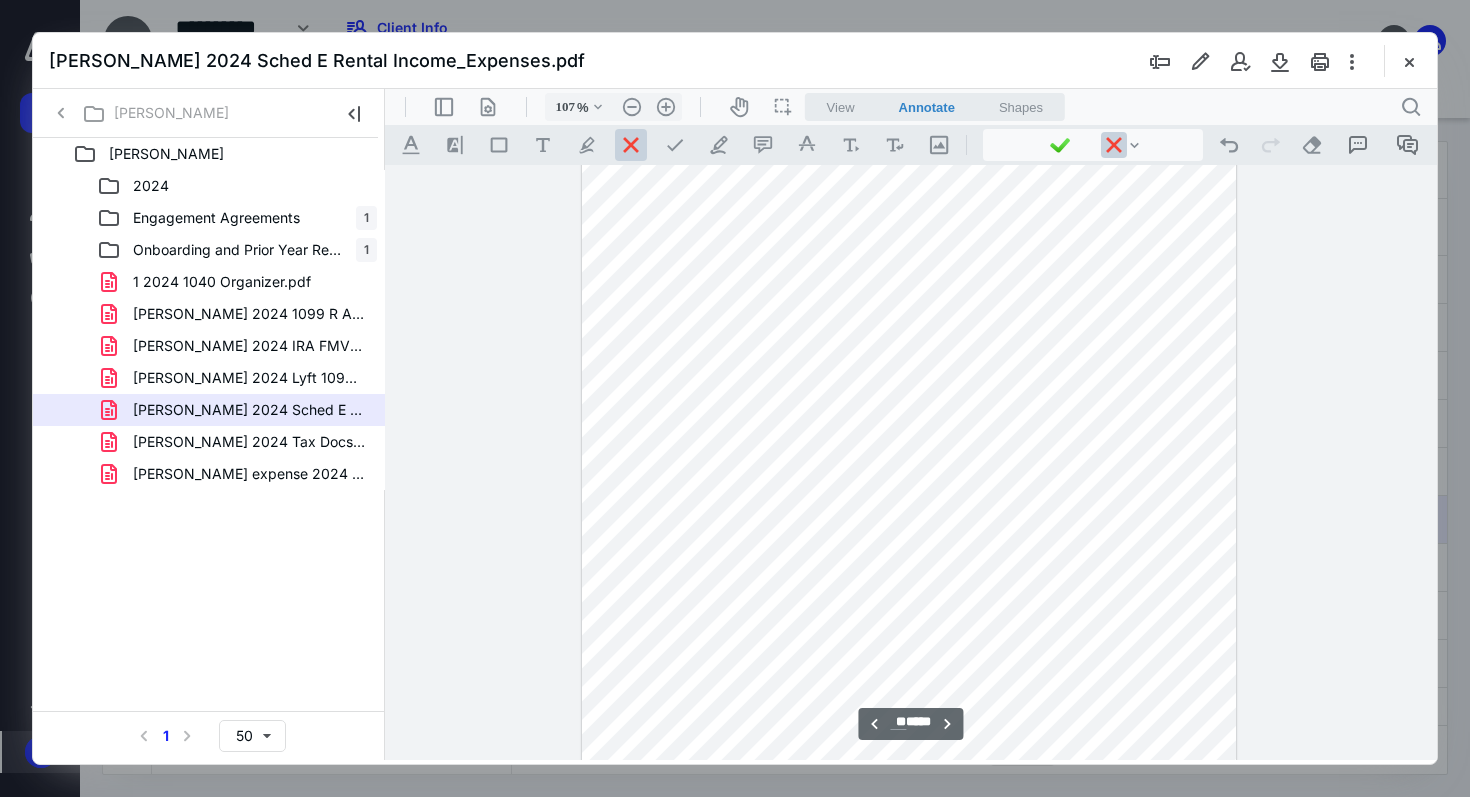 type on "**" 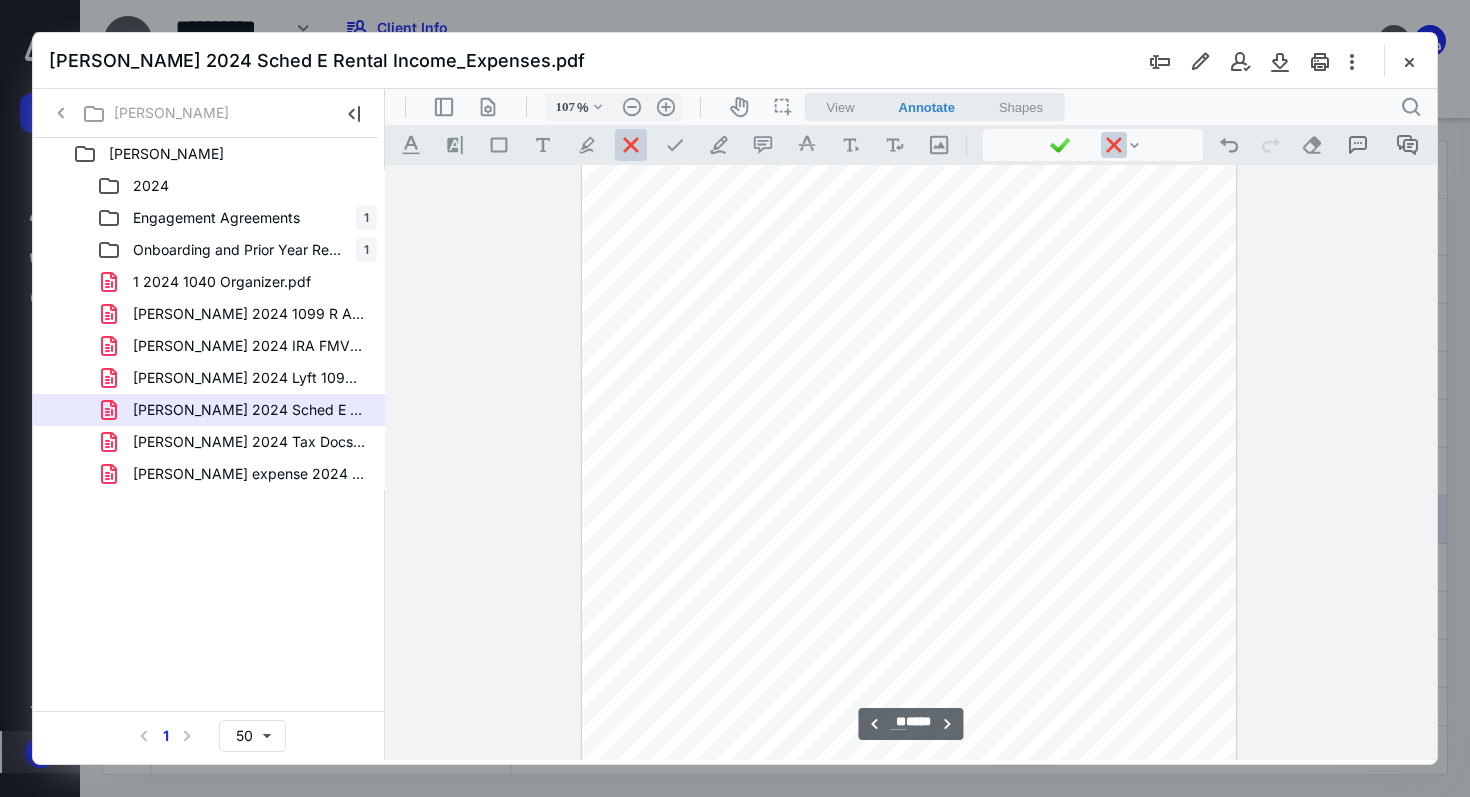 scroll, scrollTop: 13105, scrollLeft: 0, axis: vertical 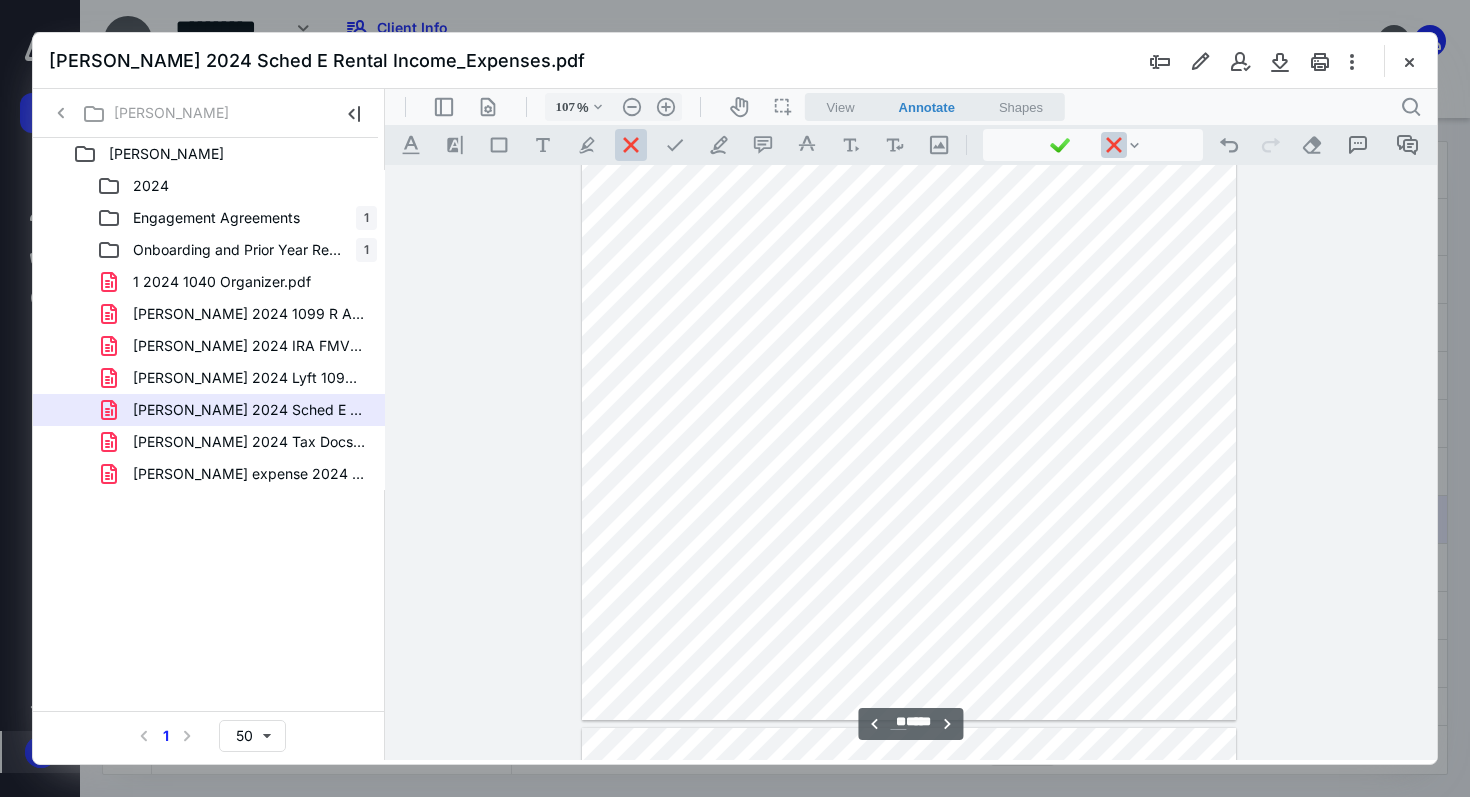 drag, startPoint x: 1432, startPoint y: 175, endPoint x: 1826, endPoint y: 800, distance: 738.82404 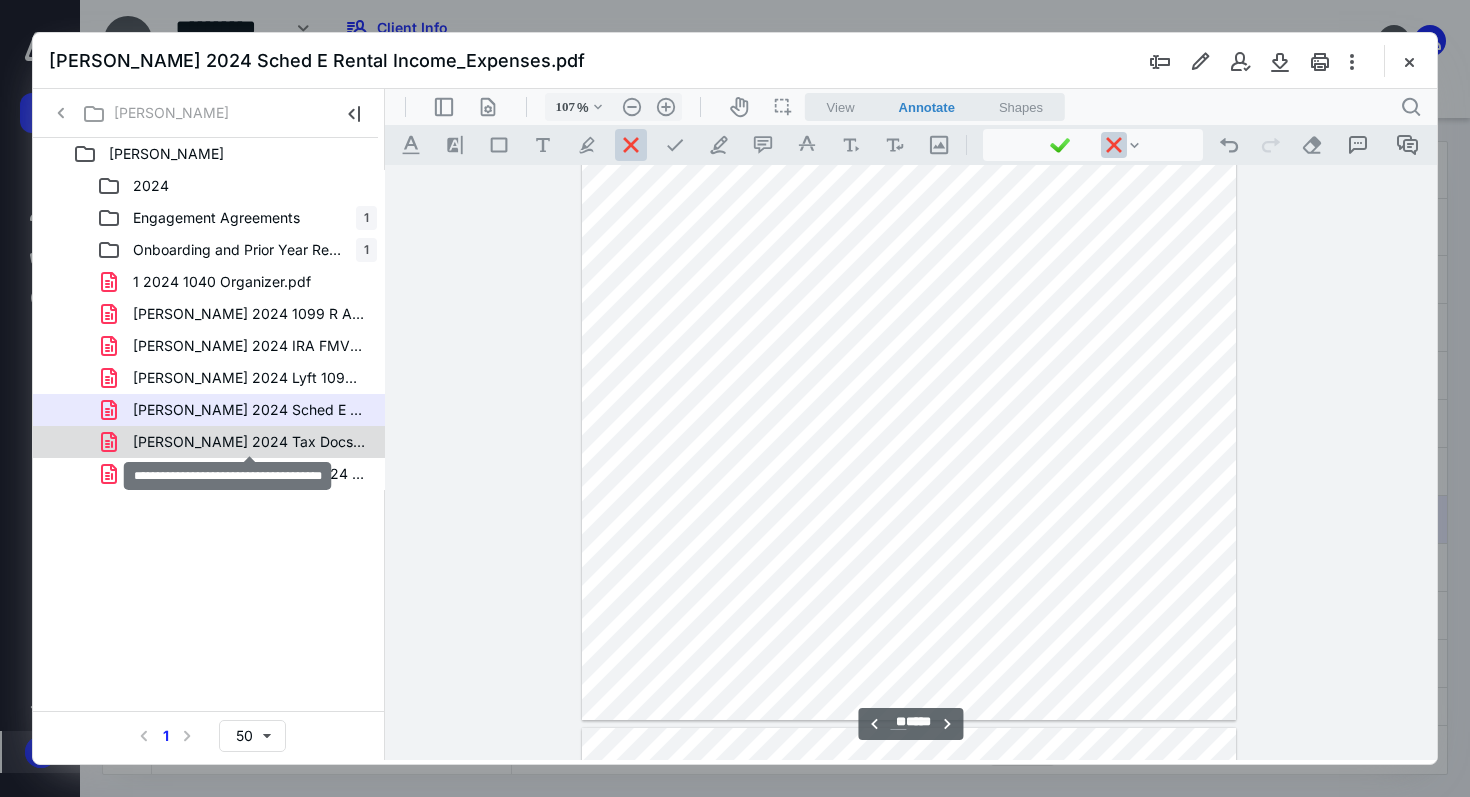 click on "Hale, David 2024 Tax Docs Personal.pdf" at bounding box center (249, 442) 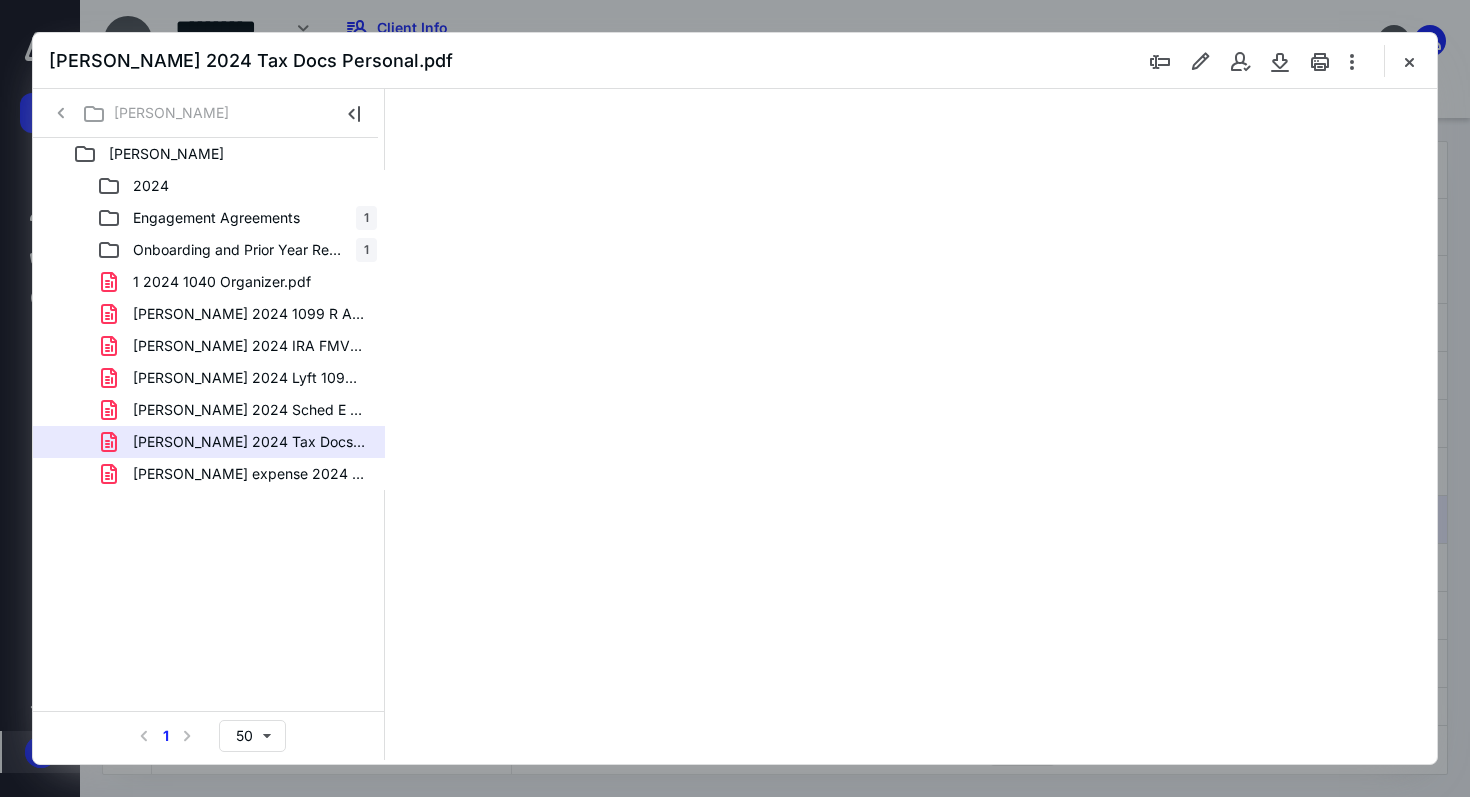 scroll, scrollTop: 79, scrollLeft: 0, axis: vertical 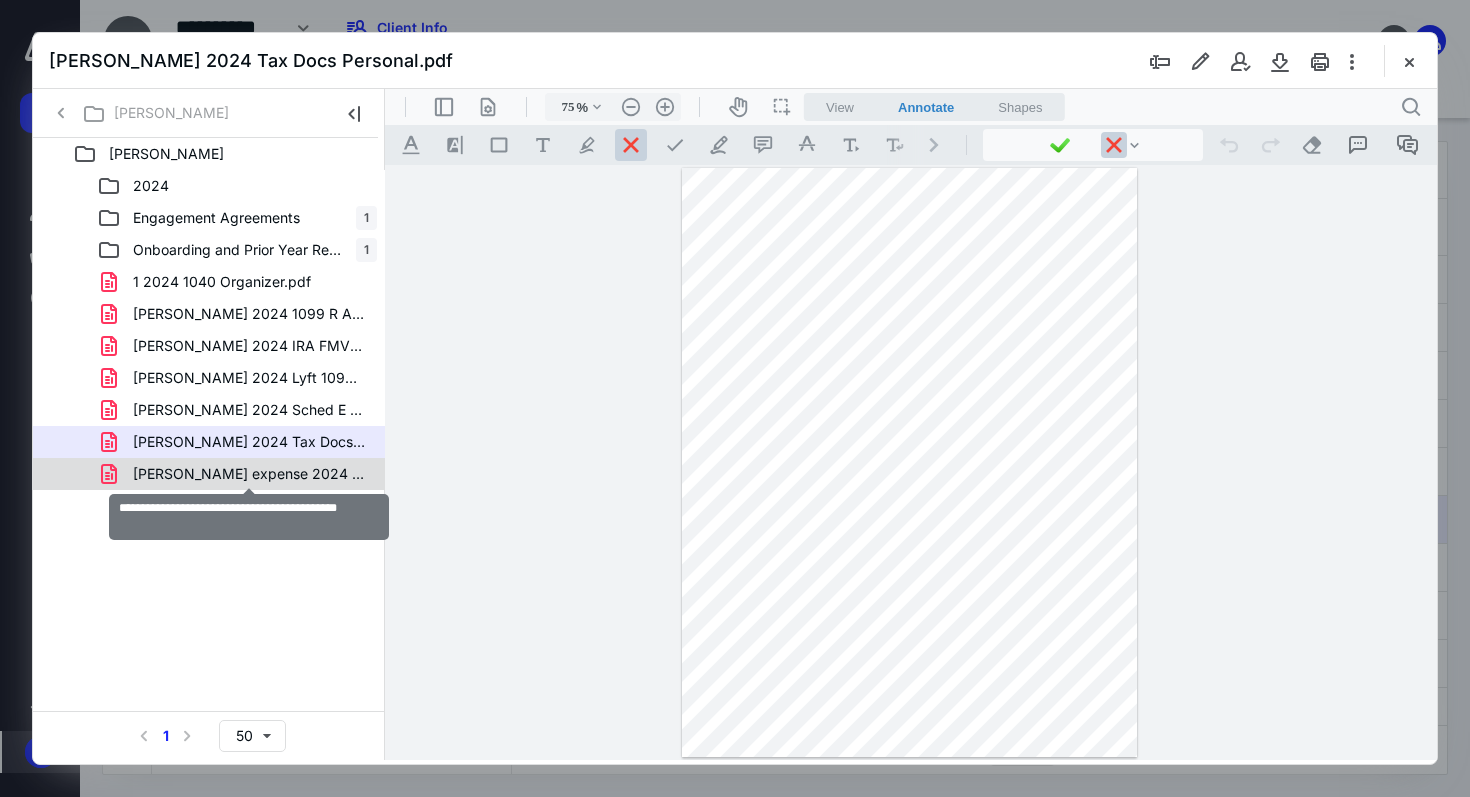 click on "Hale, David Rental expense 2024 - 071125.pdf" at bounding box center [249, 474] 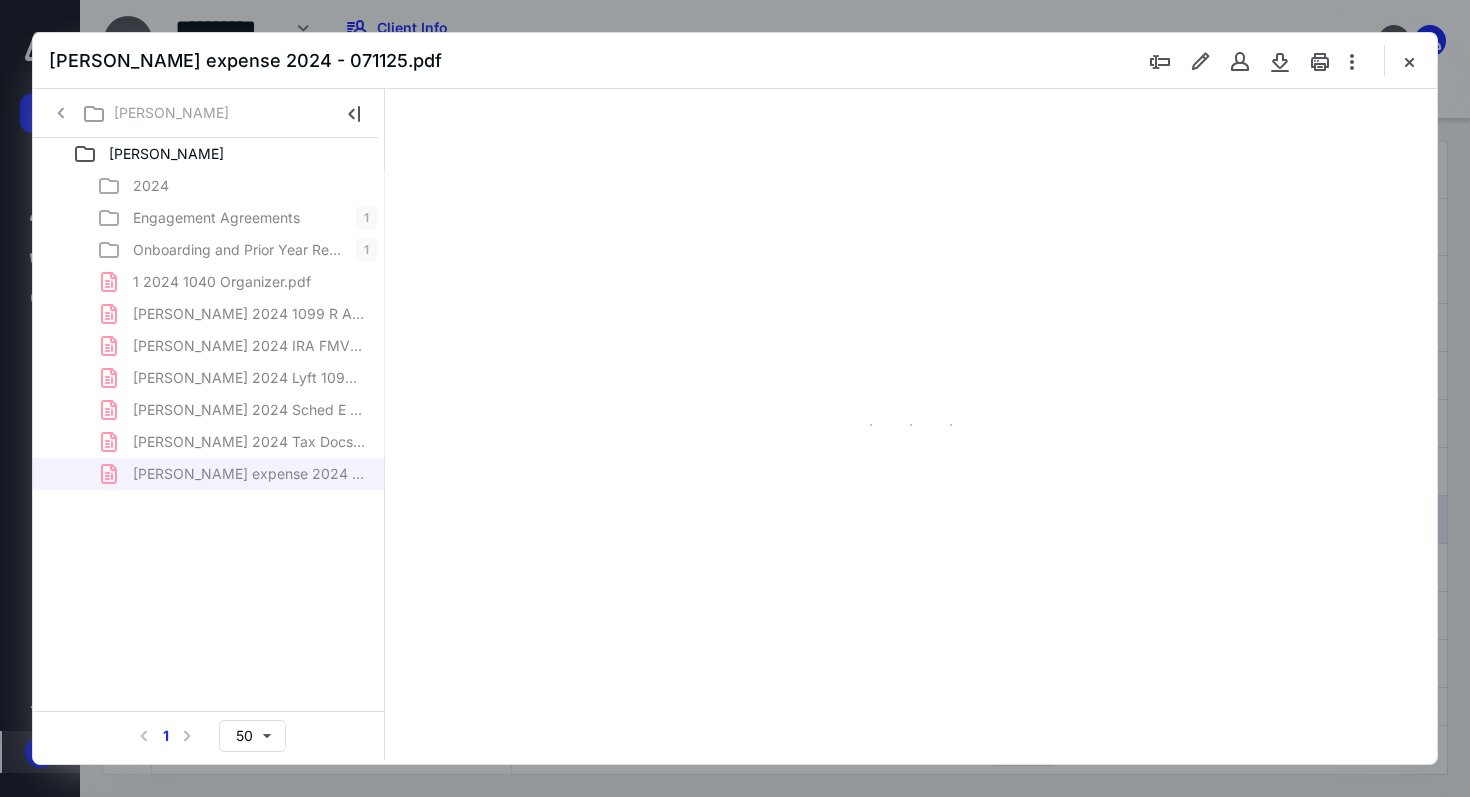 type on "96" 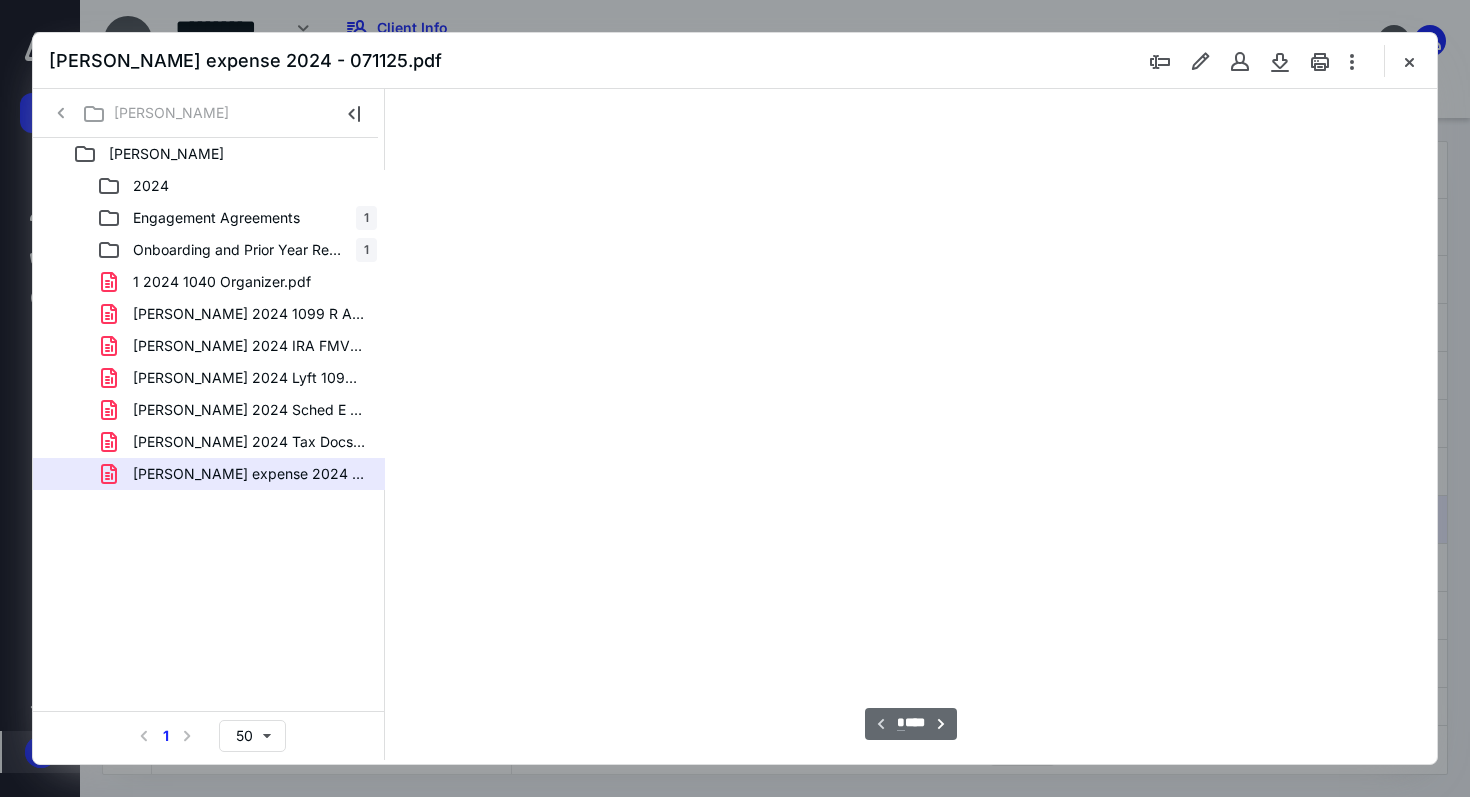 scroll, scrollTop: 80, scrollLeft: 0, axis: vertical 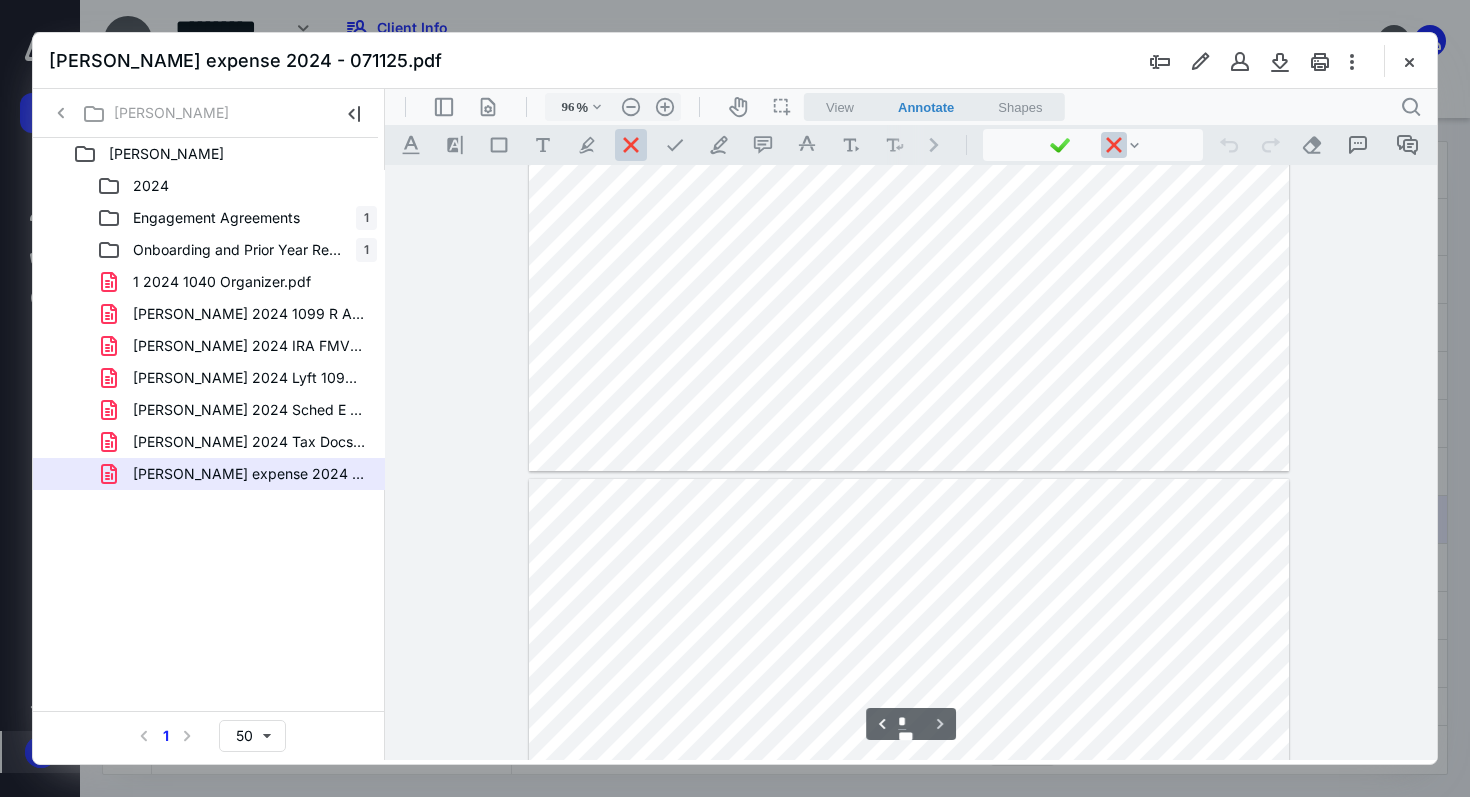 type on "*" 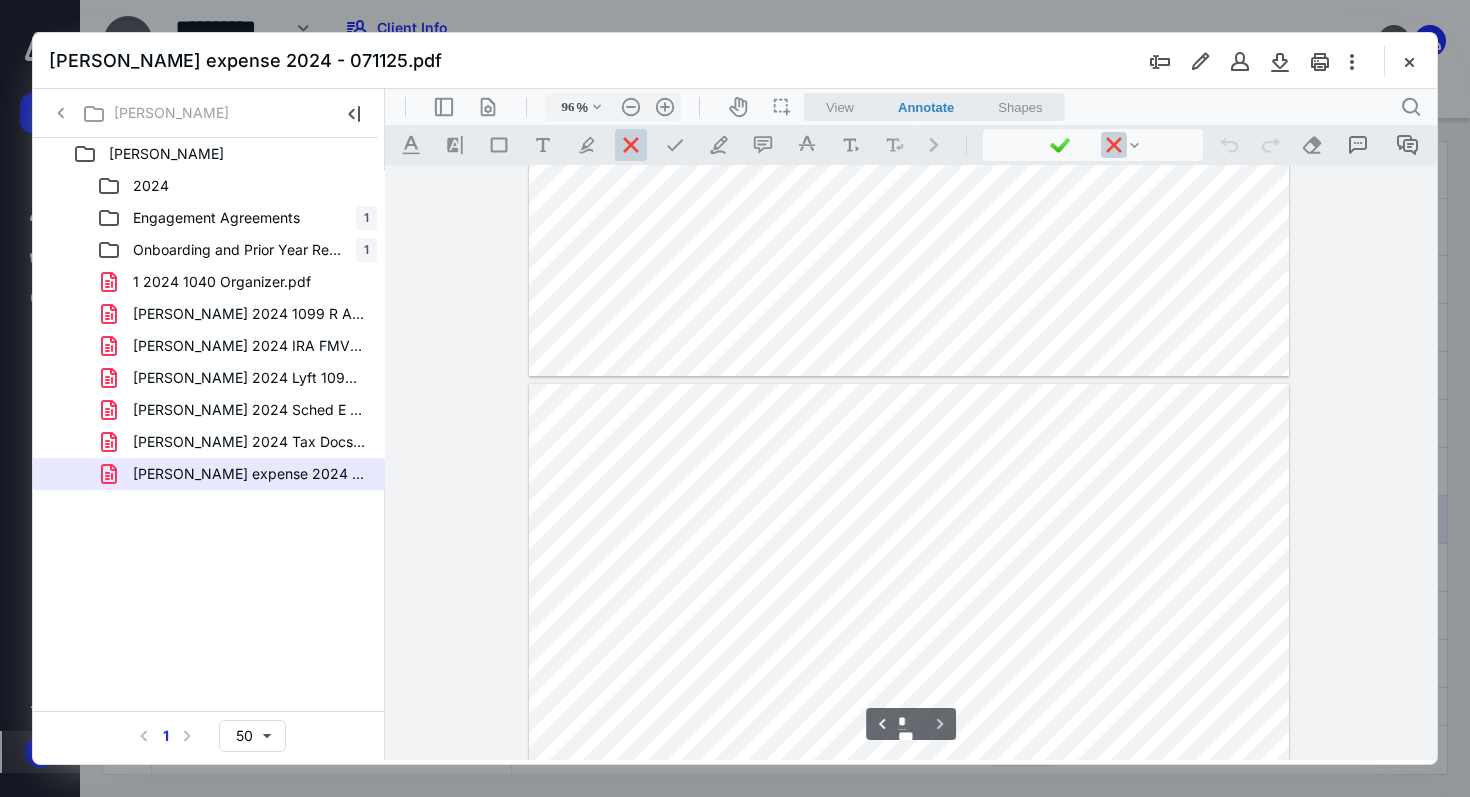 drag, startPoint x: 1432, startPoint y: 258, endPoint x: 1826, endPoint y: 764, distance: 641.30493 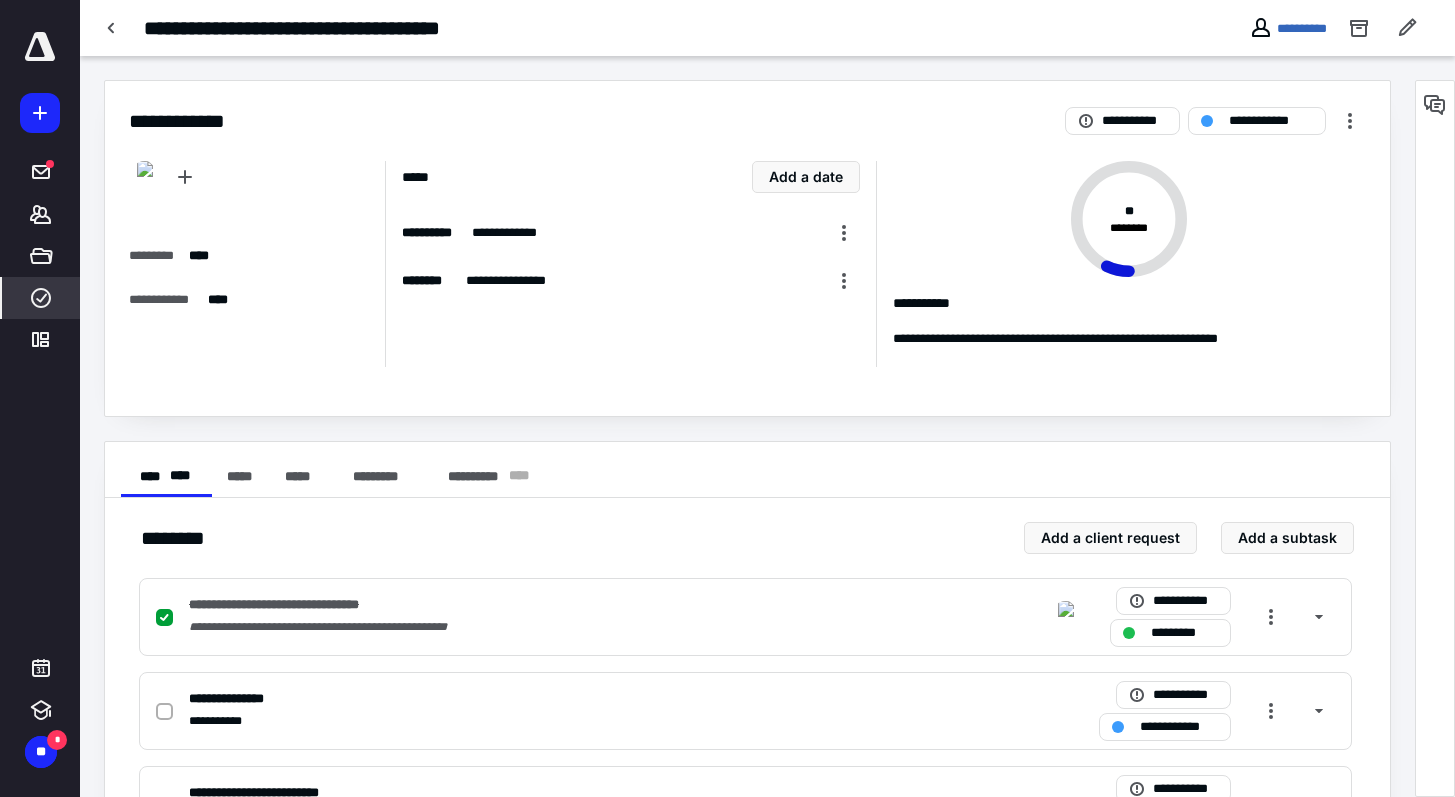 scroll, scrollTop: 0, scrollLeft: 0, axis: both 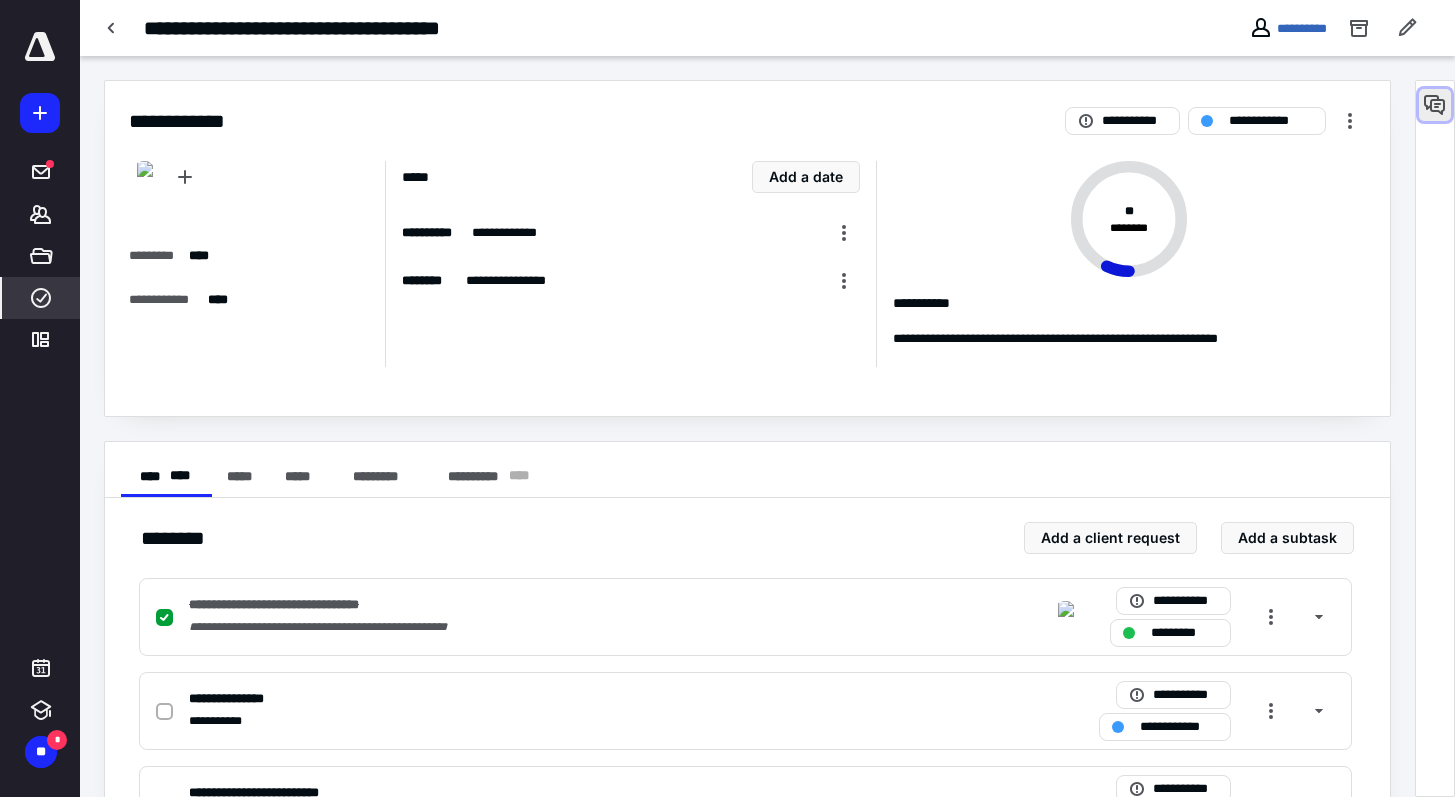 click at bounding box center (1435, 105) 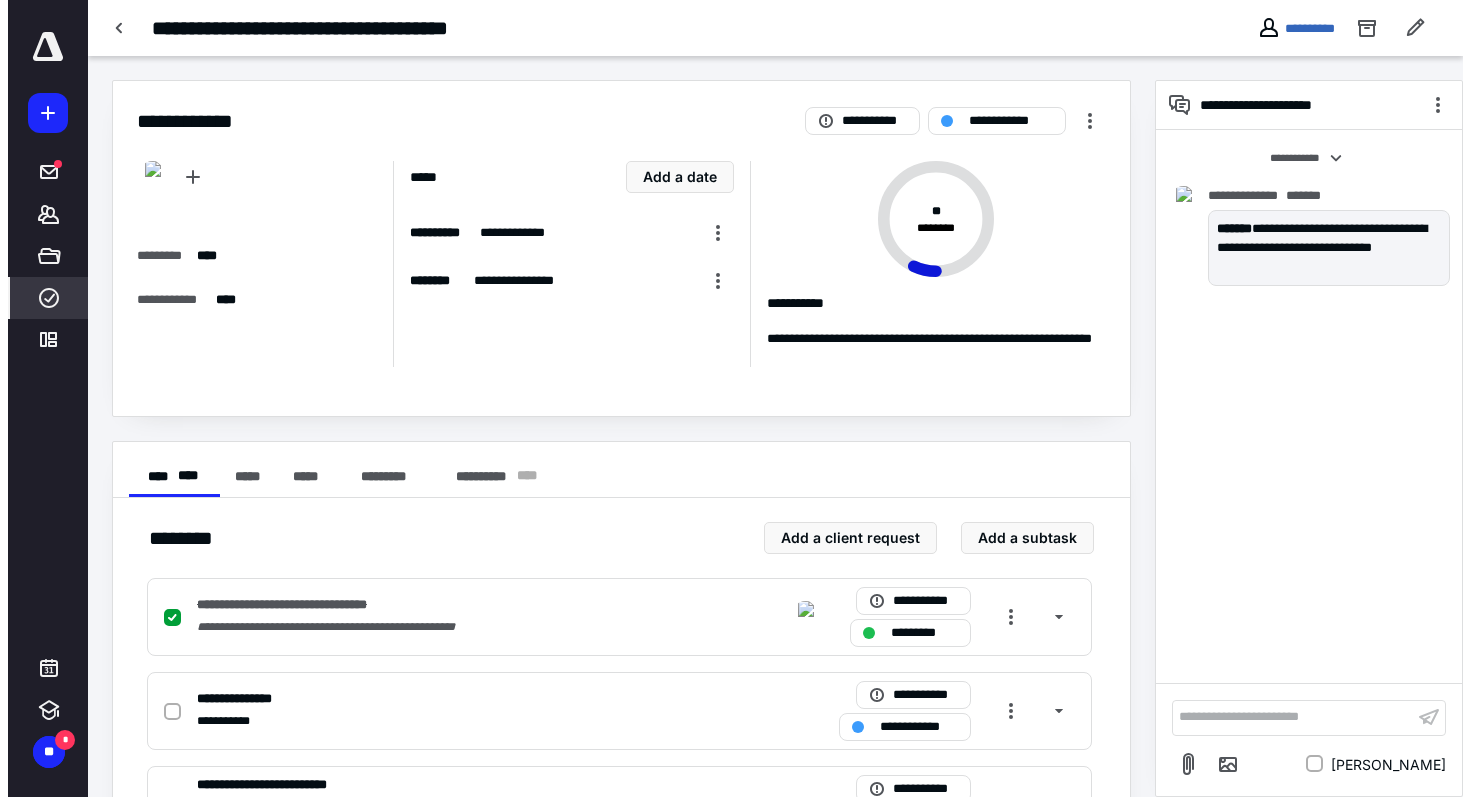 scroll, scrollTop: 0, scrollLeft: 0, axis: both 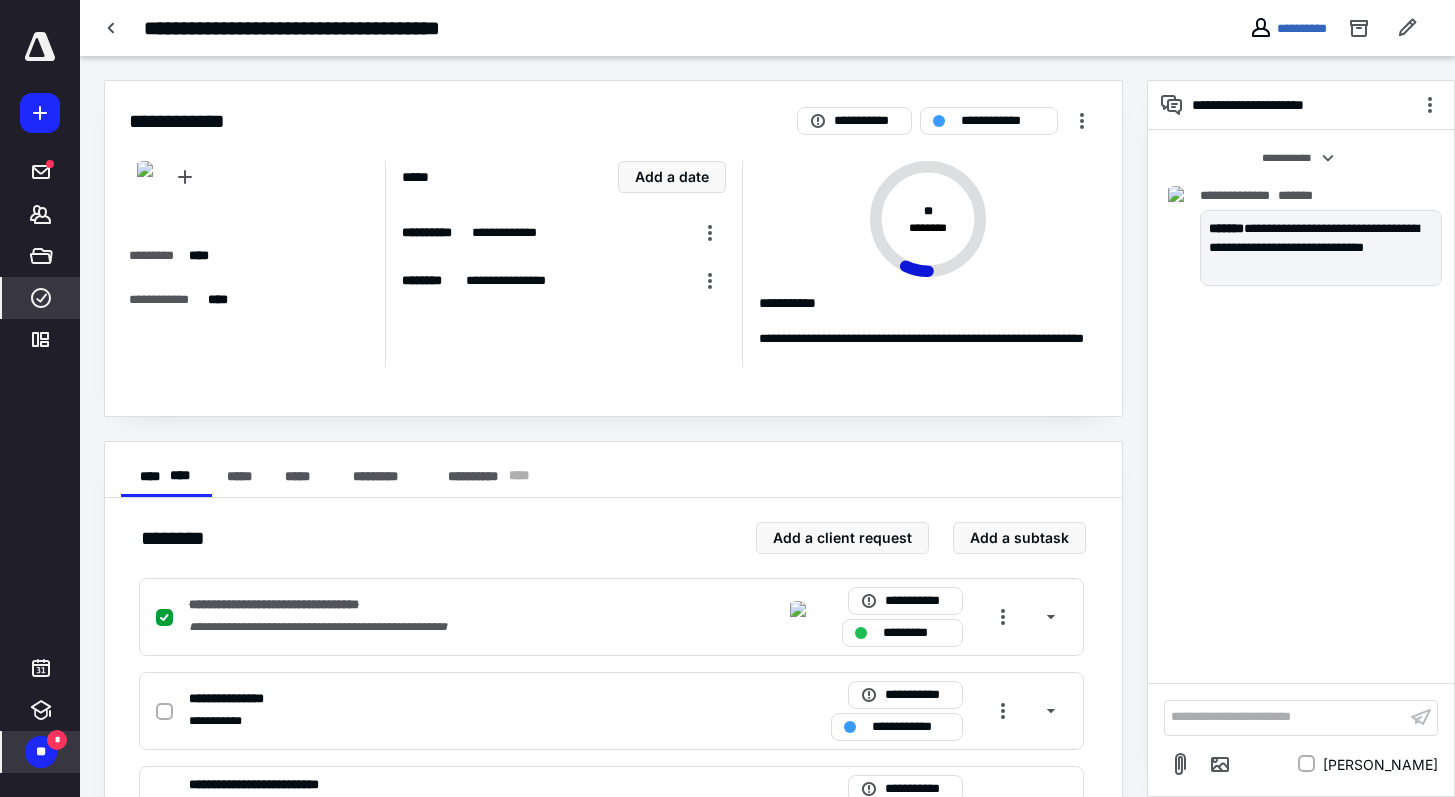 click on "*" at bounding box center [57, 740] 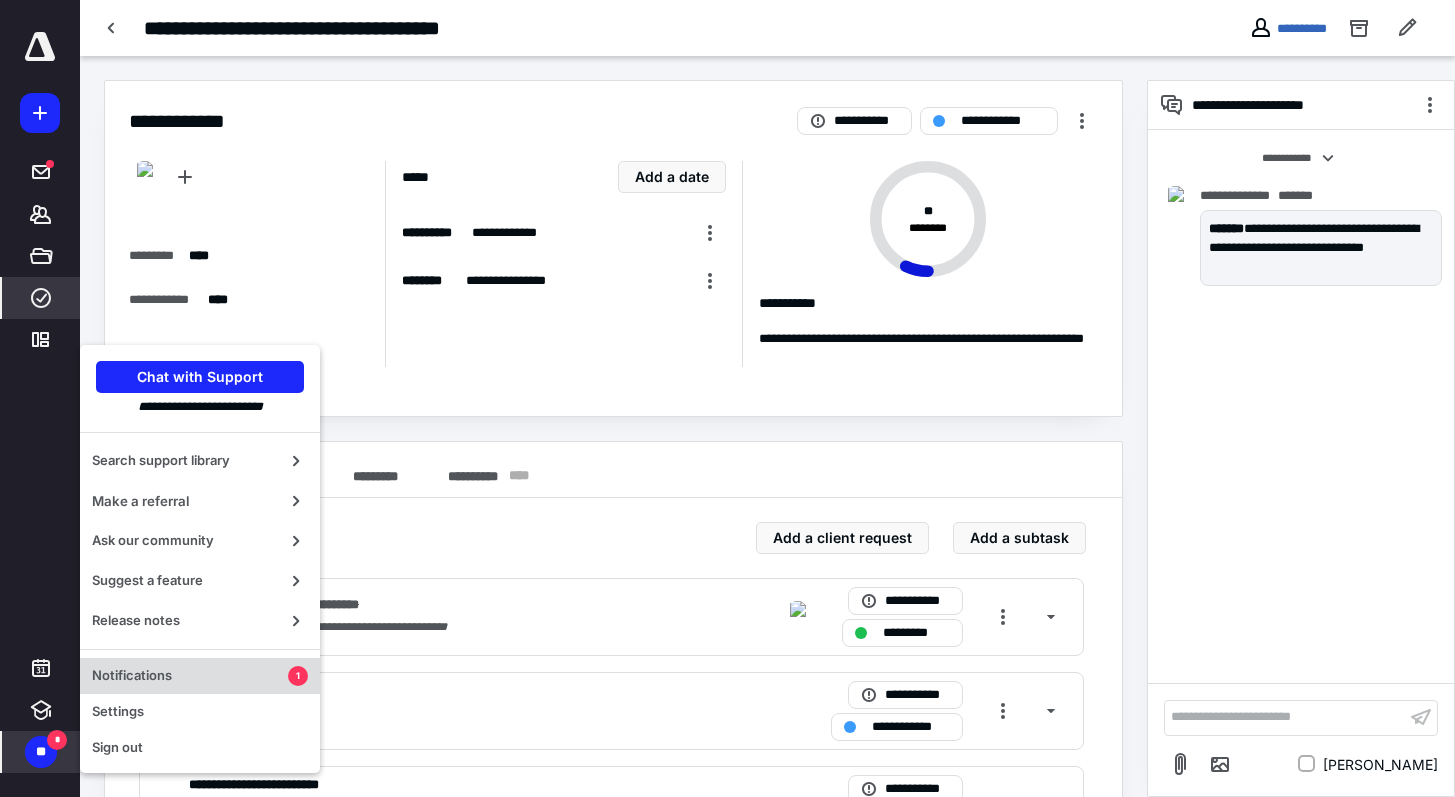 click on "Notifications" at bounding box center (190, 676) 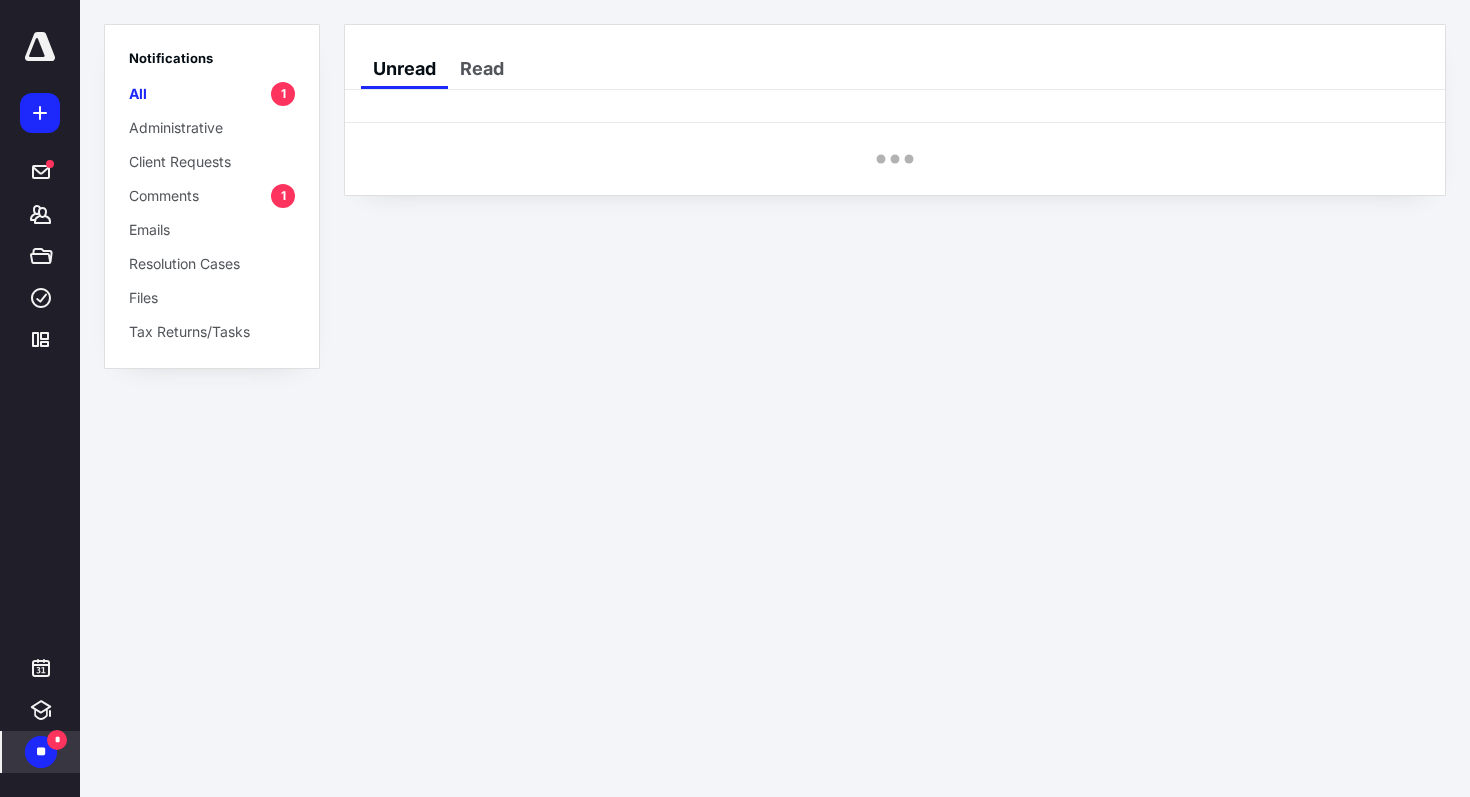 click on "Comments 1" at bounding box center [212, 195] 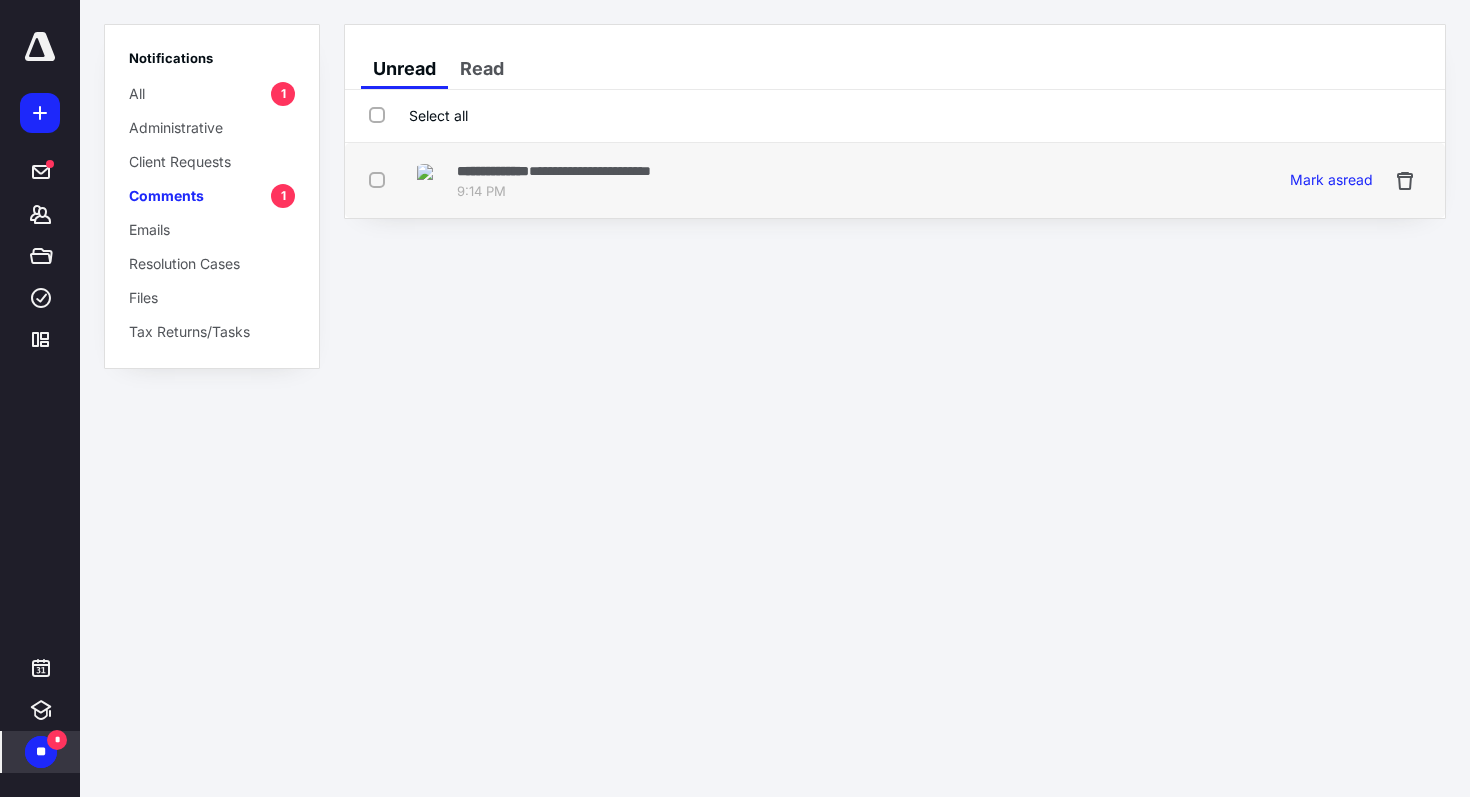 click on "9:14 PM" at bounding box center [554, 192] 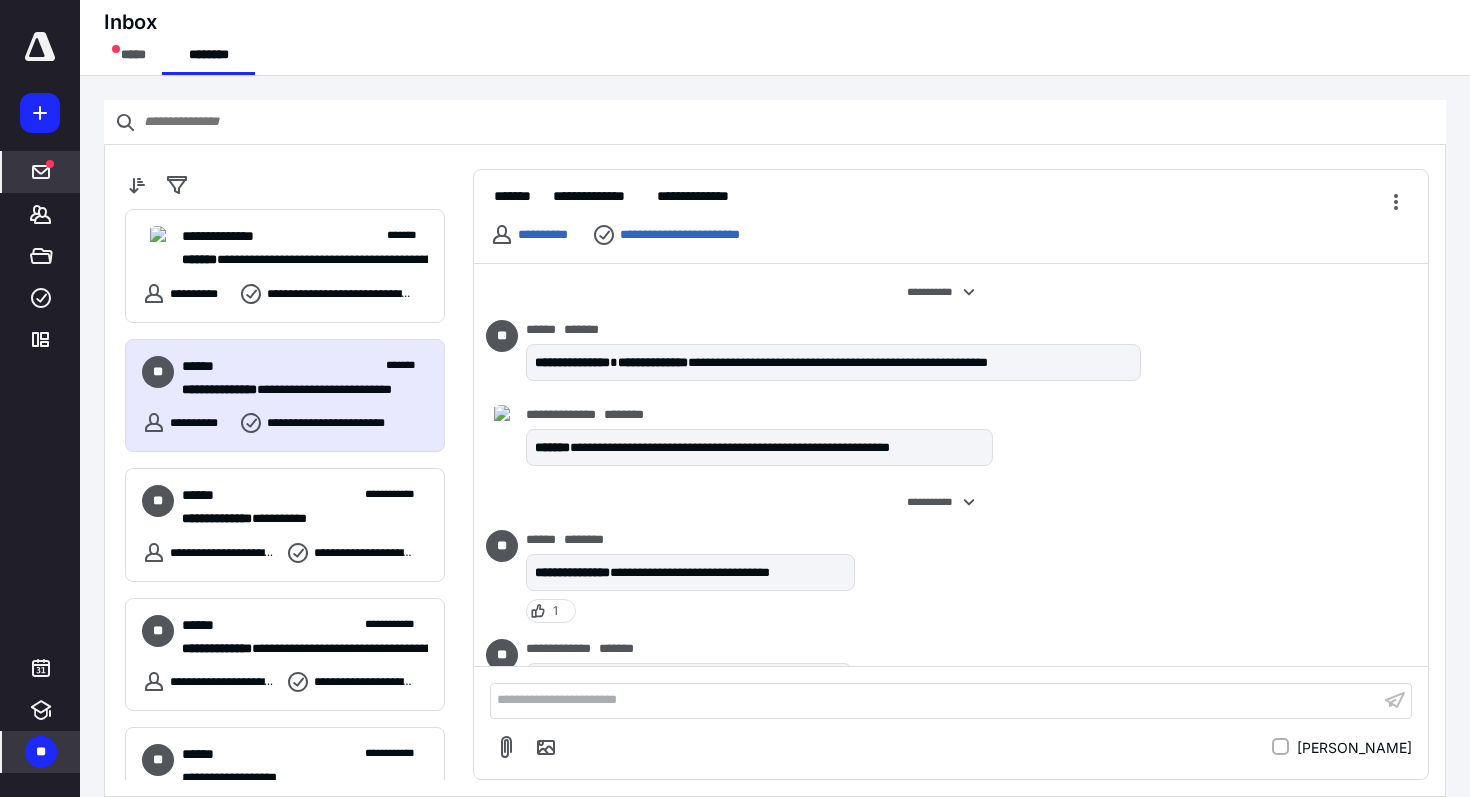 scroll, scrollTop: 921, scrollLeft: 0, axis: vertical 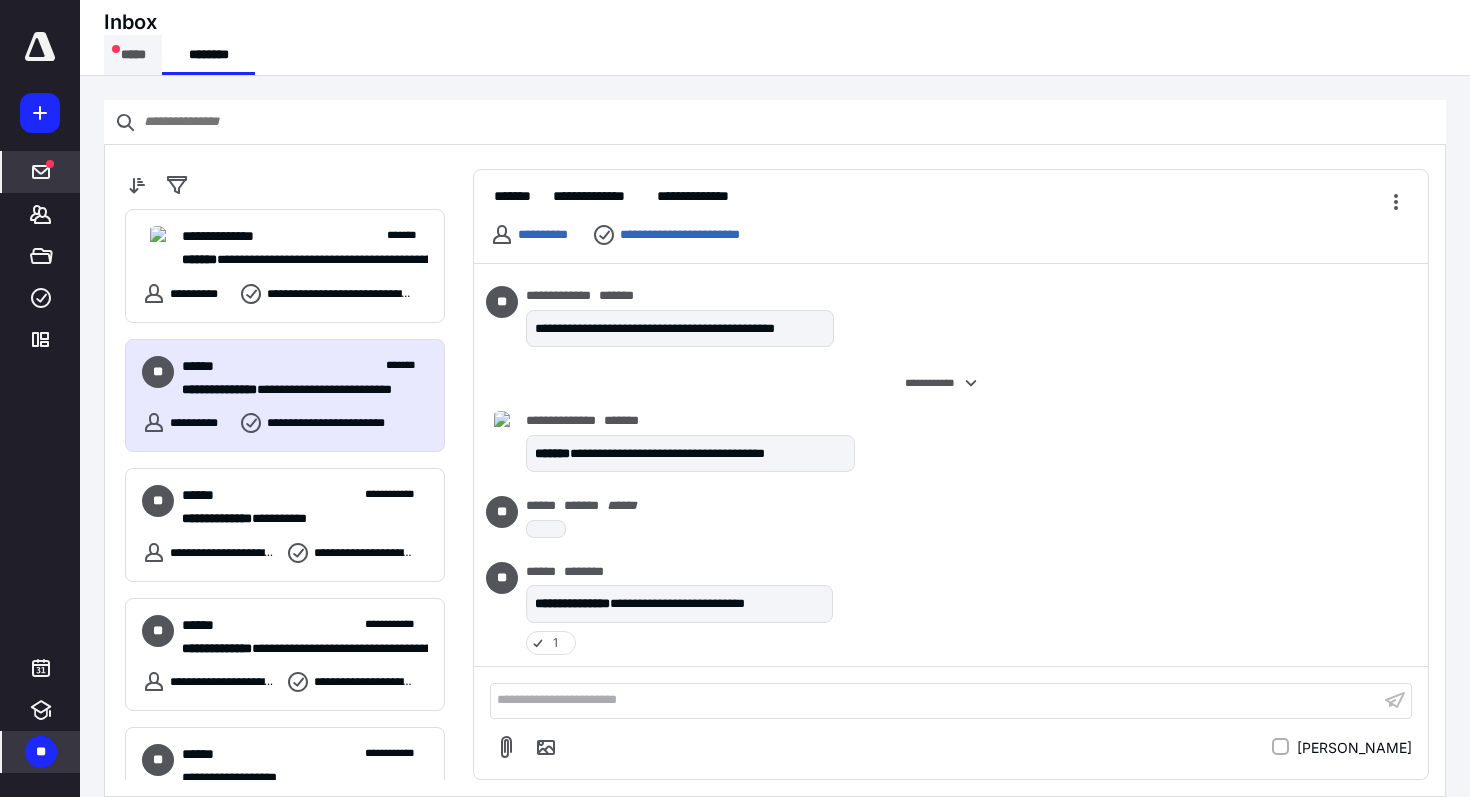 click on "*****" at bounding box center [133, 55] 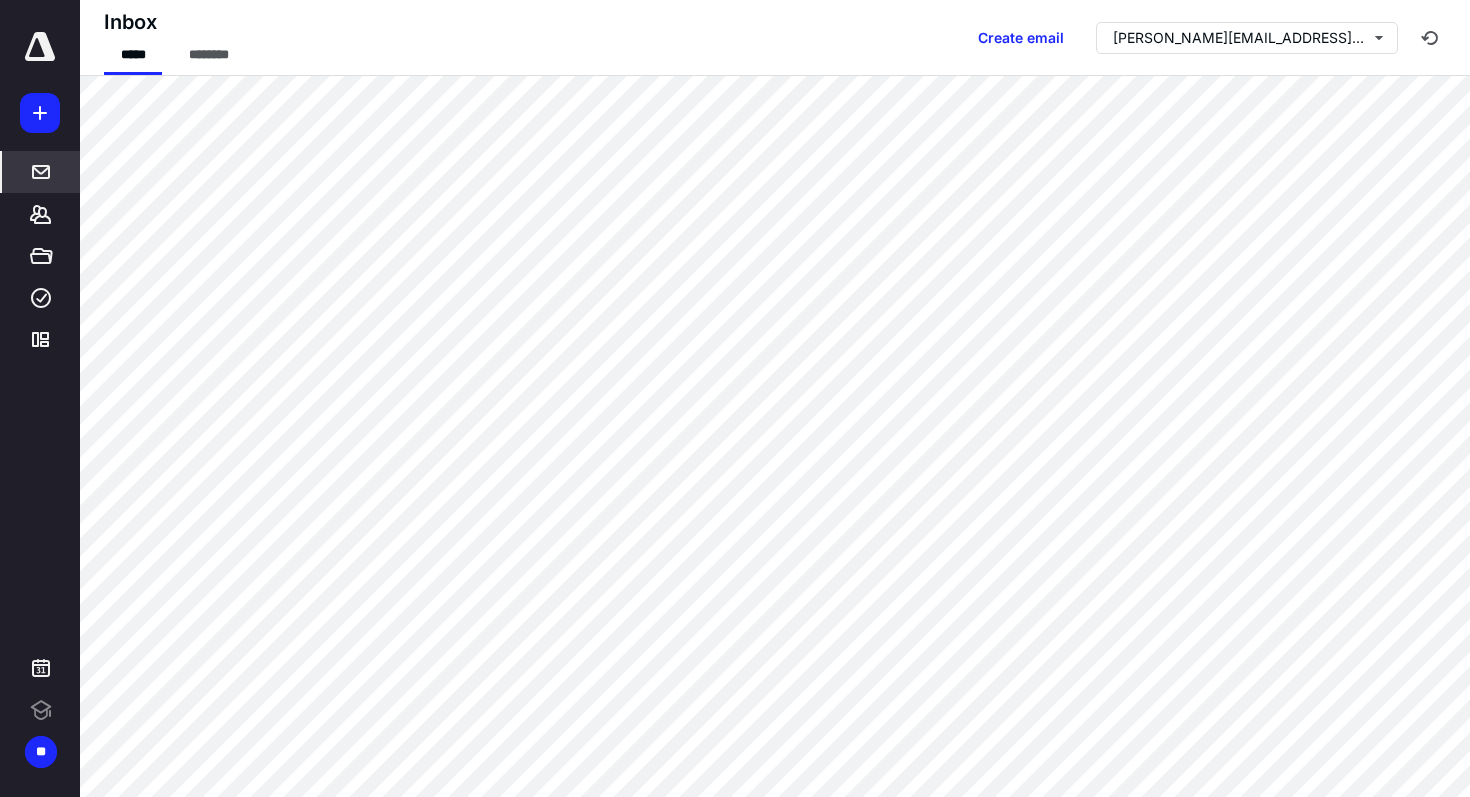 scroll, scrollTop: 0, scrollLeft: 0, axis: both 